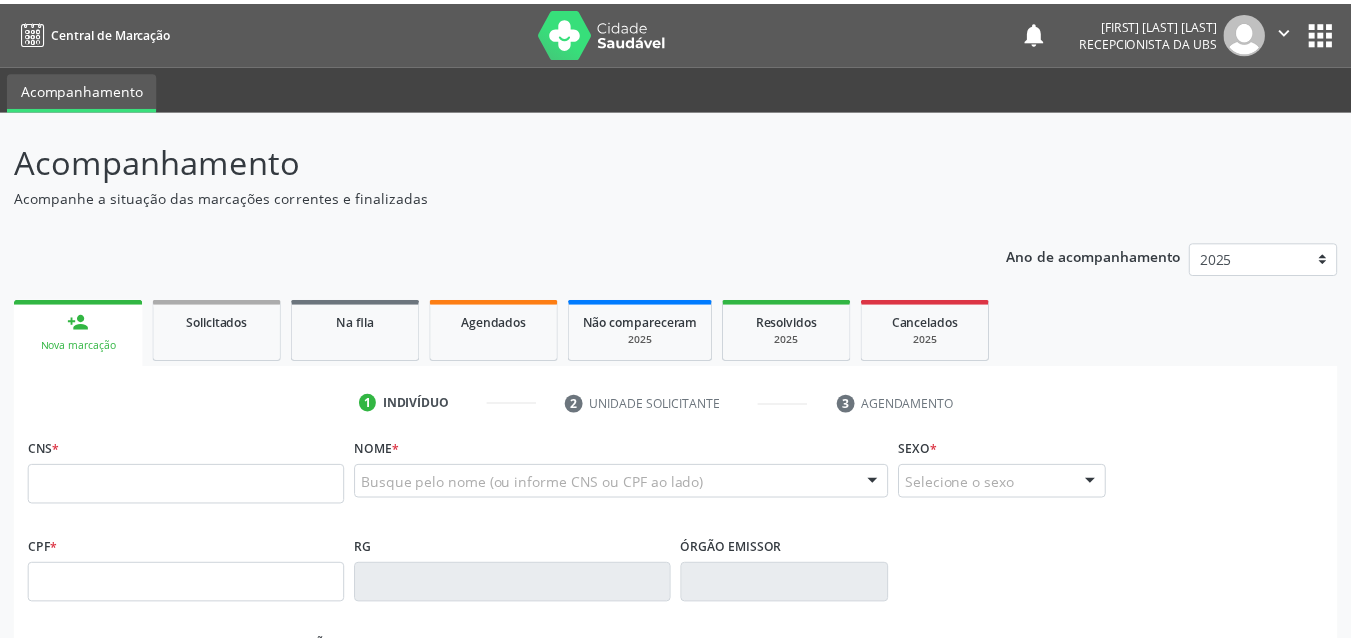 scroll, scrollTop: 0, scrollLeft: 0, axis: both 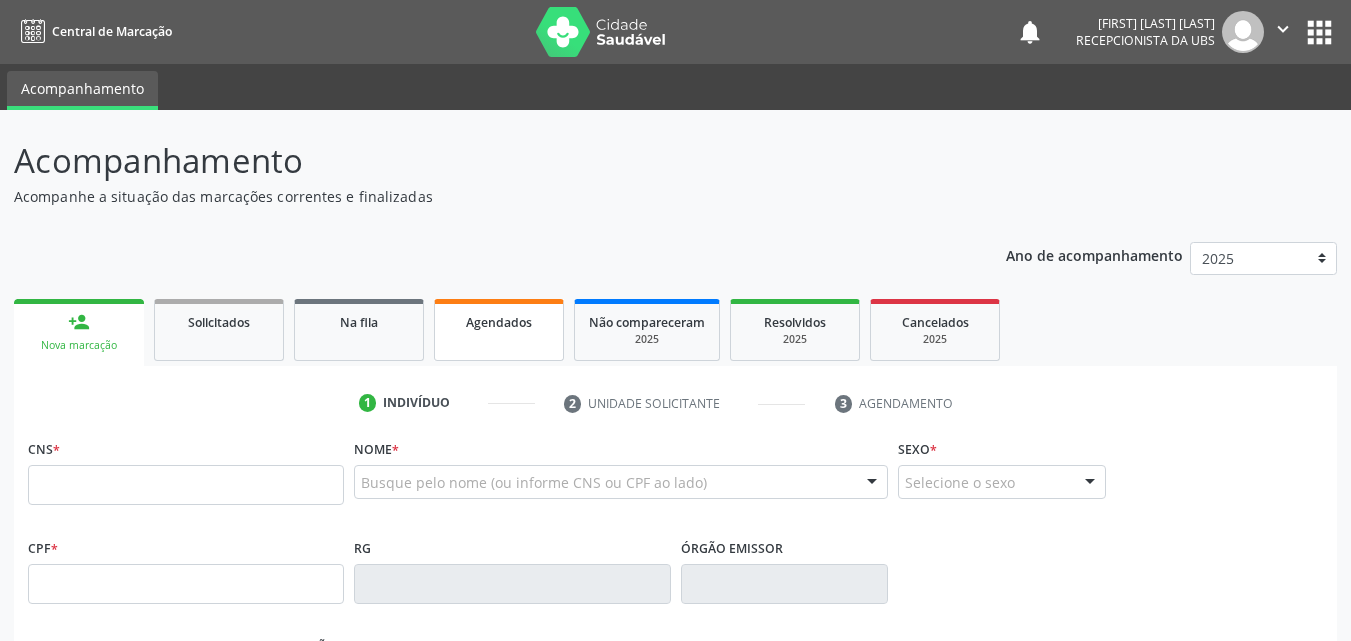 click on "Agendados" at bounding box center [499, 330] 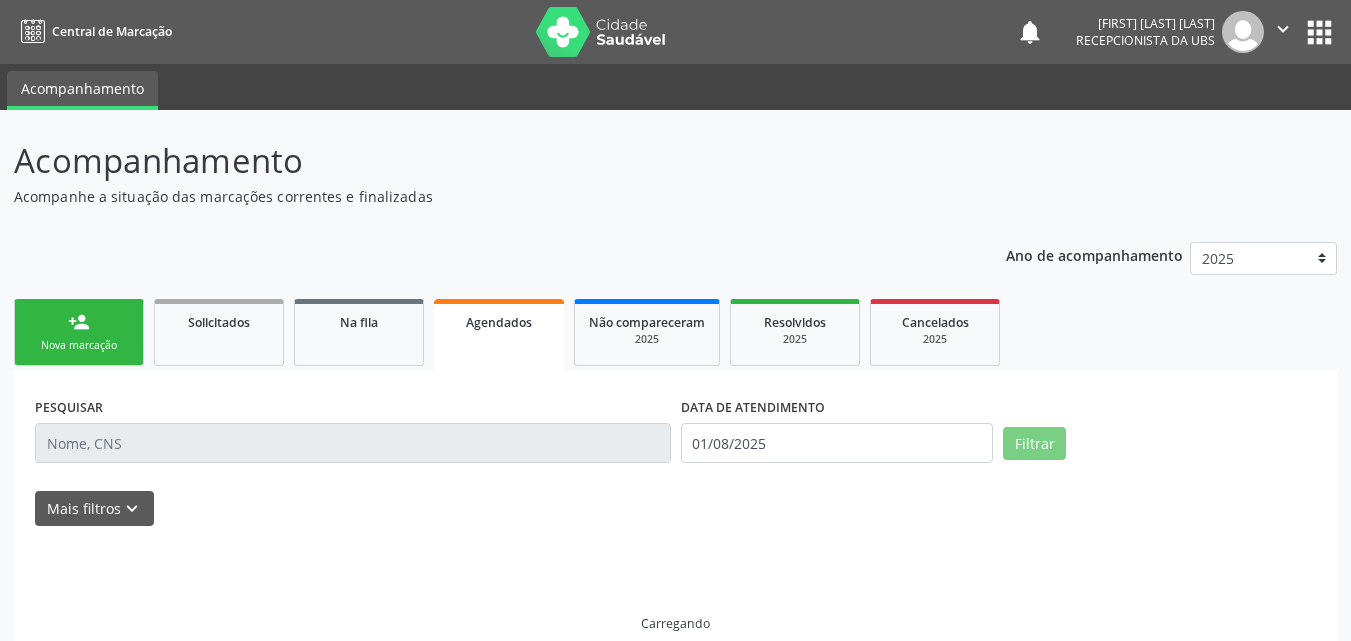 click on "Agendados" at bounding box center (499, 335) 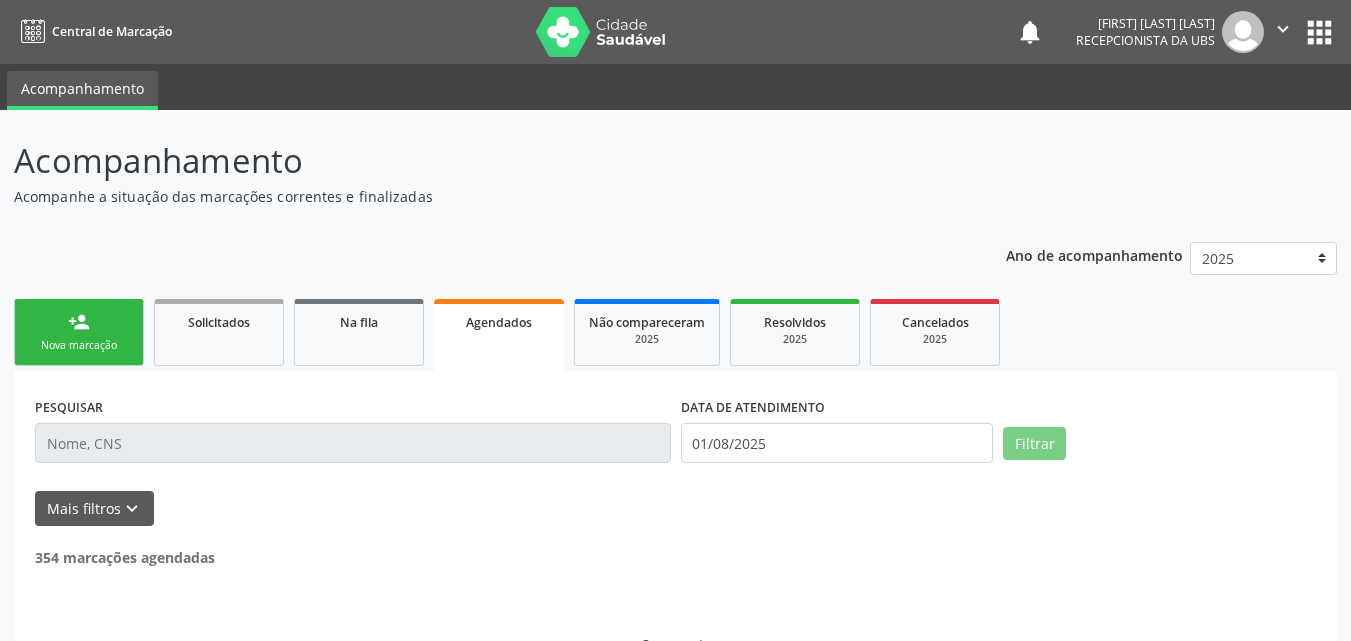 click on "Agendados" at bounding box center (499, 335) 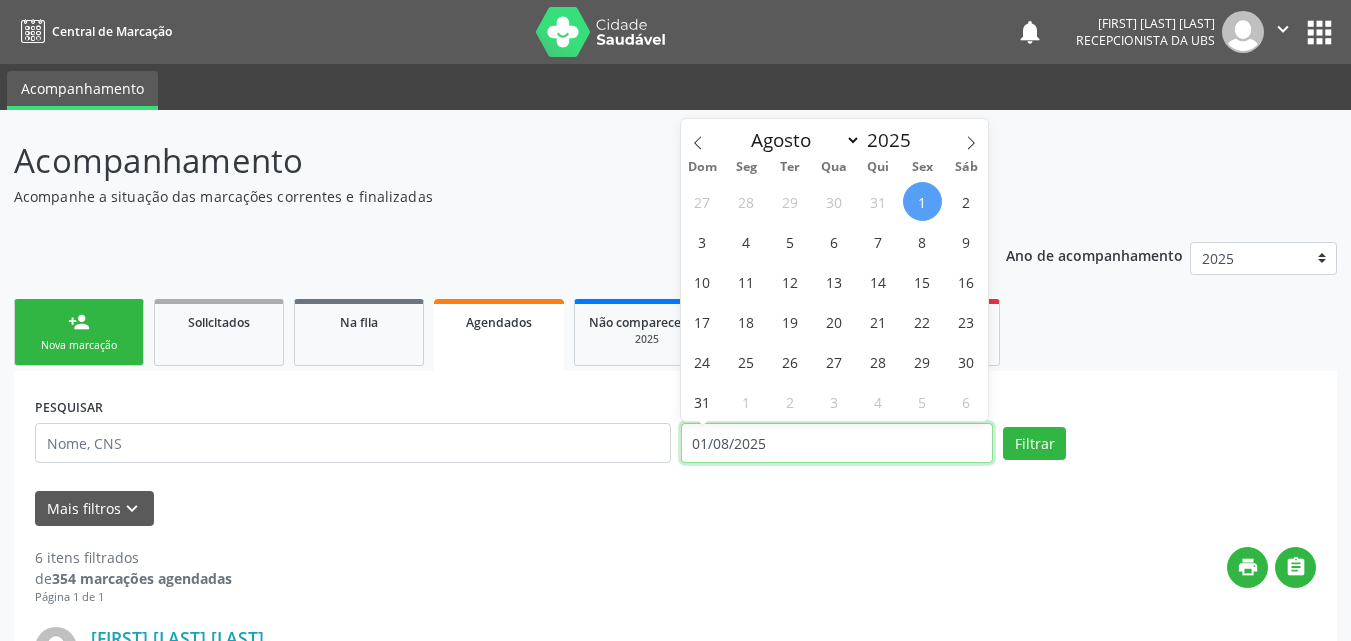 click on "01/08/2025" at bounding box center (837, 443) 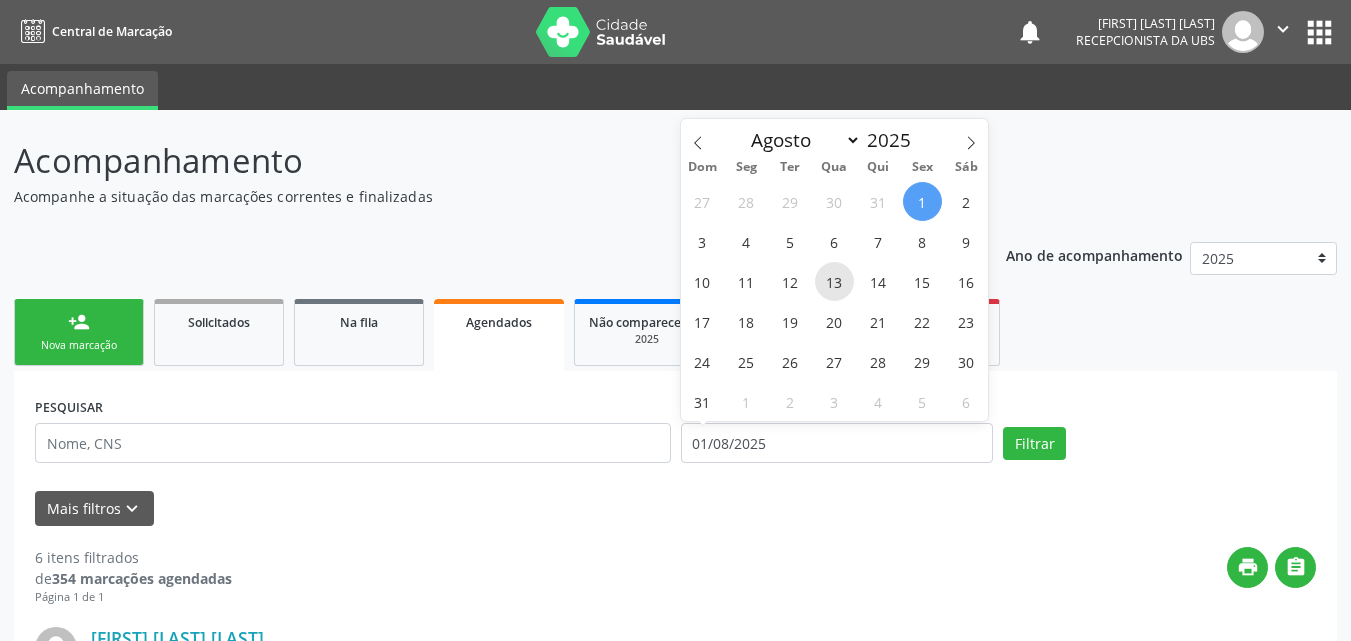 click on "13" at bounding box center [834, 281] 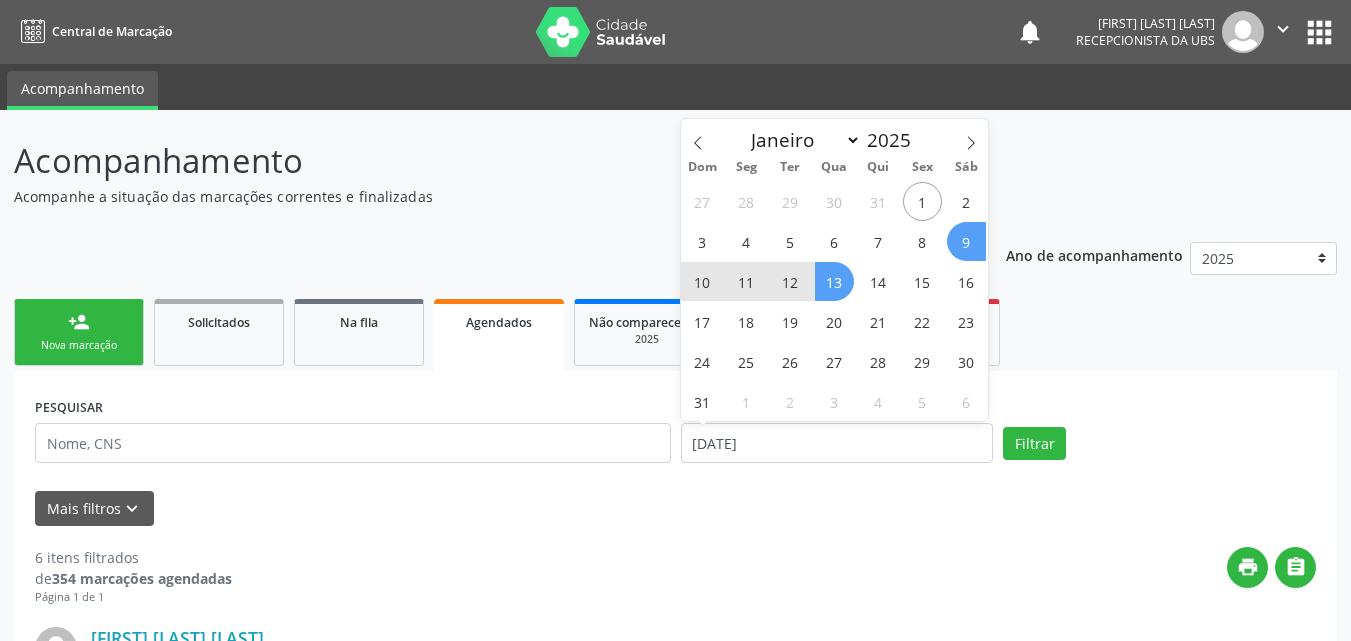 click on "9" at bounding box center (966, 241) 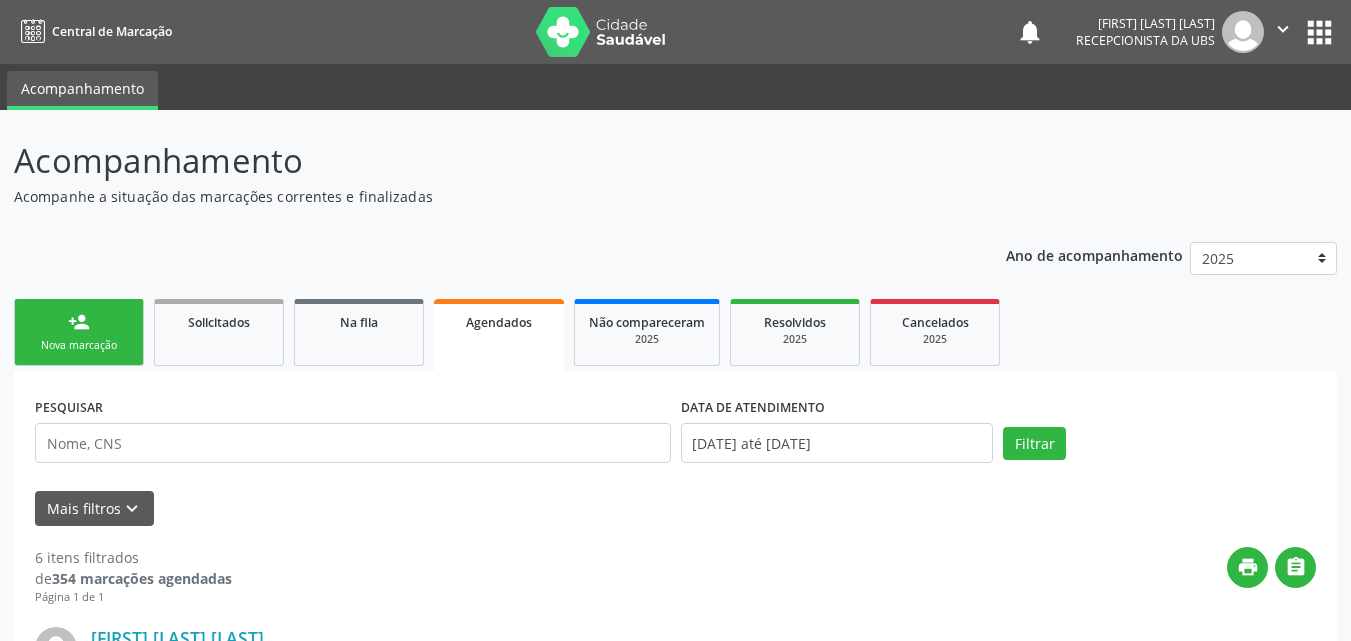 click on "PESQUISAR
DATA DE ATENDIMENTO
09/08/2025 até 13/08/2025
Filtrar" at bounding box center (675, 434) 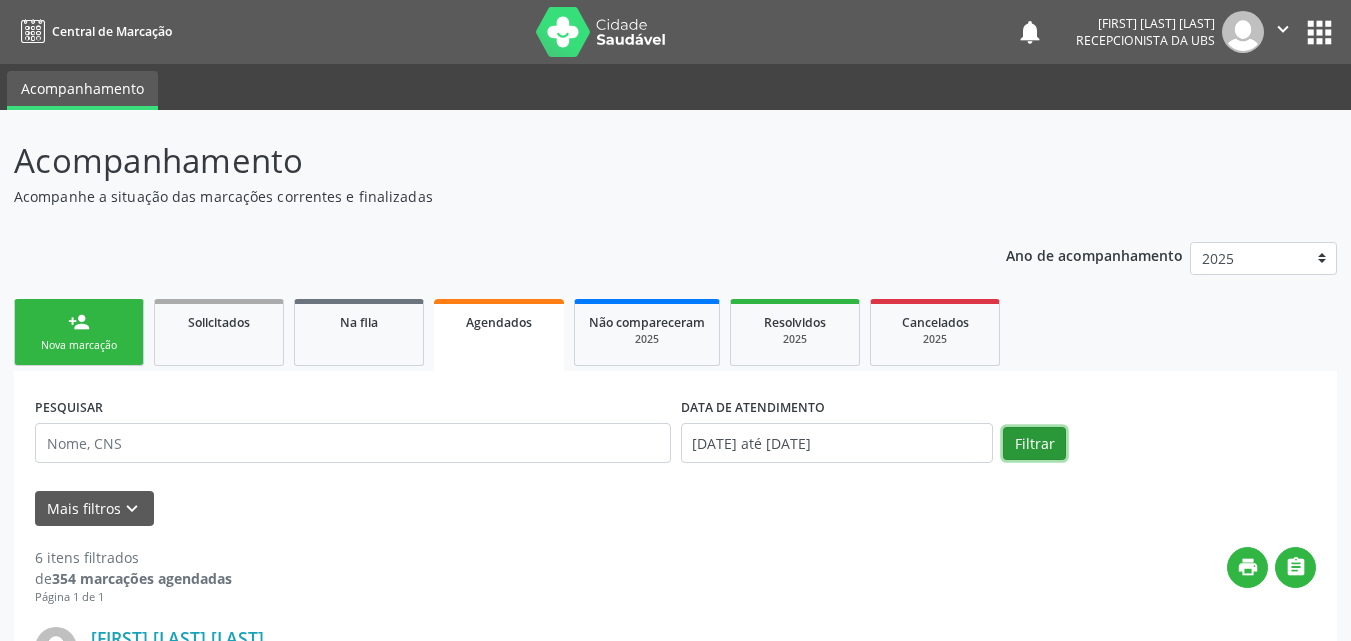 click on "Filtrar" at bounding box center [1034, 444] 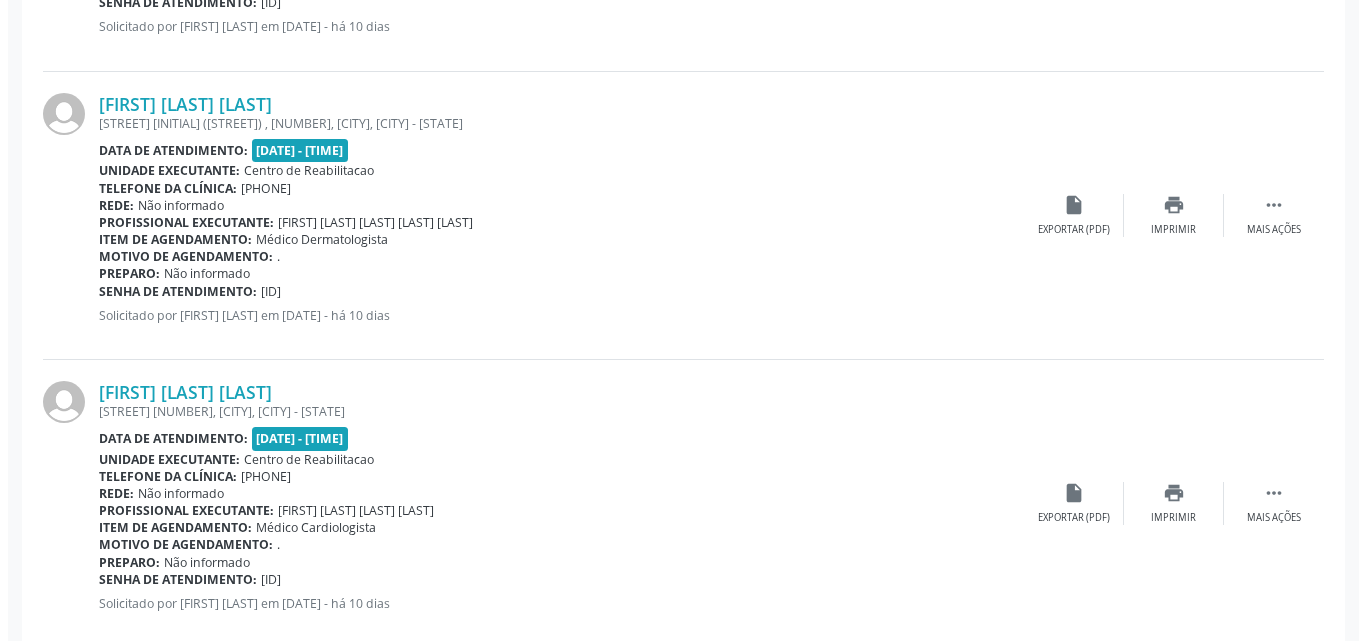scroll, scrollTop: 3900, scrollLeft: 0, axis: vertical 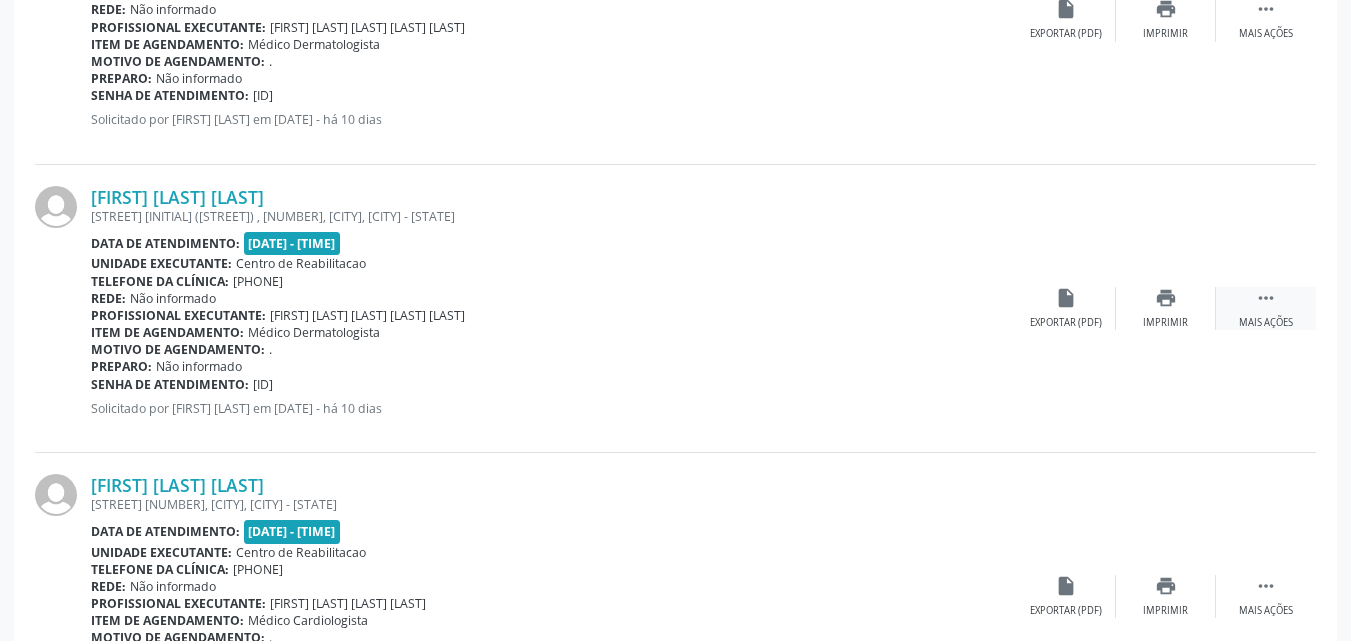 click on "" at bounding box center (1266, 298) 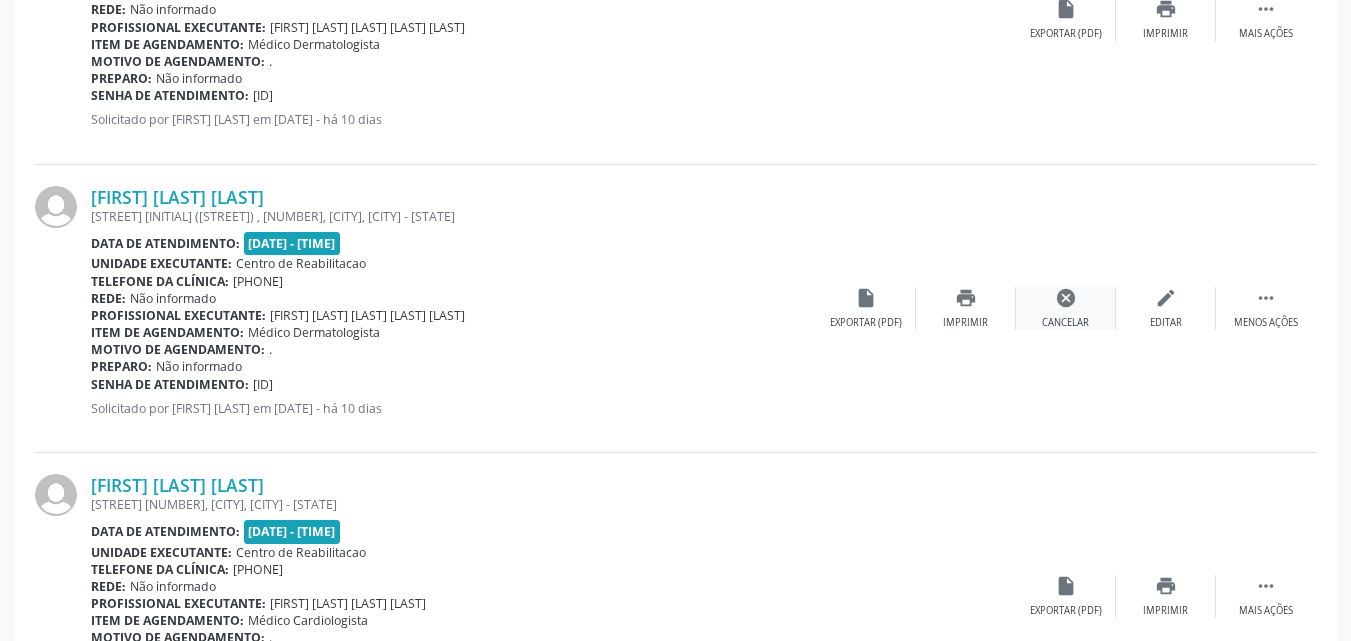 click on "cancel" at bounding box center [1066, 298] 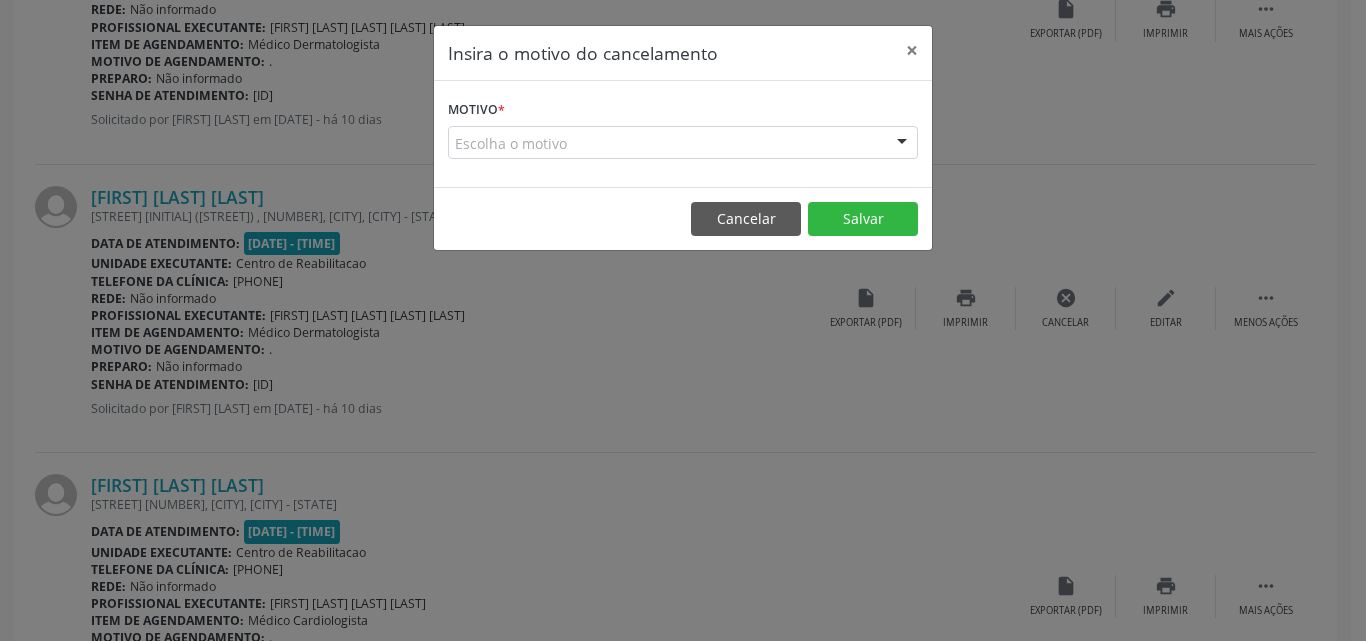 click on "Escolha o motivo" at bounding box center [683, 143] 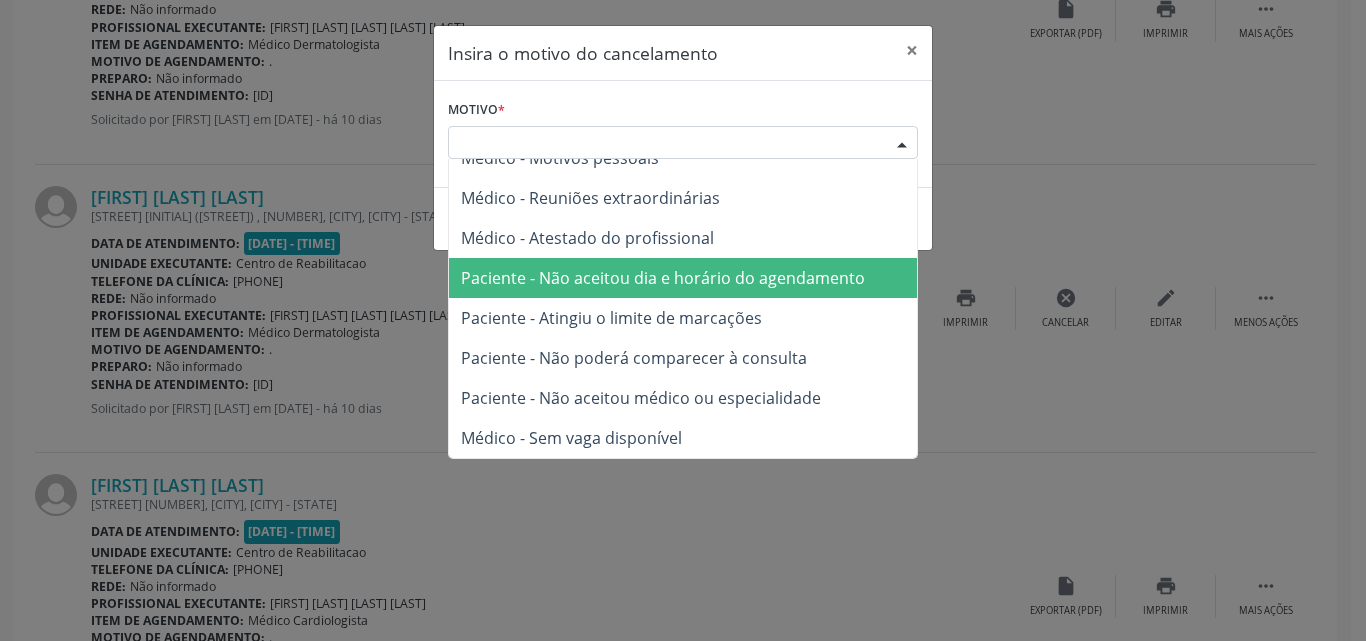 scroll, scrollTop: 0, scrollLeft: 0, axis: both 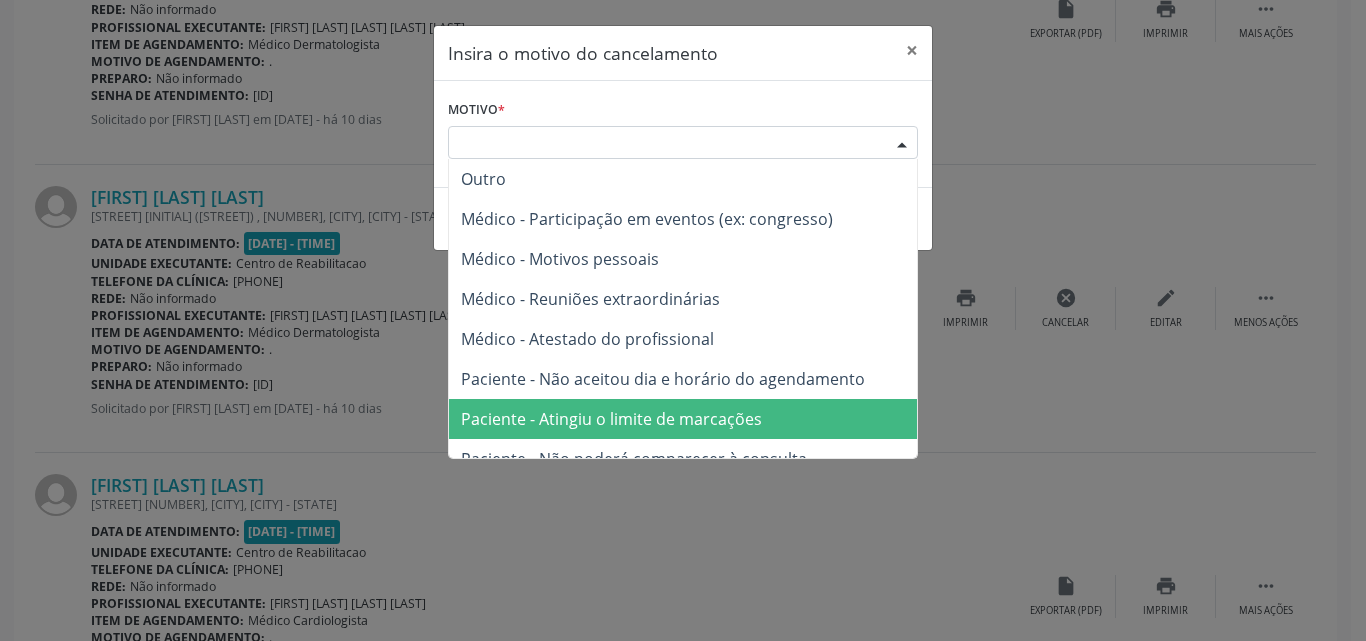 click on "Paciente - Atingiu o limite de marcações" at bounding box center [683, 419] 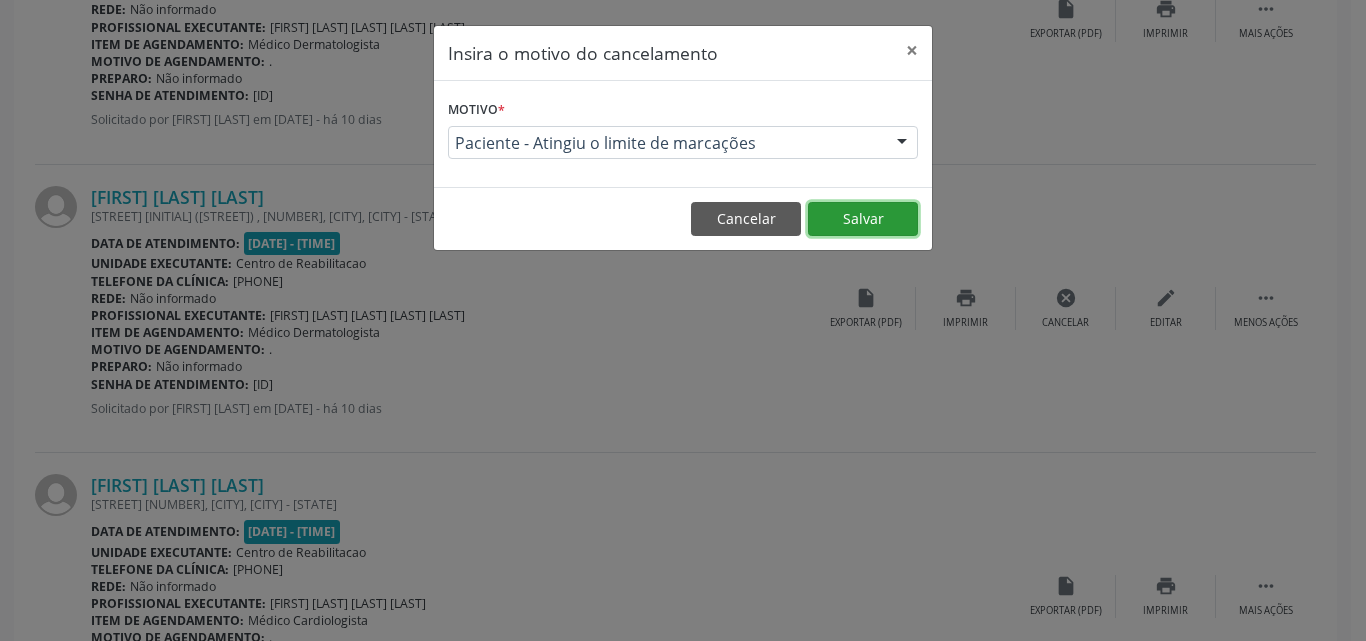 click on "Salvar" at bounding box center (863, 219) 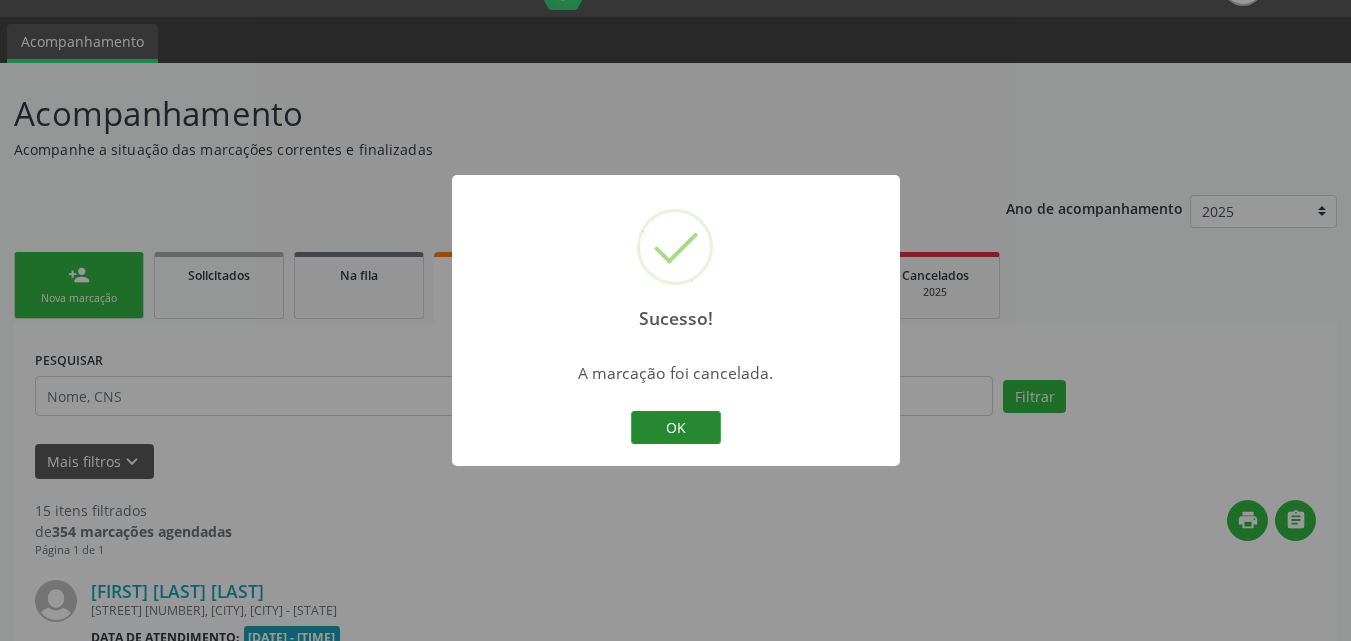 scroll, scrollTop: 3900, scrollLeft: 0, axis: vertical 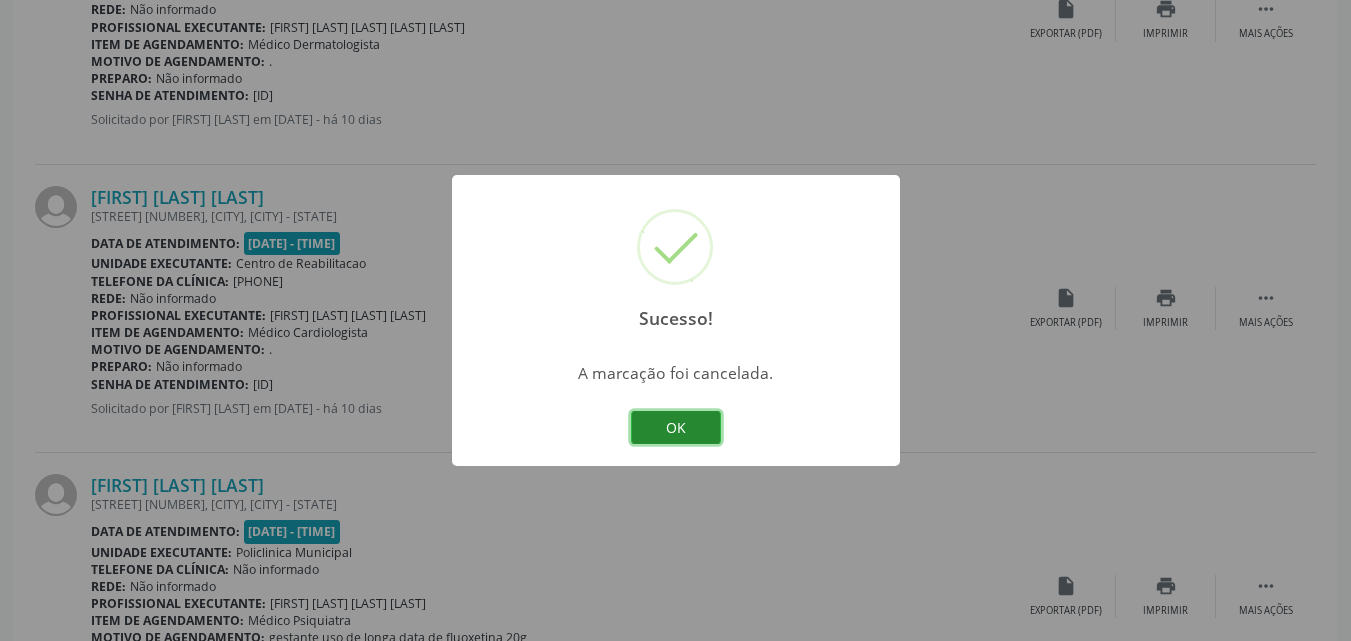 click on "OK" at bounding box center (676, 428) 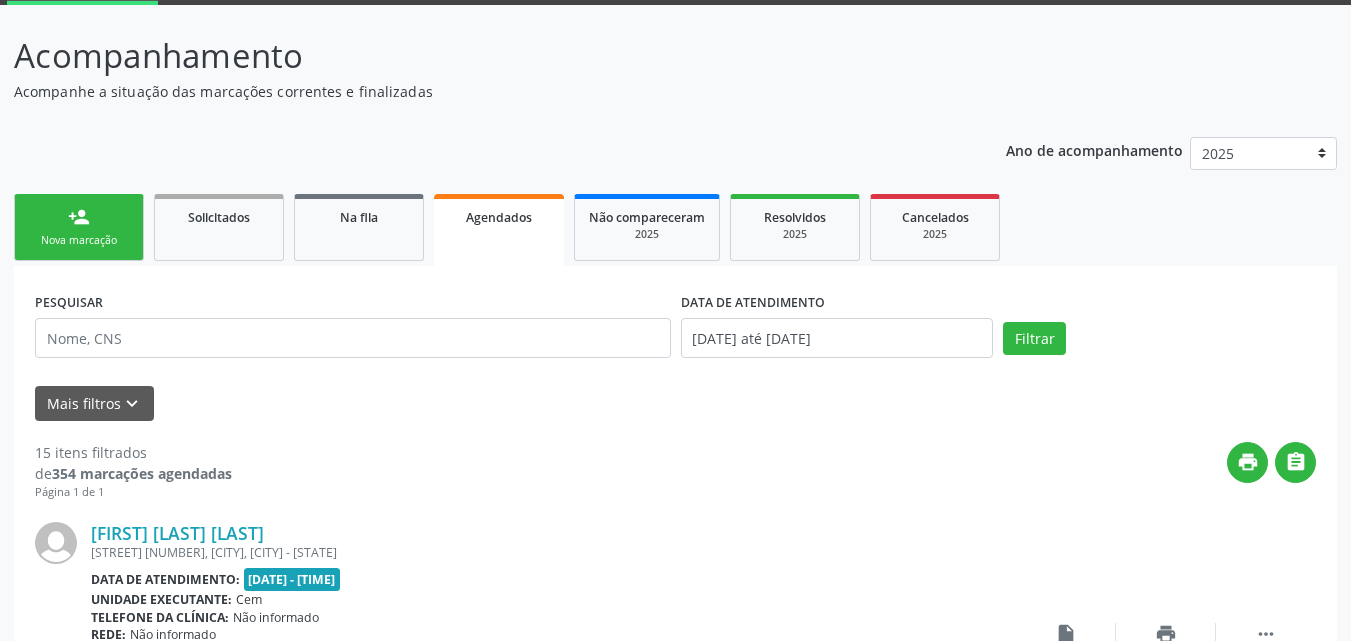 scroll, scrollTop: 0, scrollLeft: 0, axis: both 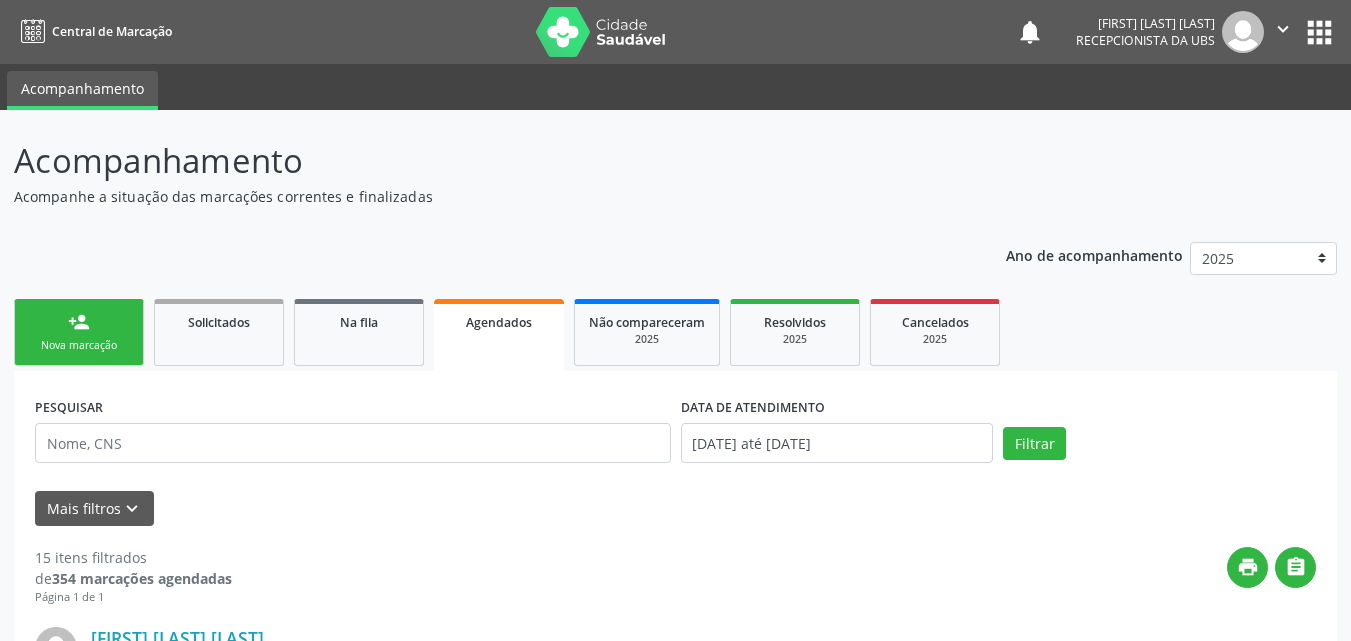 click on "person_add
Nova marcação" at bounding box center [79, 332] 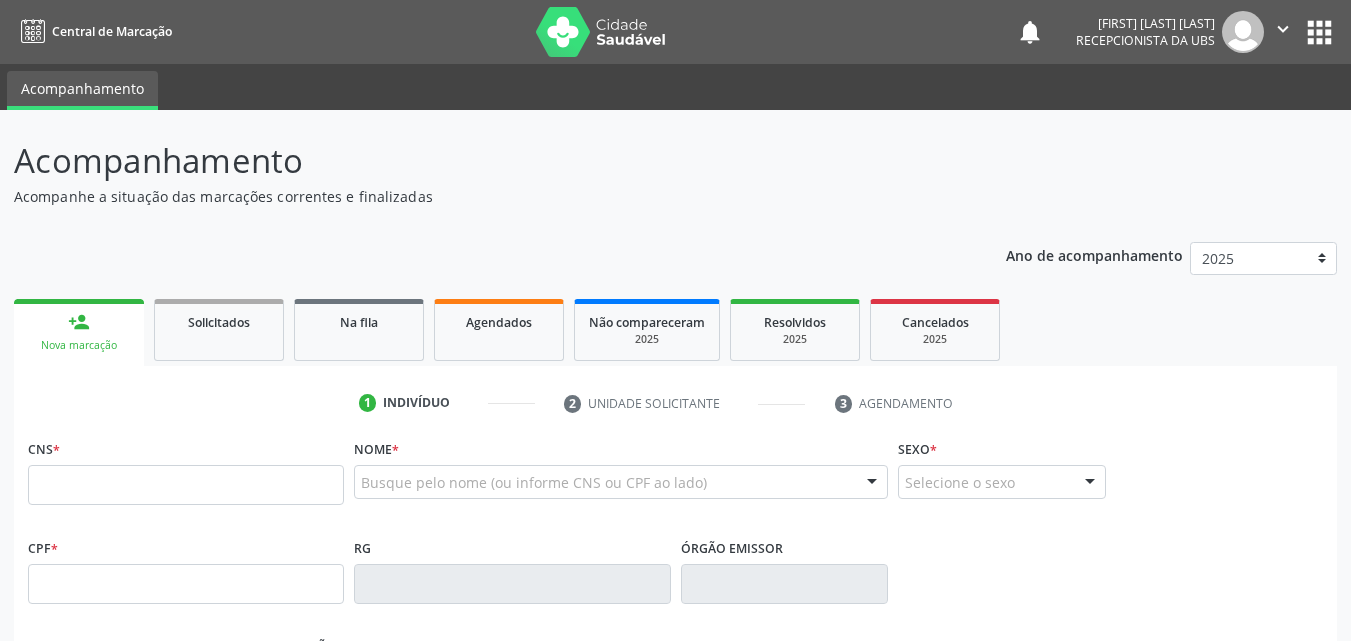 click on "person_add
Nova marcação" at bounding box center (79, 332) 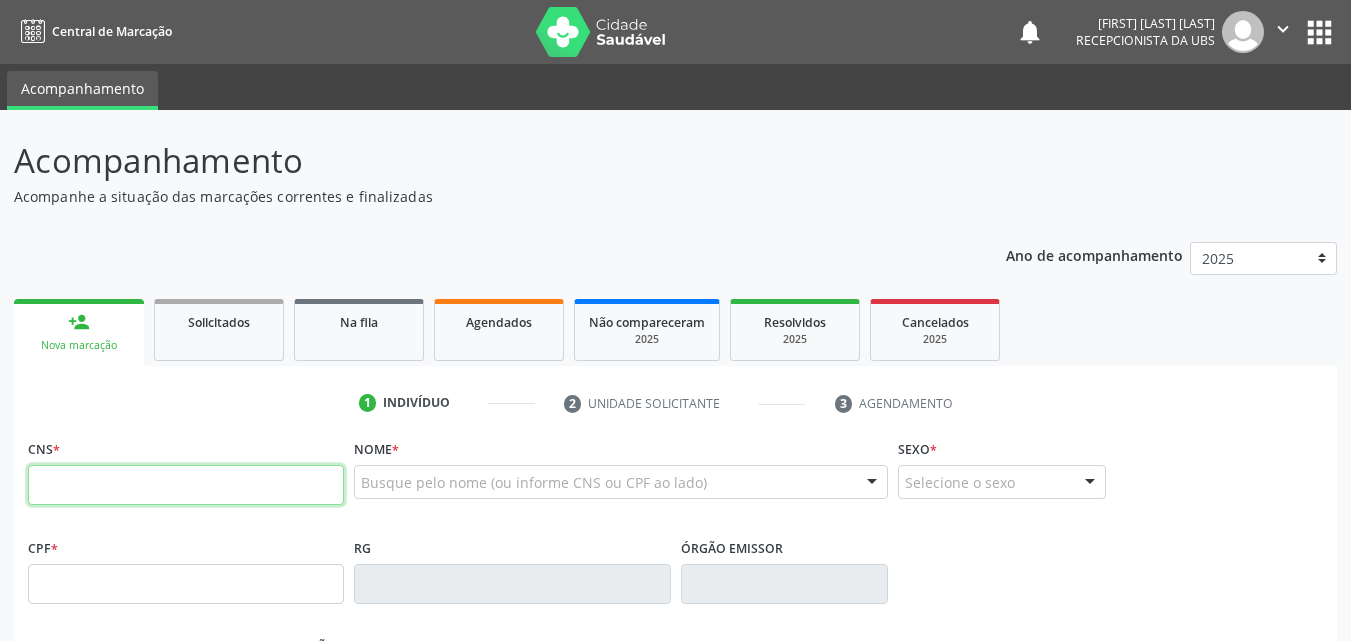 click at bounding box center [186, 485] 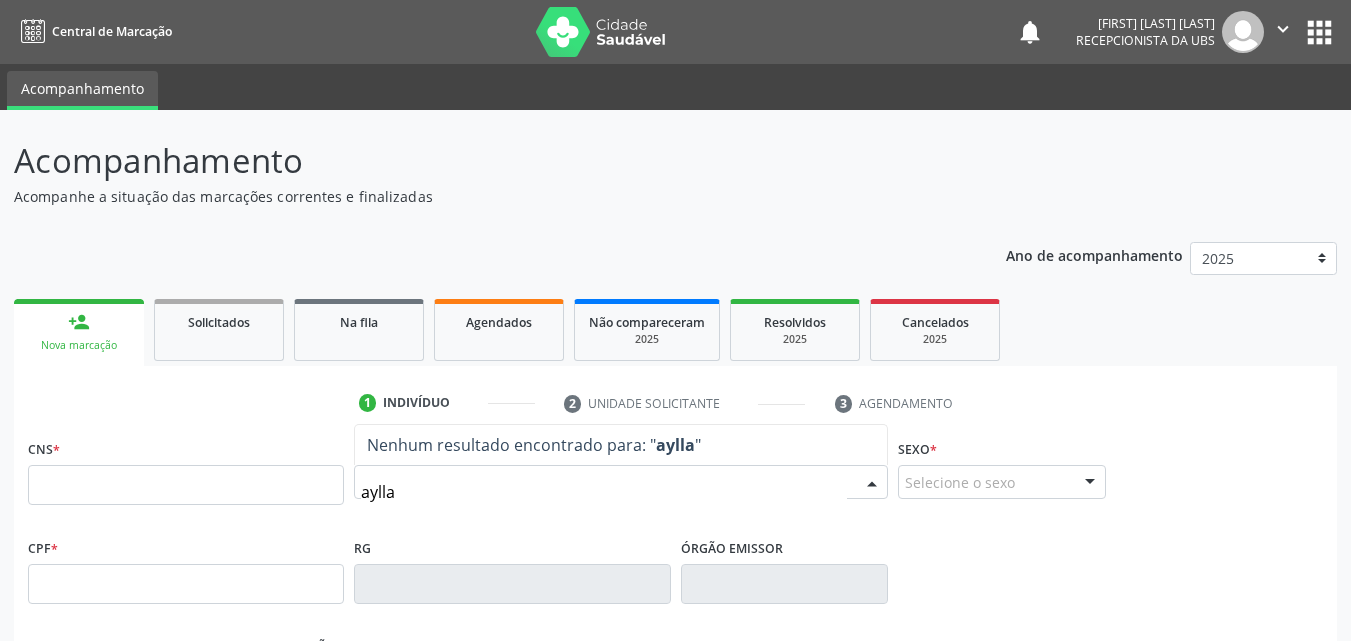 type on "aylla" 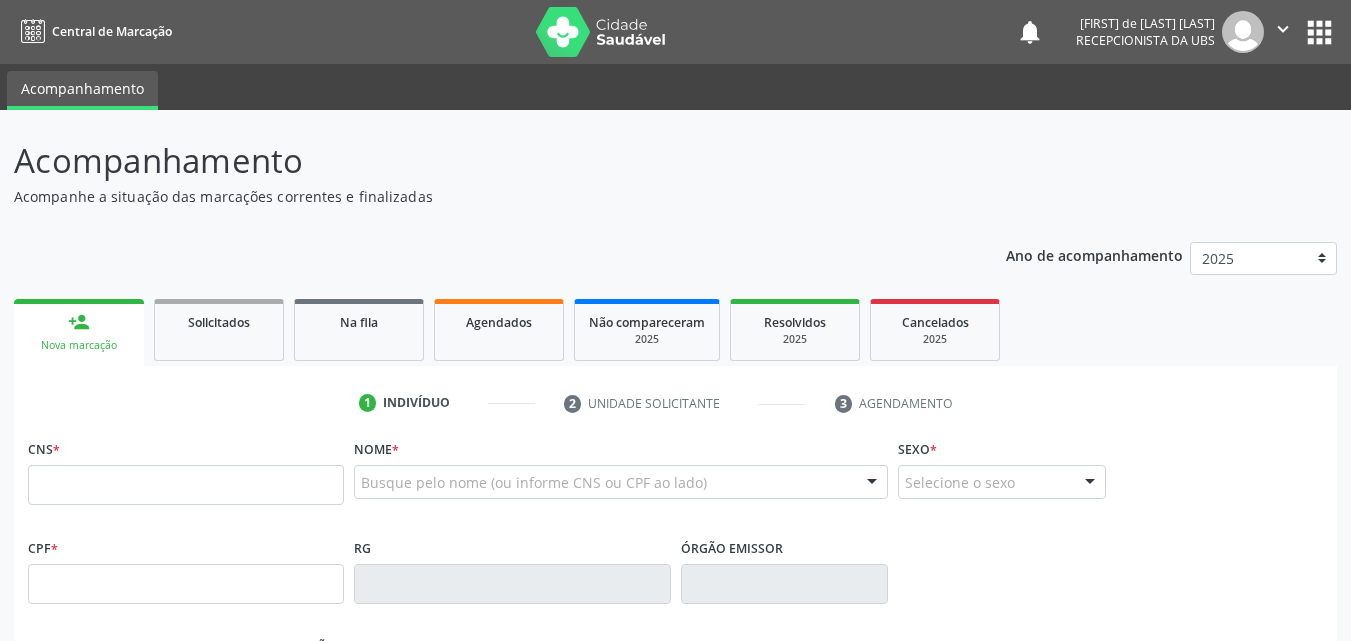 scroll, scrollTop: 0, scrollLeft: 0, axis: both 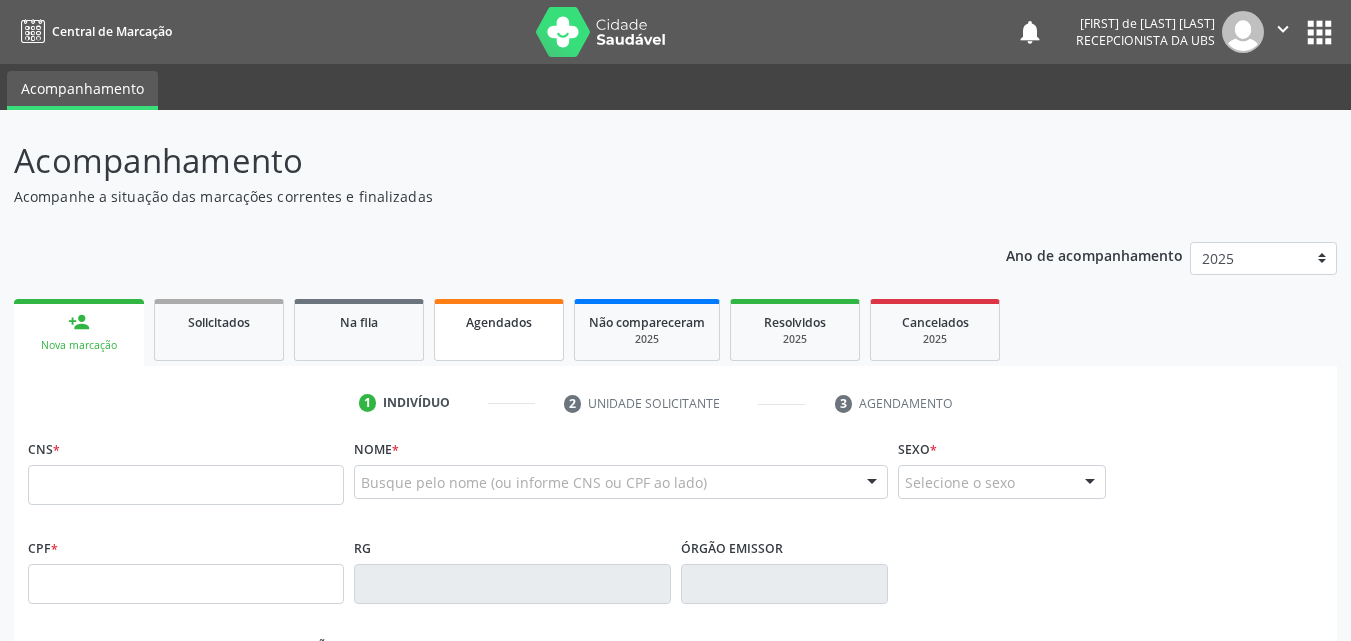 click on "Agendados" at bounding box center (499, 322) 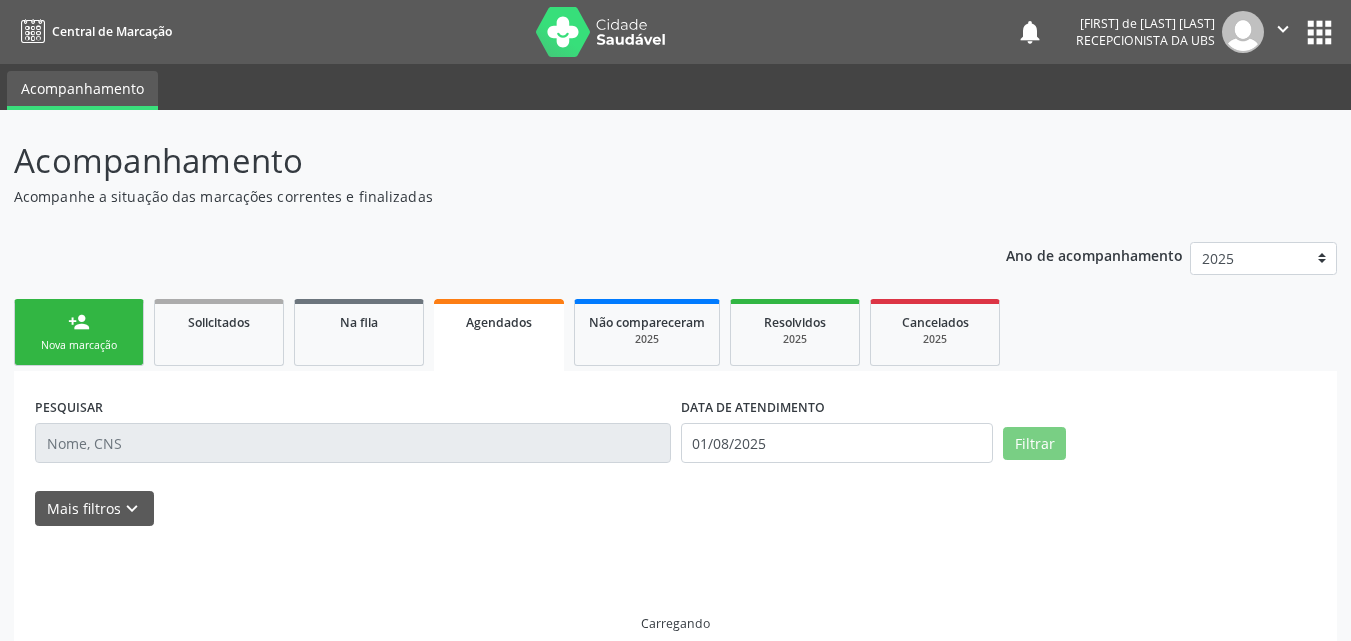 click on "Agendados" at bounding box center [499, 322] 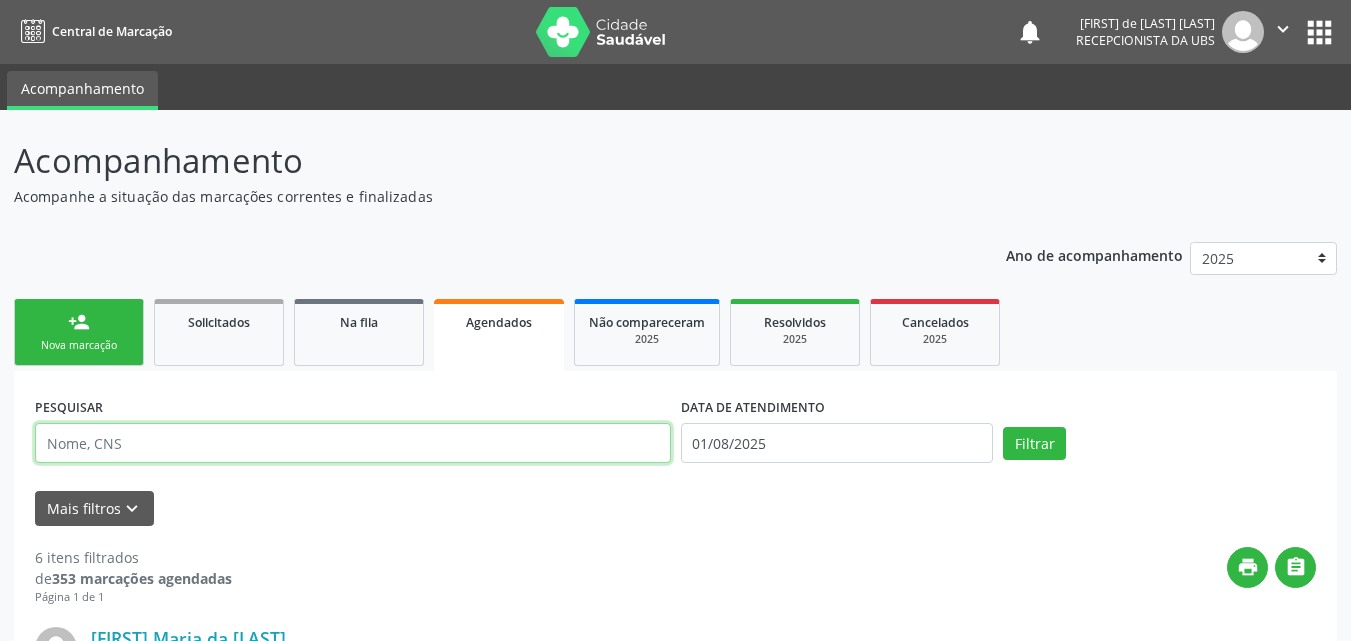 click at bounding box center [353, 443] 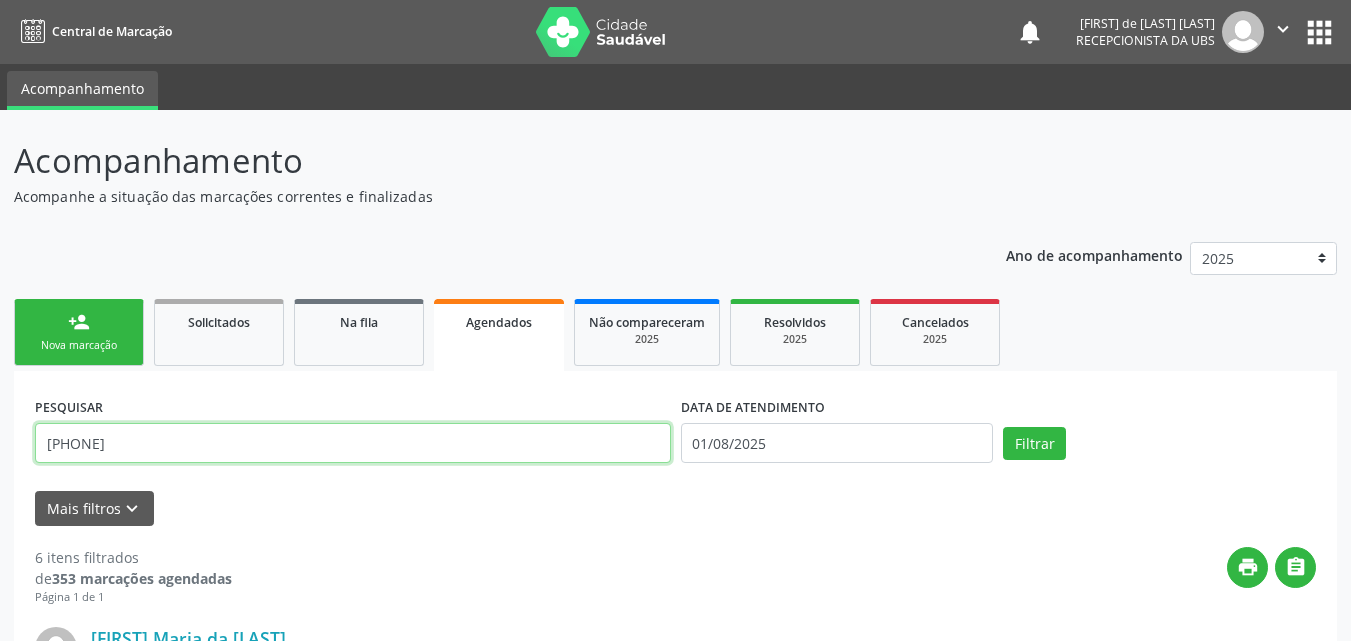 type on "70855043900880" 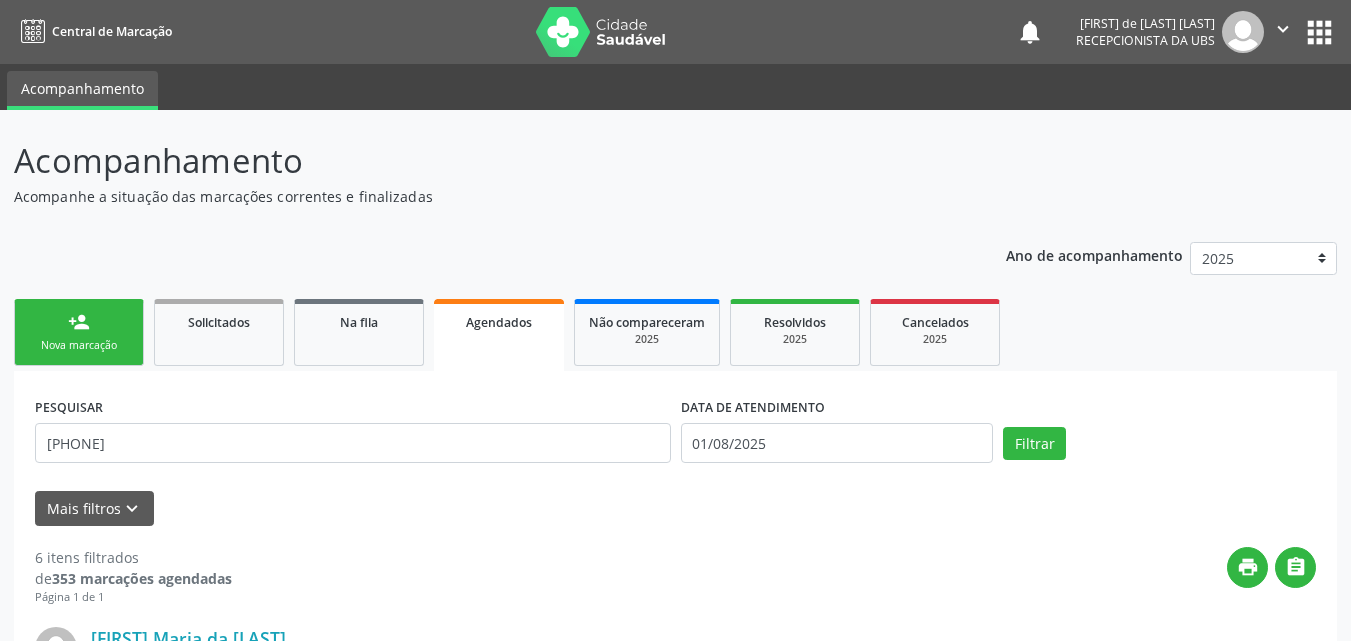click on "person_add" at bounding box center (79, 322) 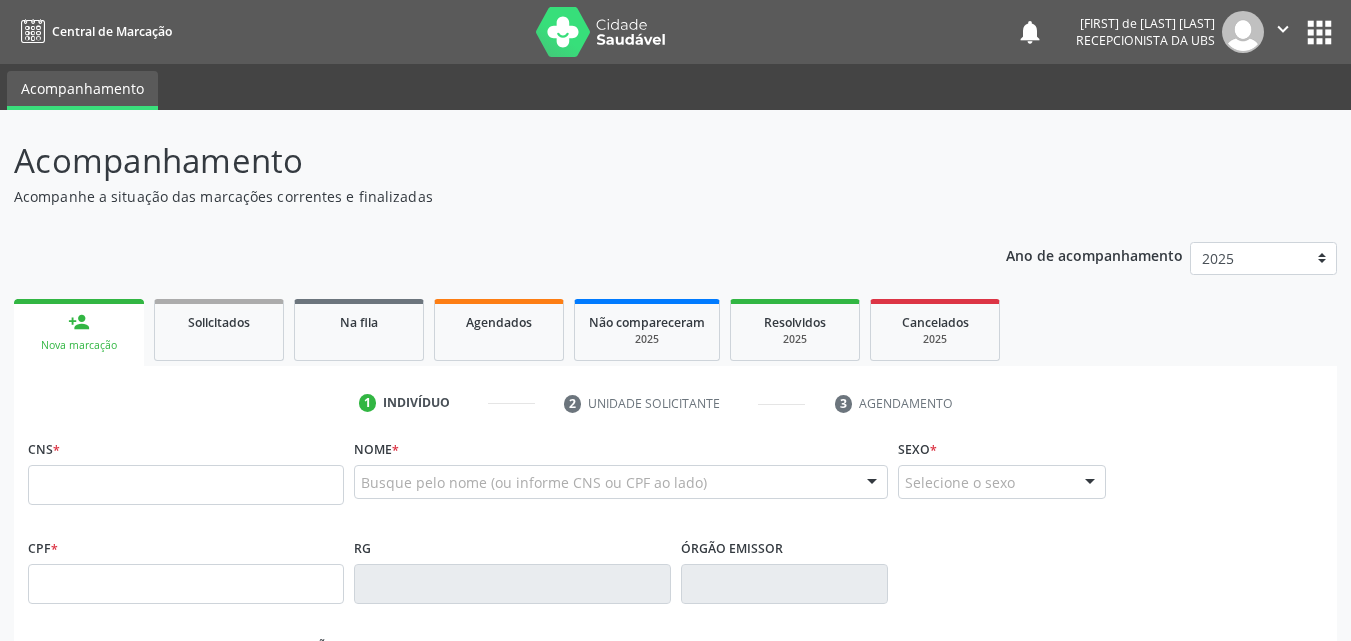 click on "person_add" at bounding box center (79, 322) 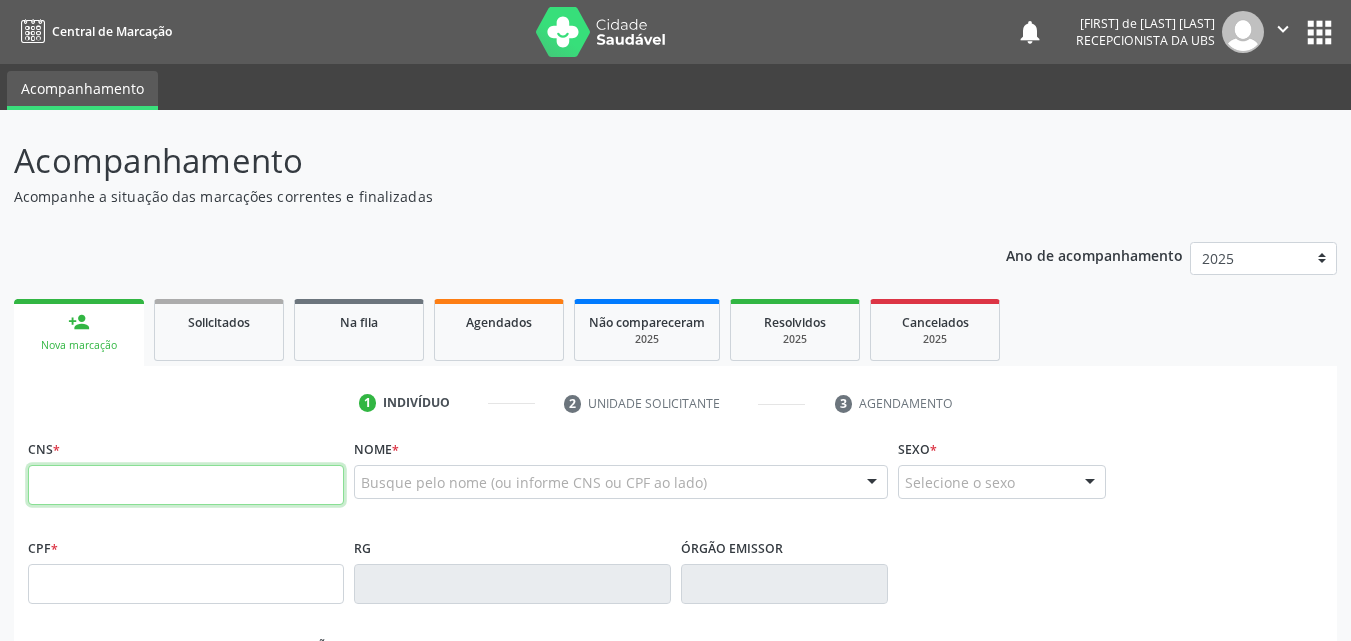 click at bounding box center (186, 485) 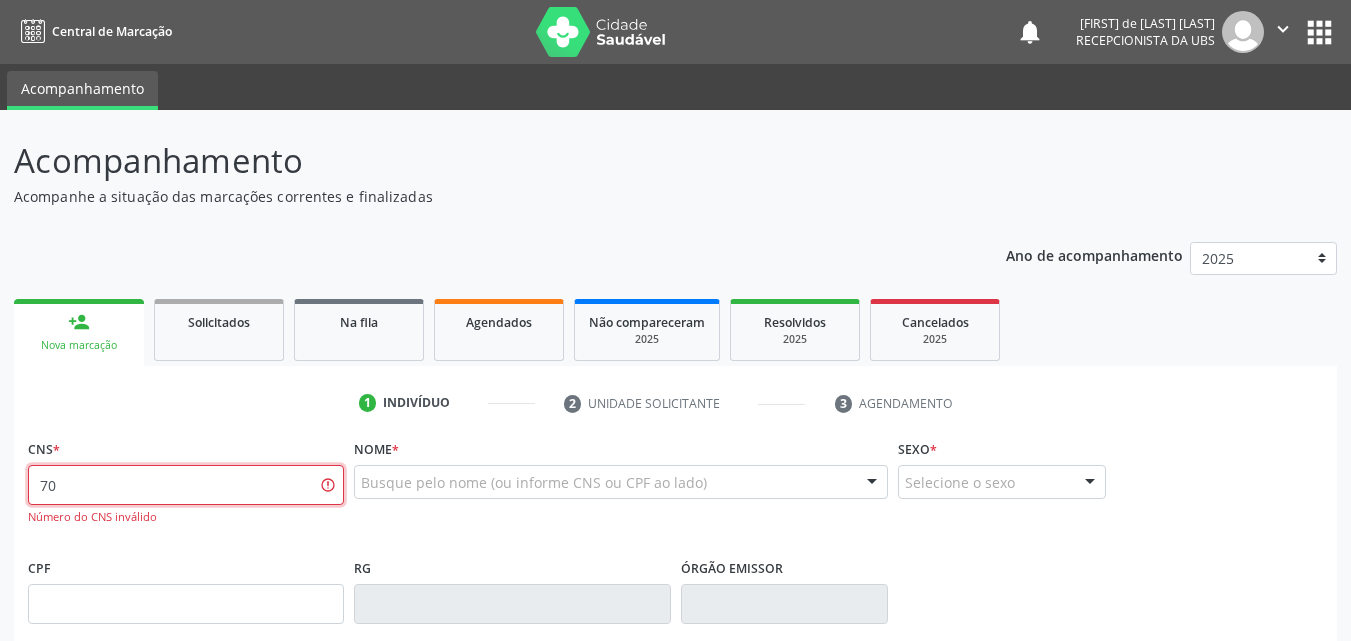 type on "7" 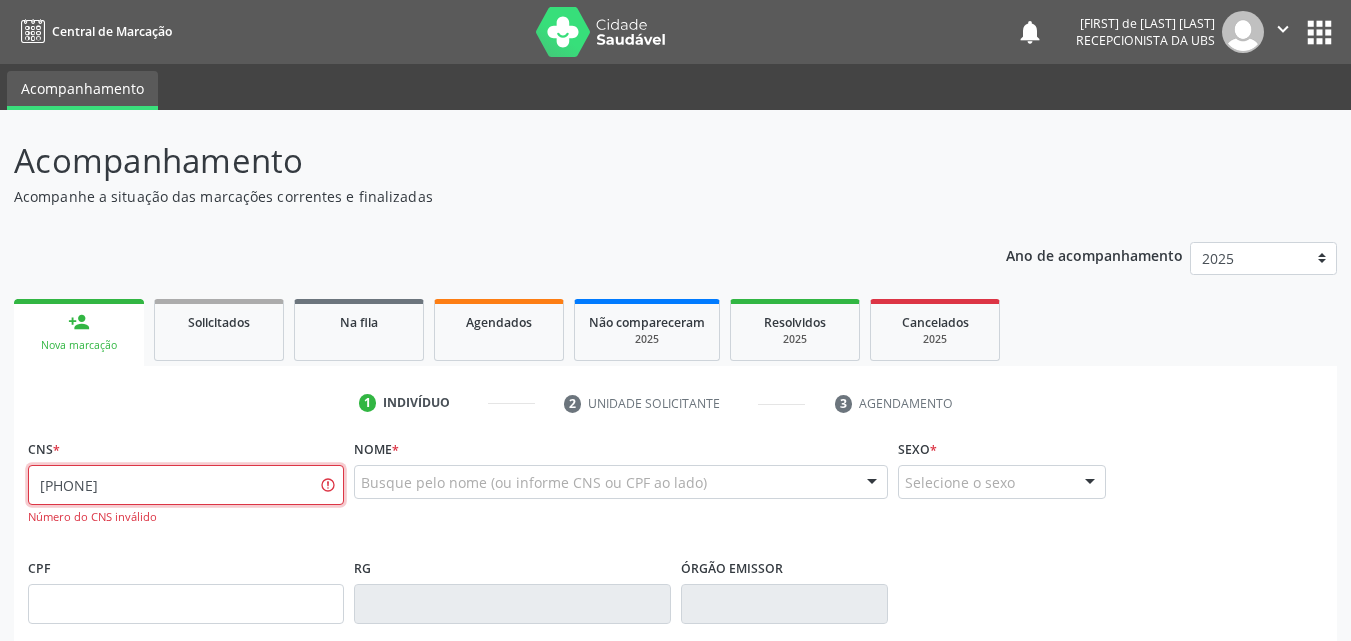 click on "[PHONE]" at bounding box center (186, 485) 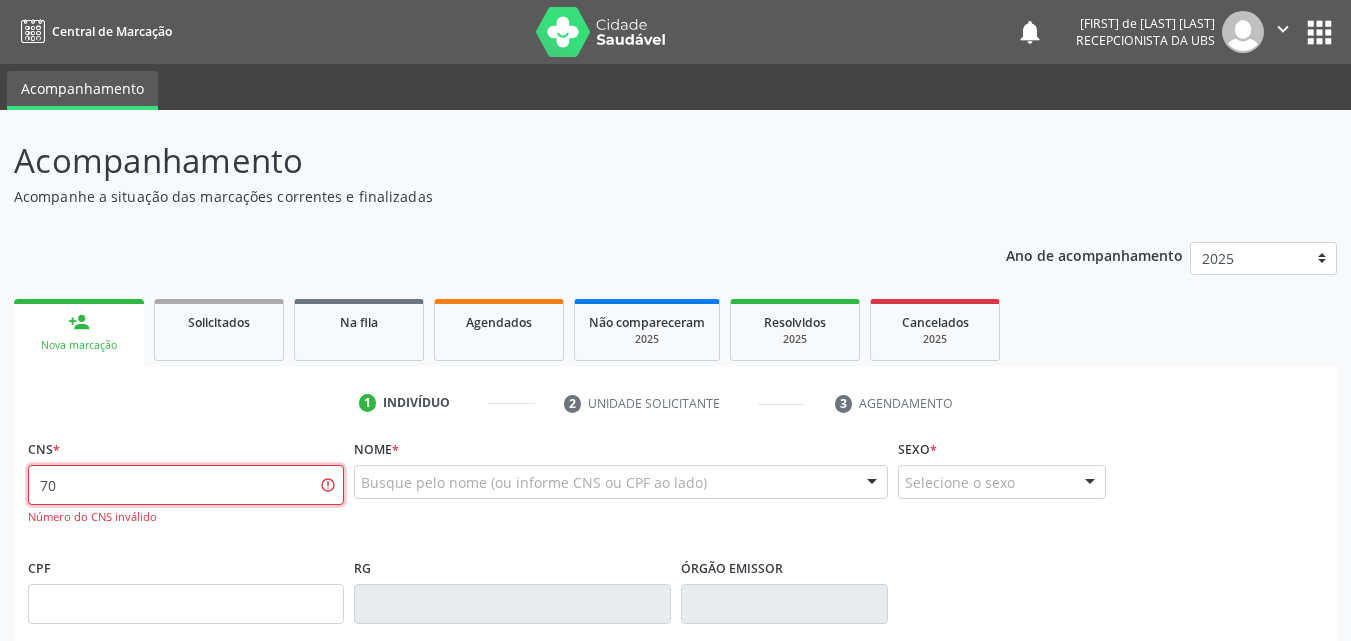type on "7" 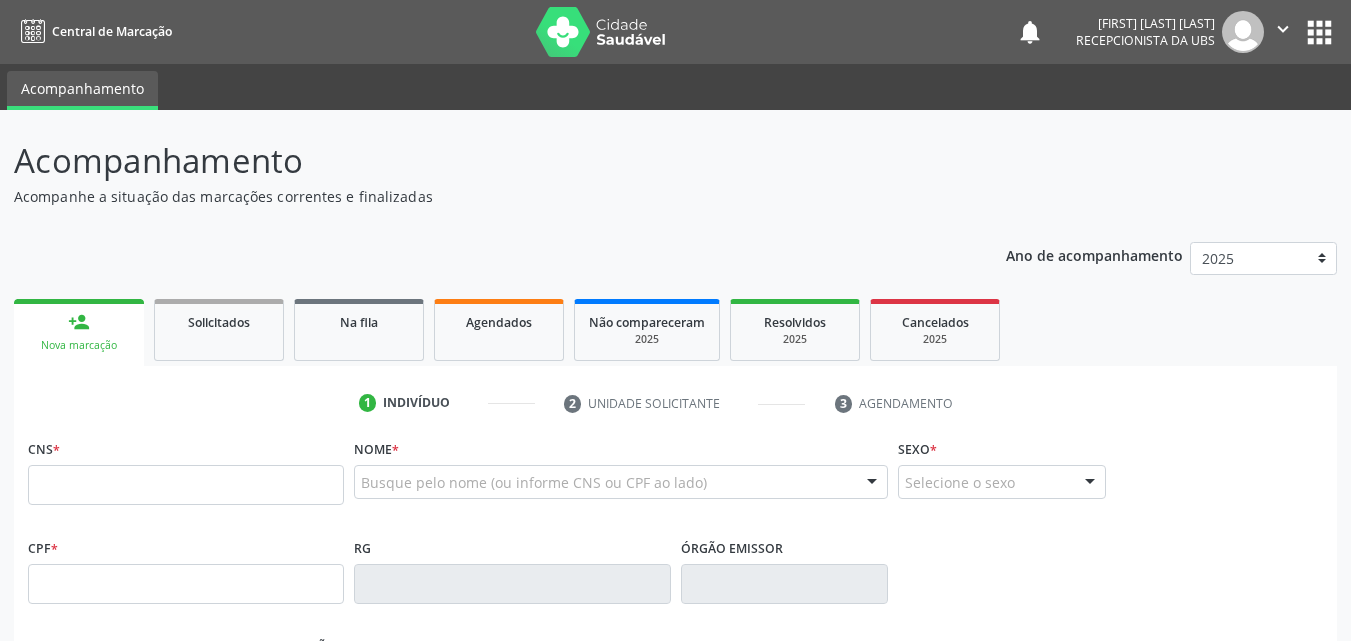 scroll, scrollTop: 0, scrollLeft: 0, axis: both 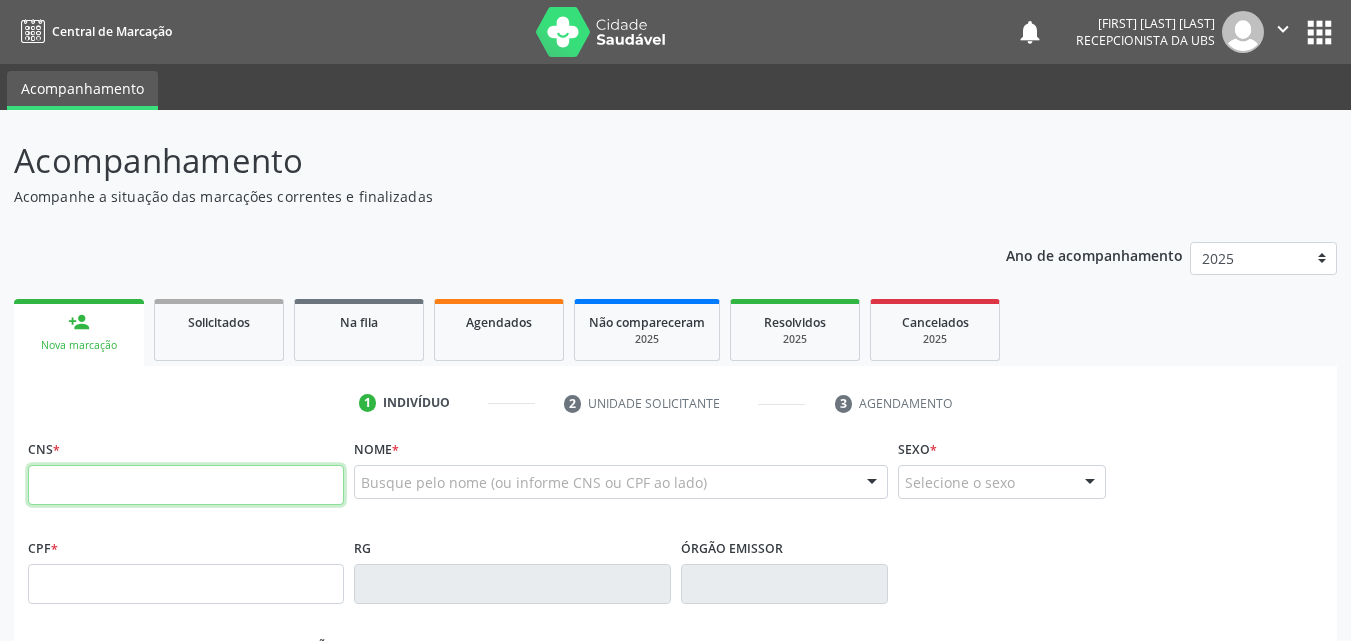 click at bounding box center [186, 485] 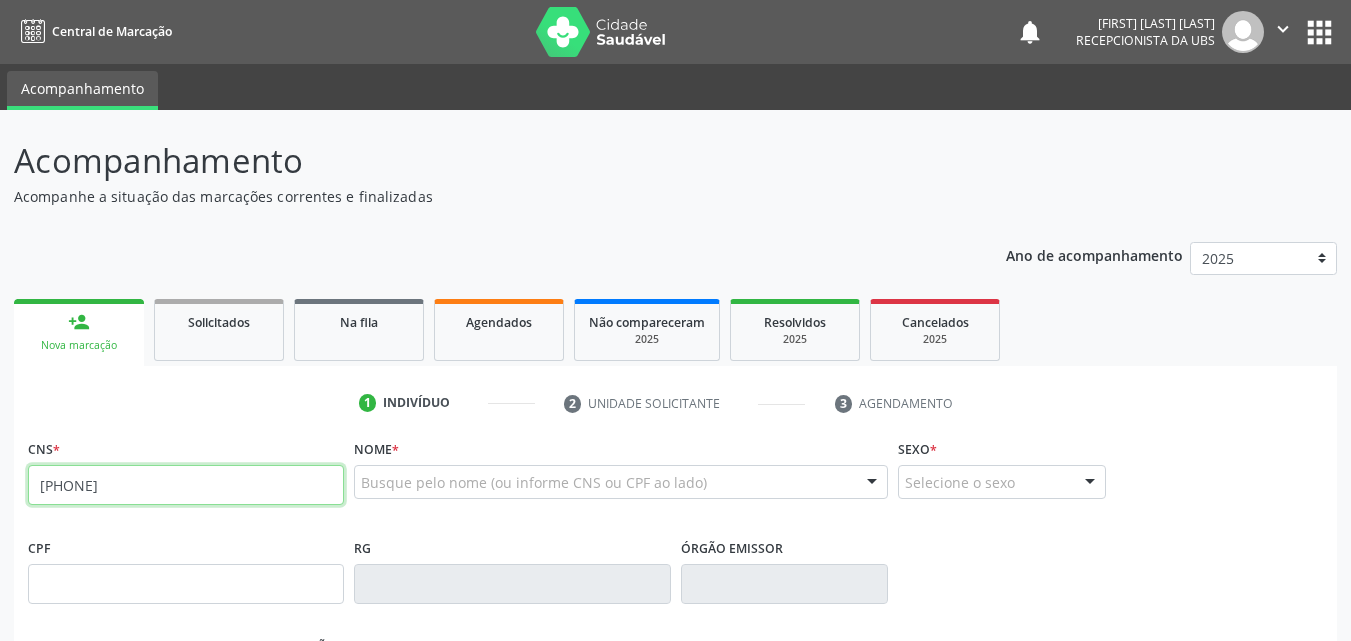 type on "[PHONE]" 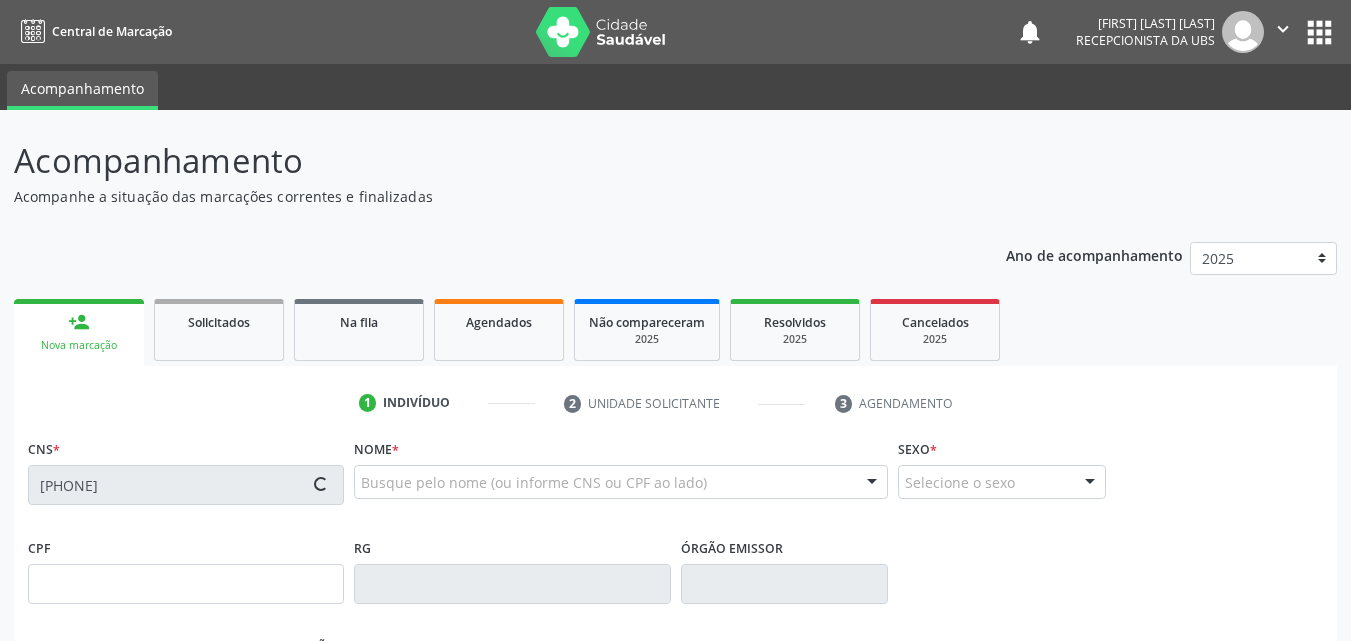 type on "[DATE]" 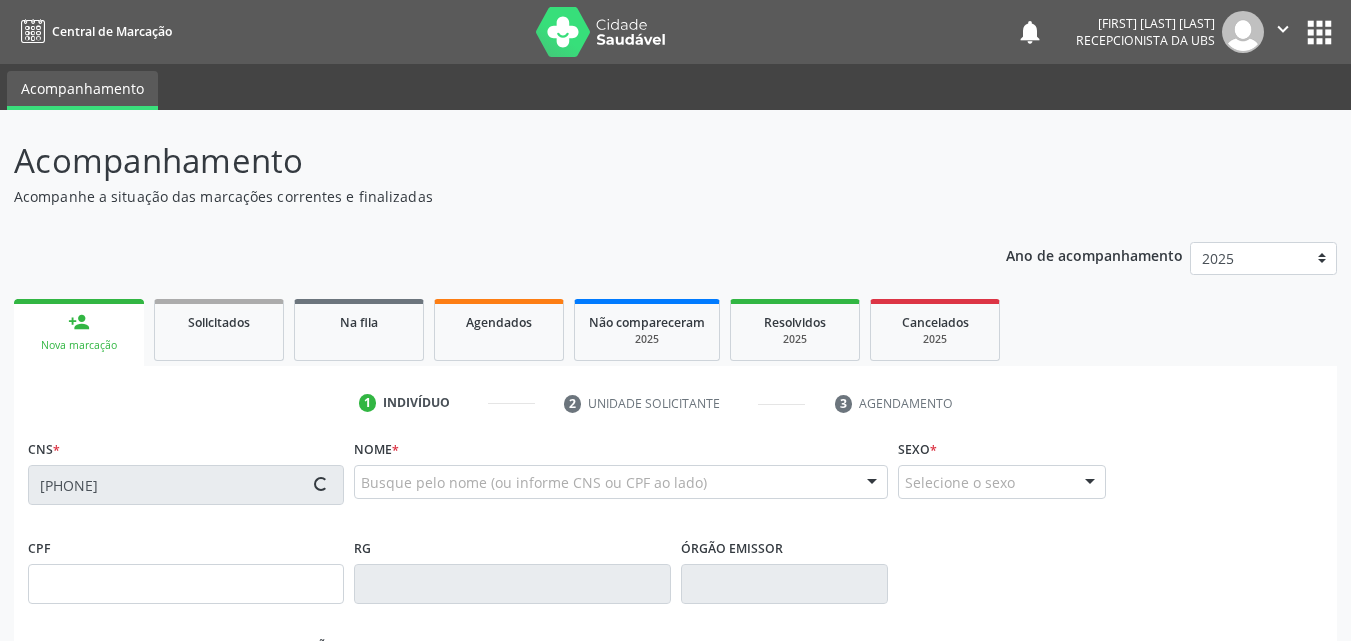 type on "[FIRST] [LAST] [LAST]" 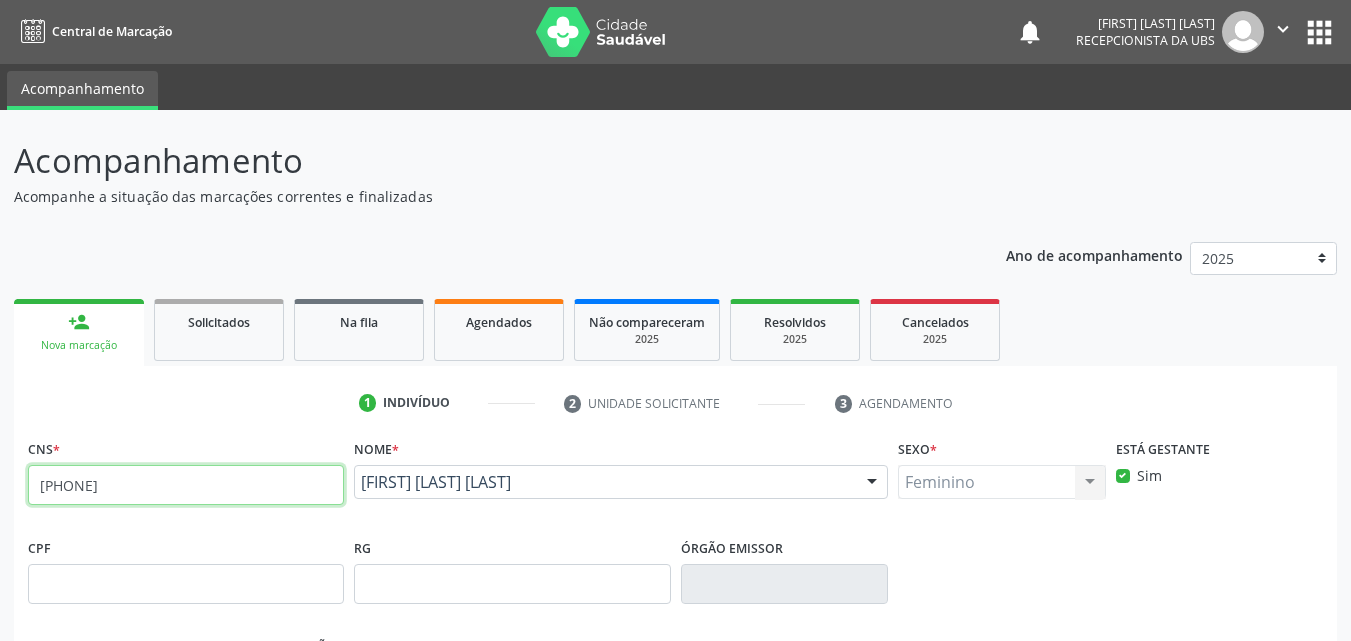 click on "[PHONE]" at bounding box center [186, 485] 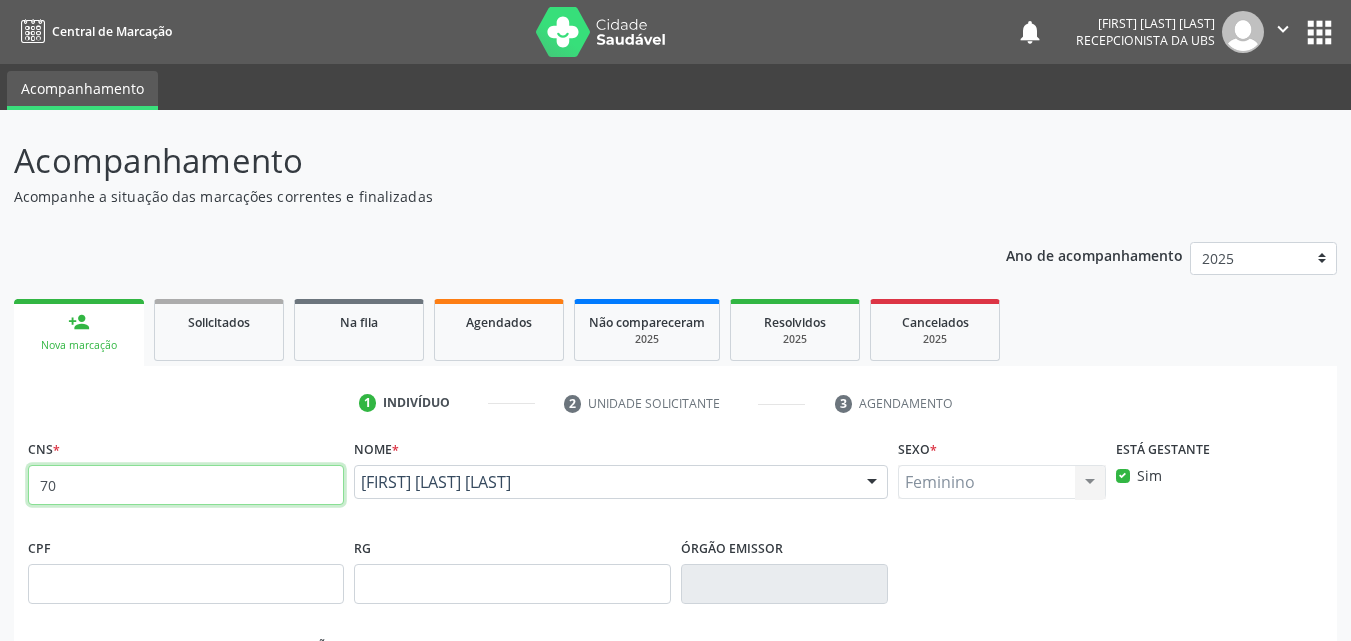 type on "7" 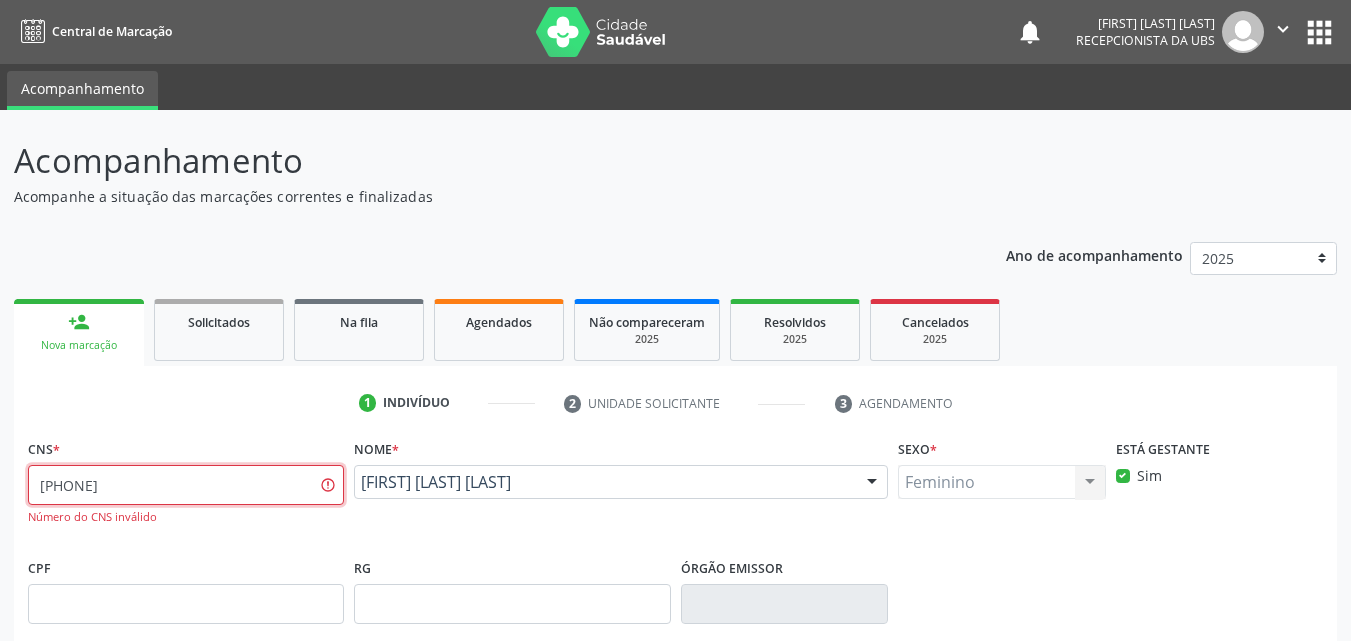 type on "[PHONE]" 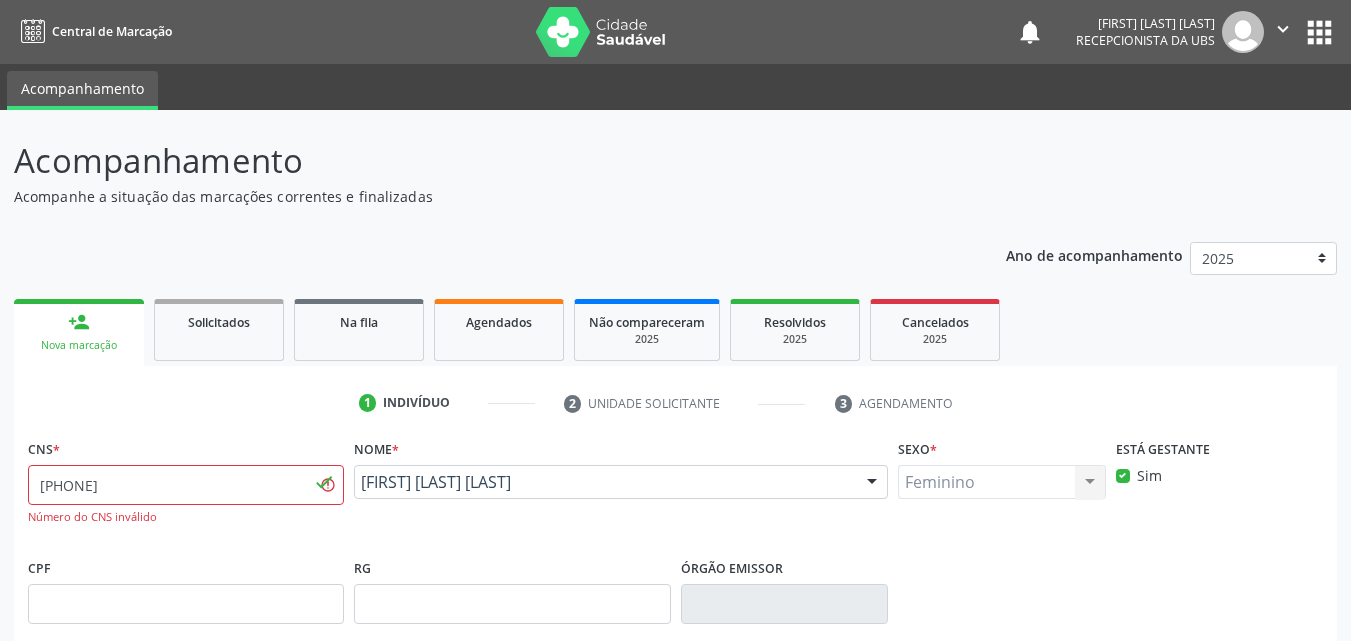 type 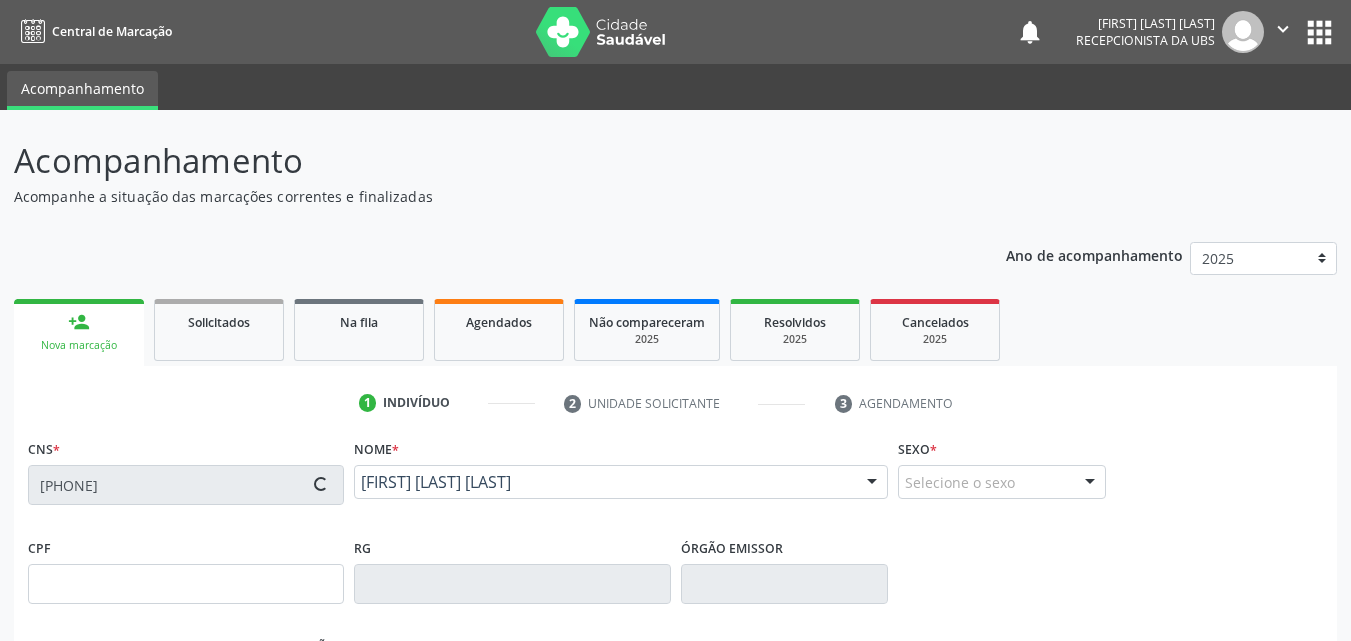 type on "[PHONE]" 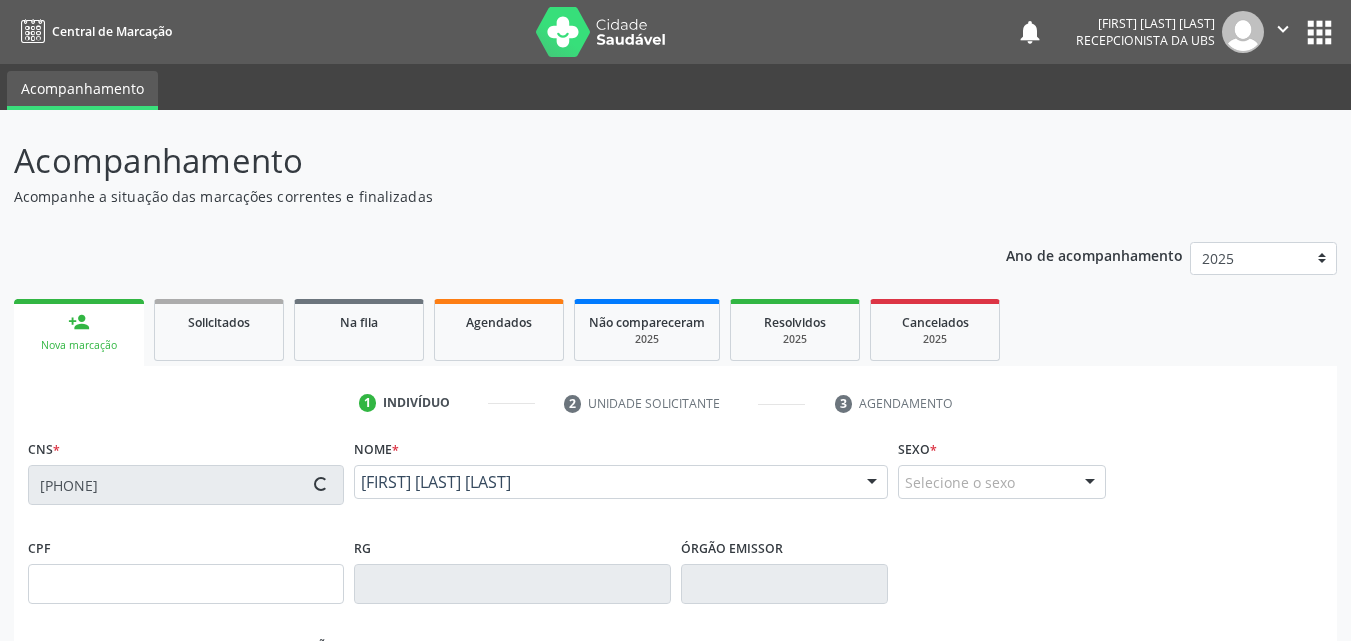 type on "[DATE]" 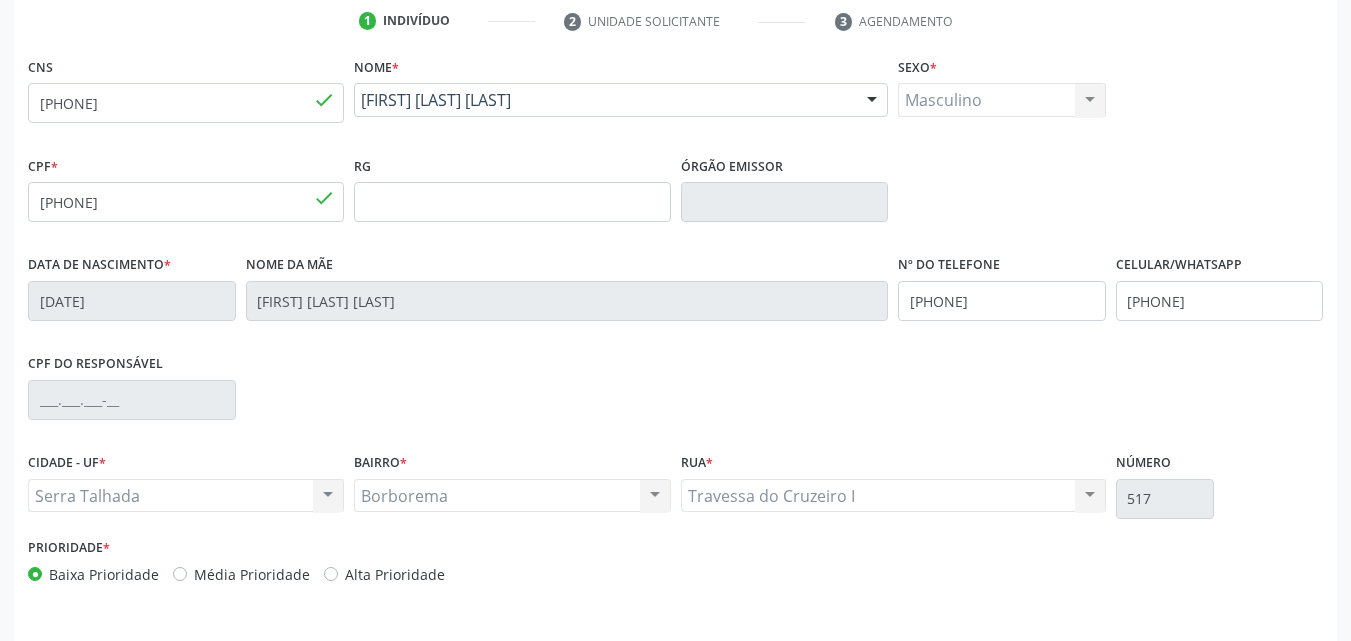 scroll, scrollTop: 443, scrollLeft: 0, axis: vertical 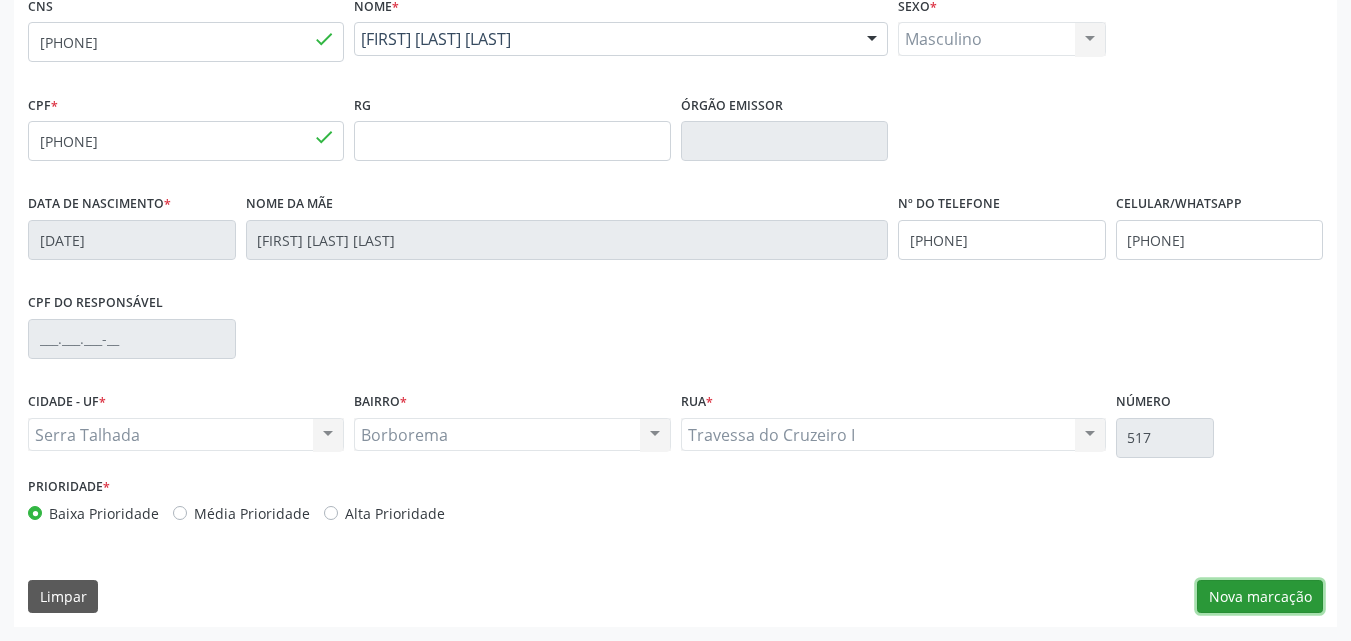 click on "Nova marcação" at bounding box center (1260, 597) 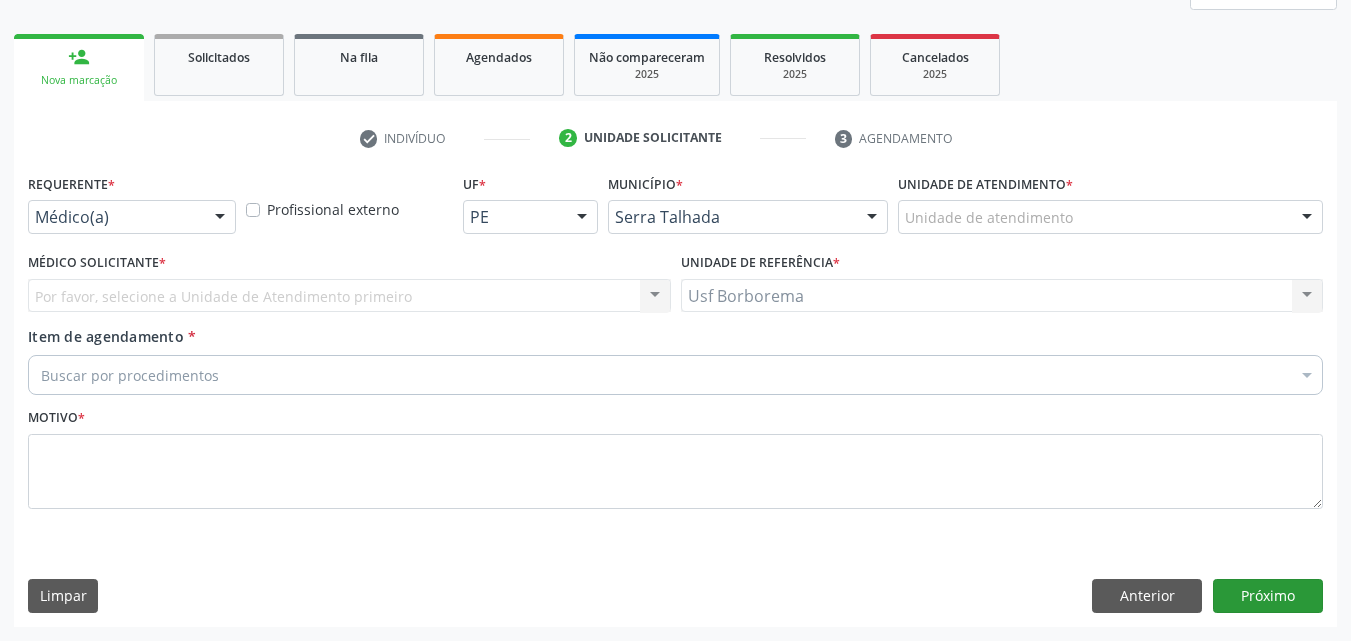 scroll, scrollTop: 265, scrollLeft: 0, axis: vertical 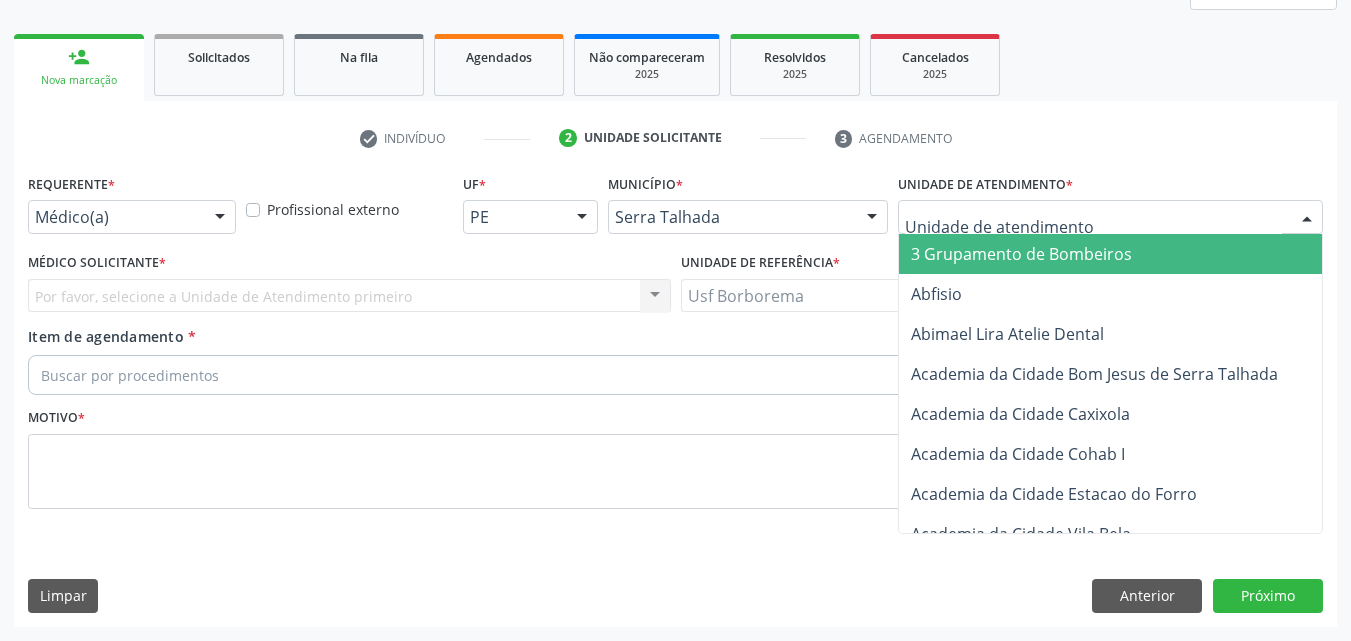 click at bounding box center [1110, 217] 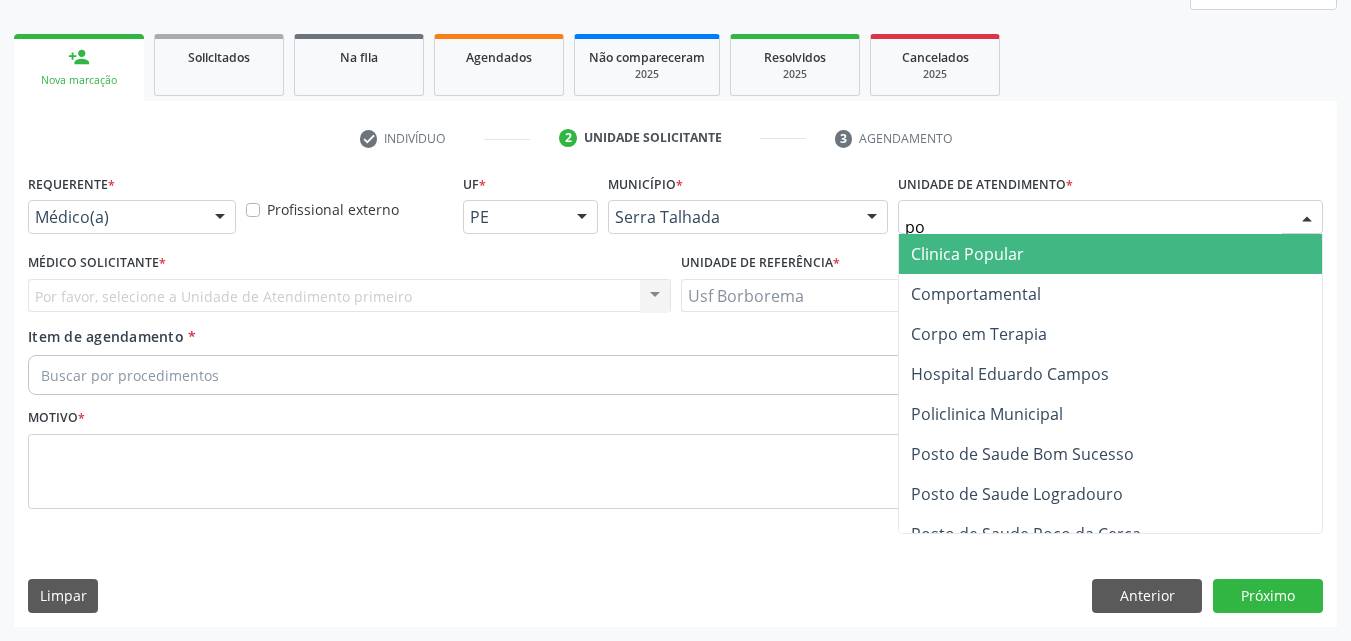 type on "pol" 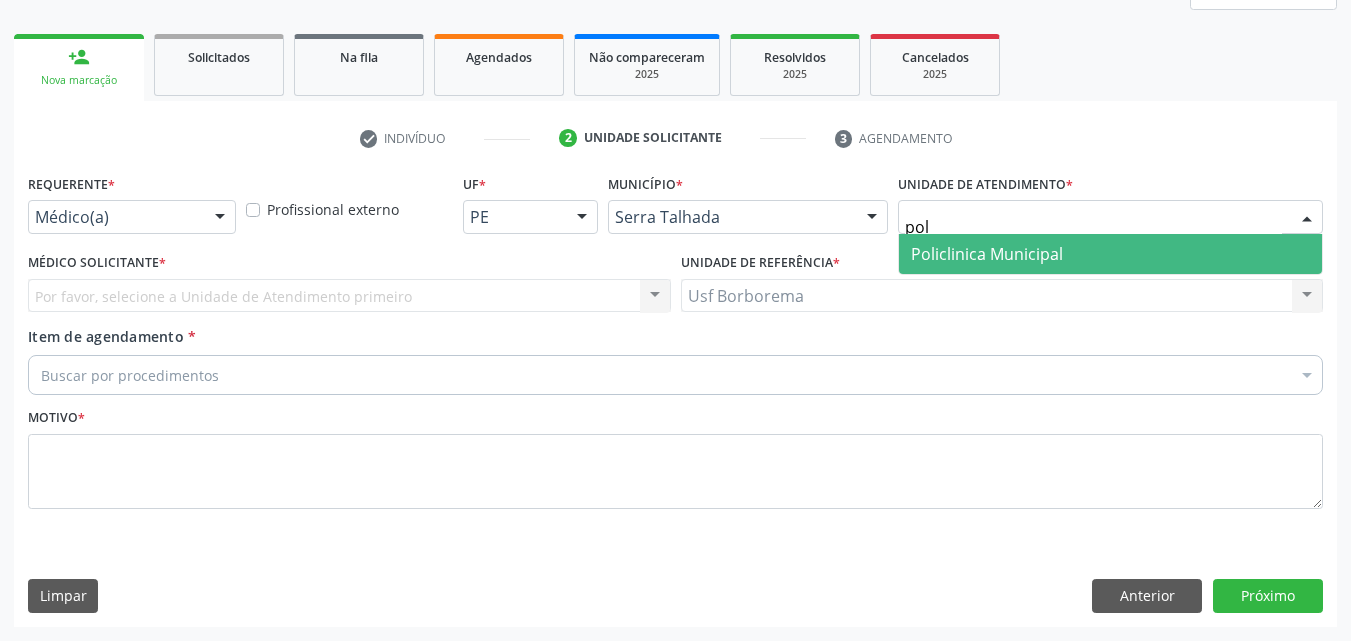 click on "Policlinica Municipal" at bounding box center (1110, 254) 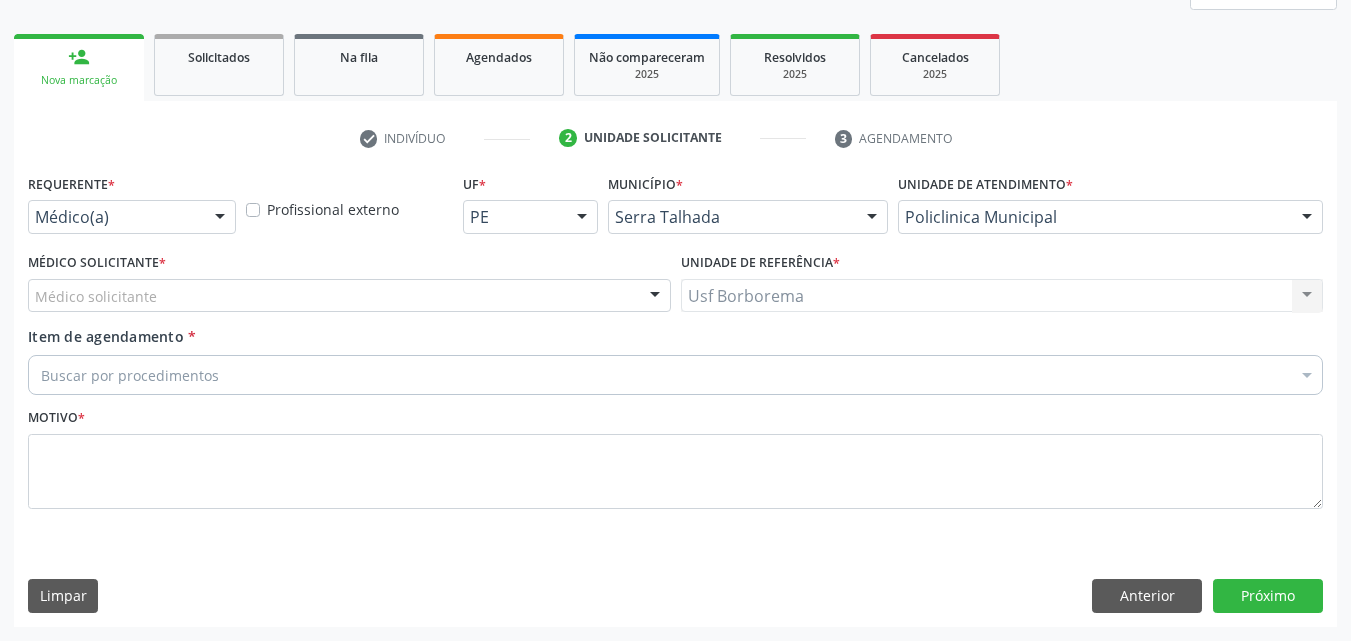 drag, startPoint x: 274, startPoint y: 258, endPoint x: 295, endPoint y: 320, distance: 65.459915 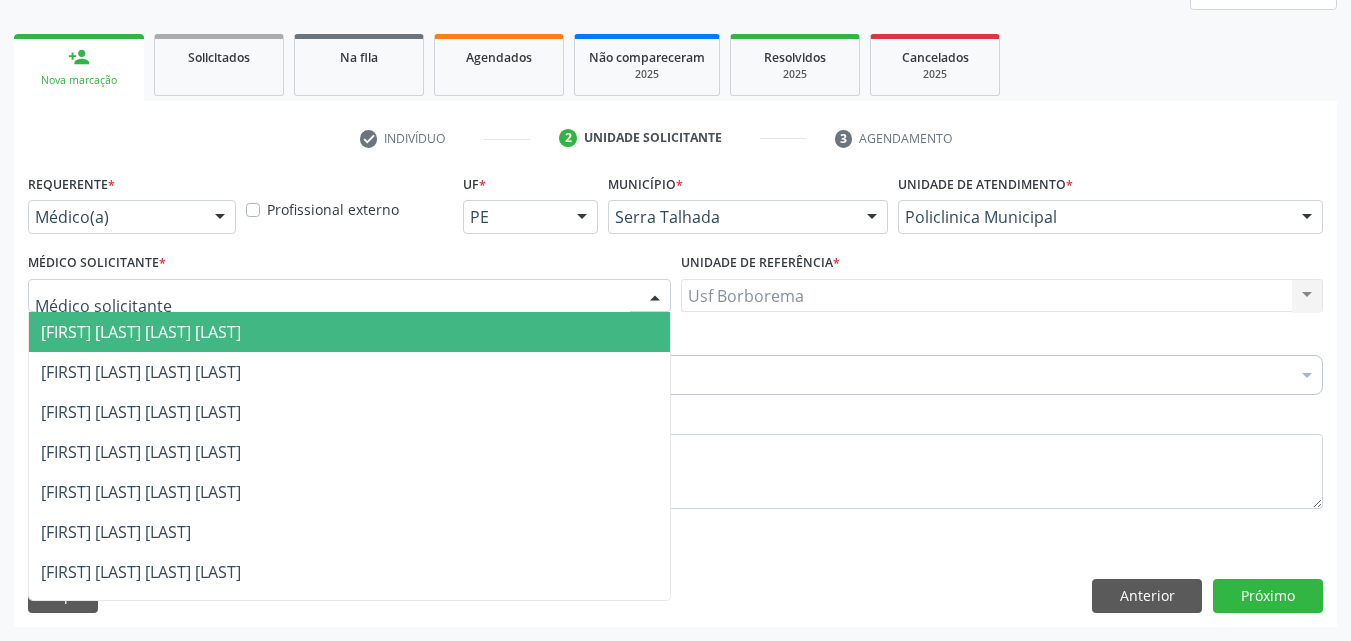 click at bounding box center [349, 296] 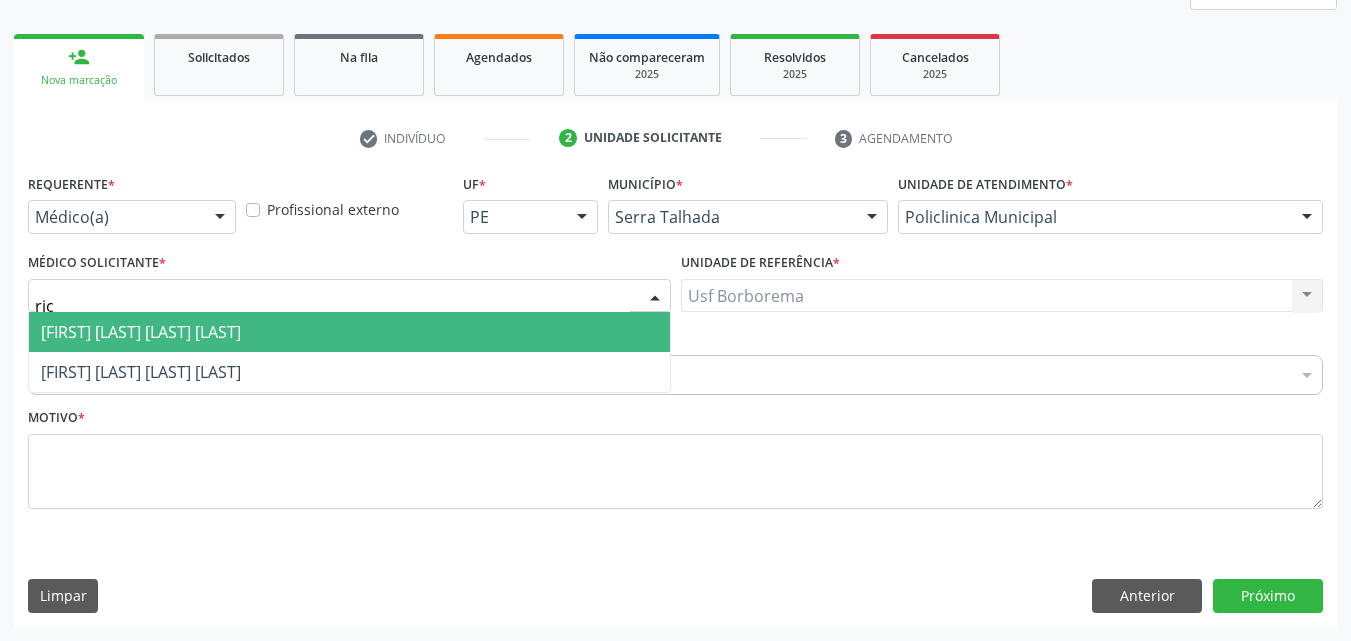 type on "rica" 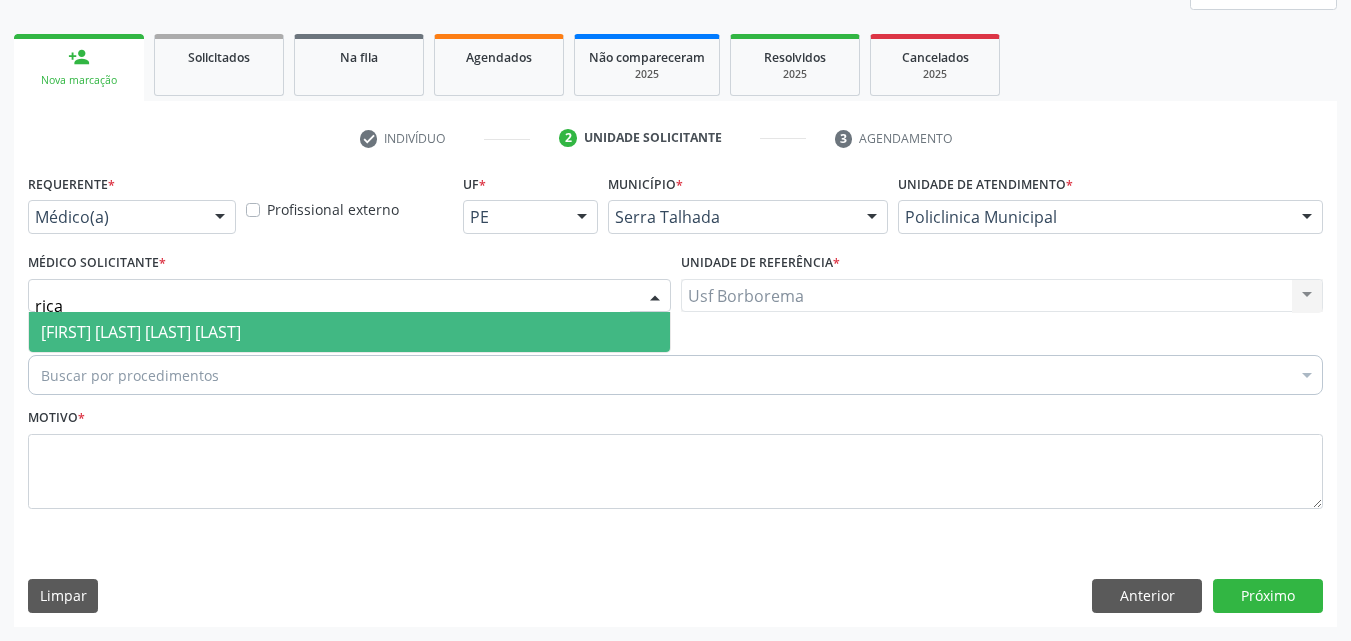 click on "[FIRST] [LAST] [LAST] [LAST]" at bounding box center (349, 332) 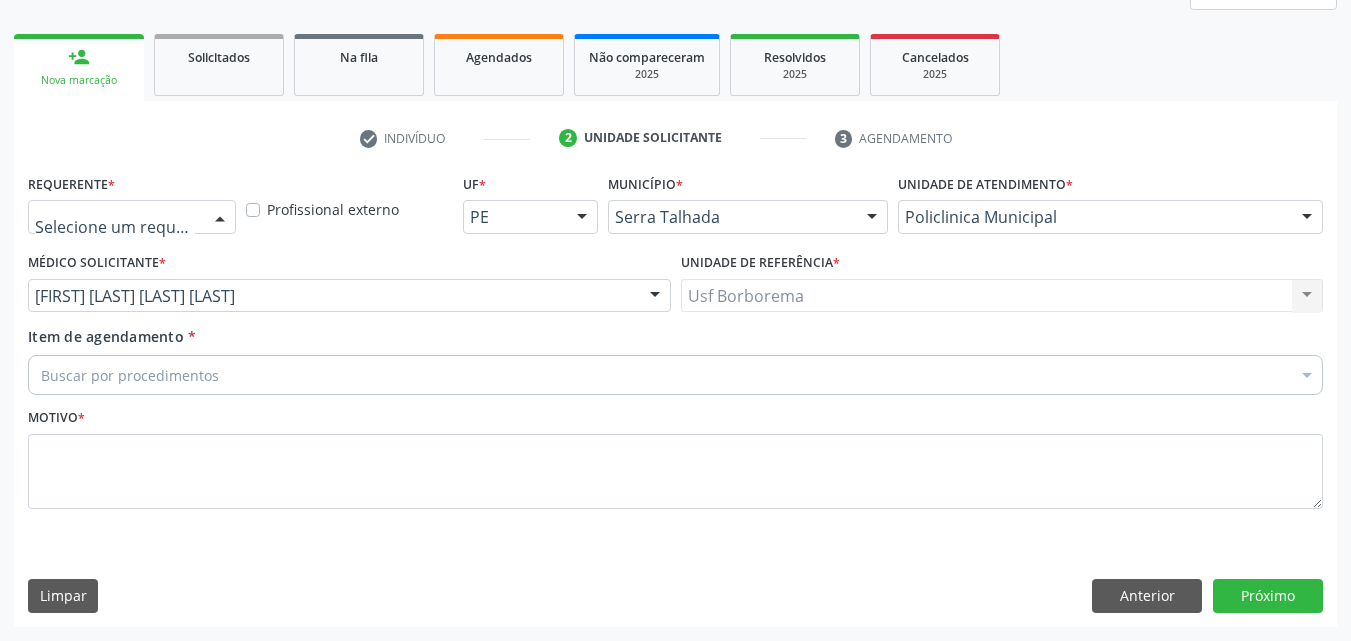 drag, startPoint x: 183, startPoint y: 207, endPoint x: 174, endPoint y: 234, distance: 28.460499 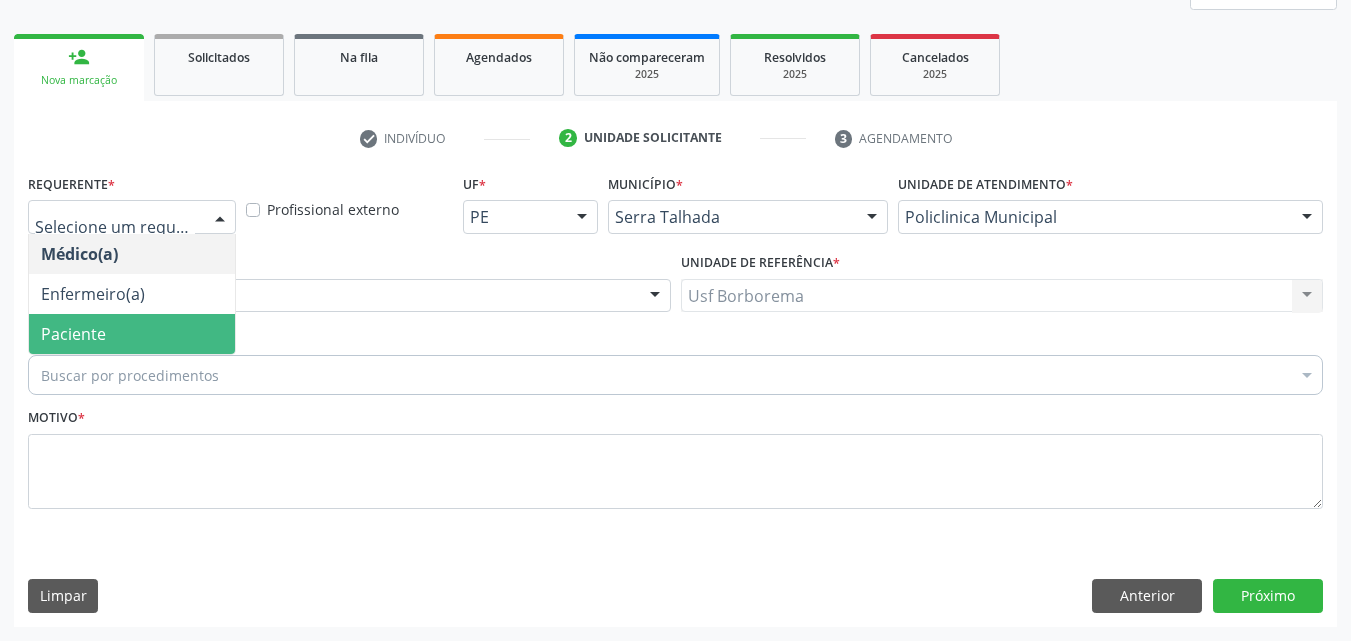 click on "Paciente" at bounding box center [132, 334] 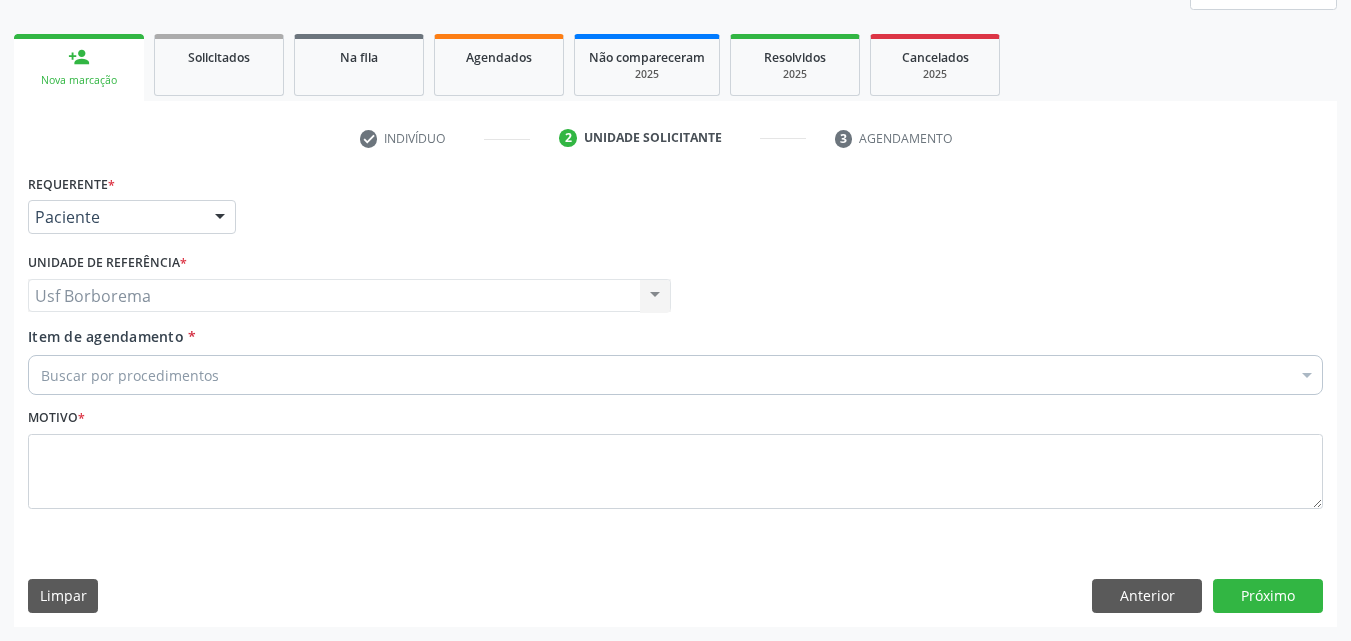 click on "Paciente" at bounding box center (132, 217) 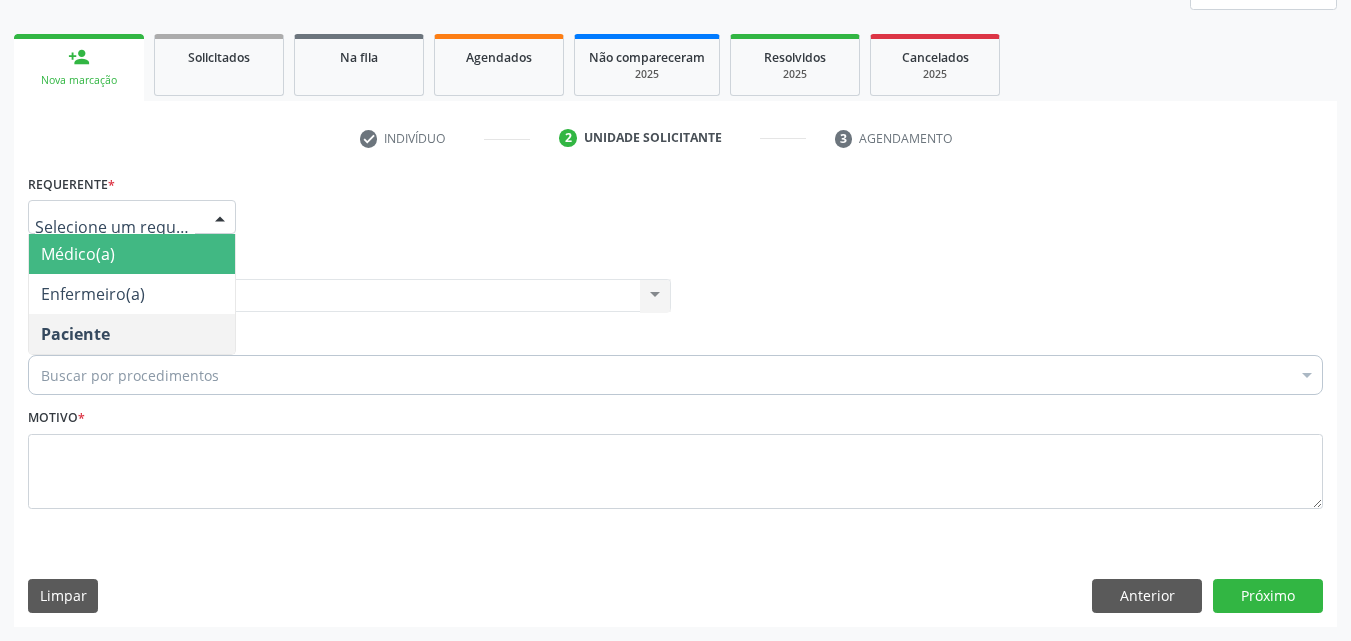 click on "Médico(a)" at bounding box center (78, 254) 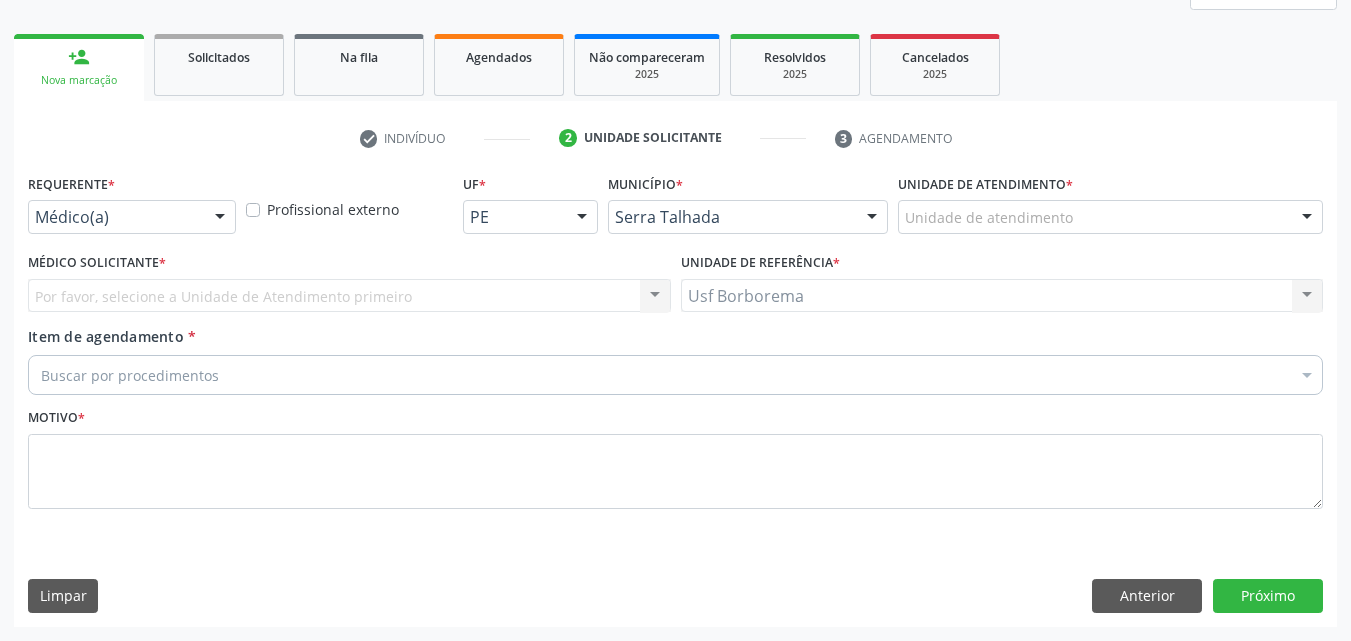 click on "Limpar
Anterior
Próximo" at bounding box center (675, 596) 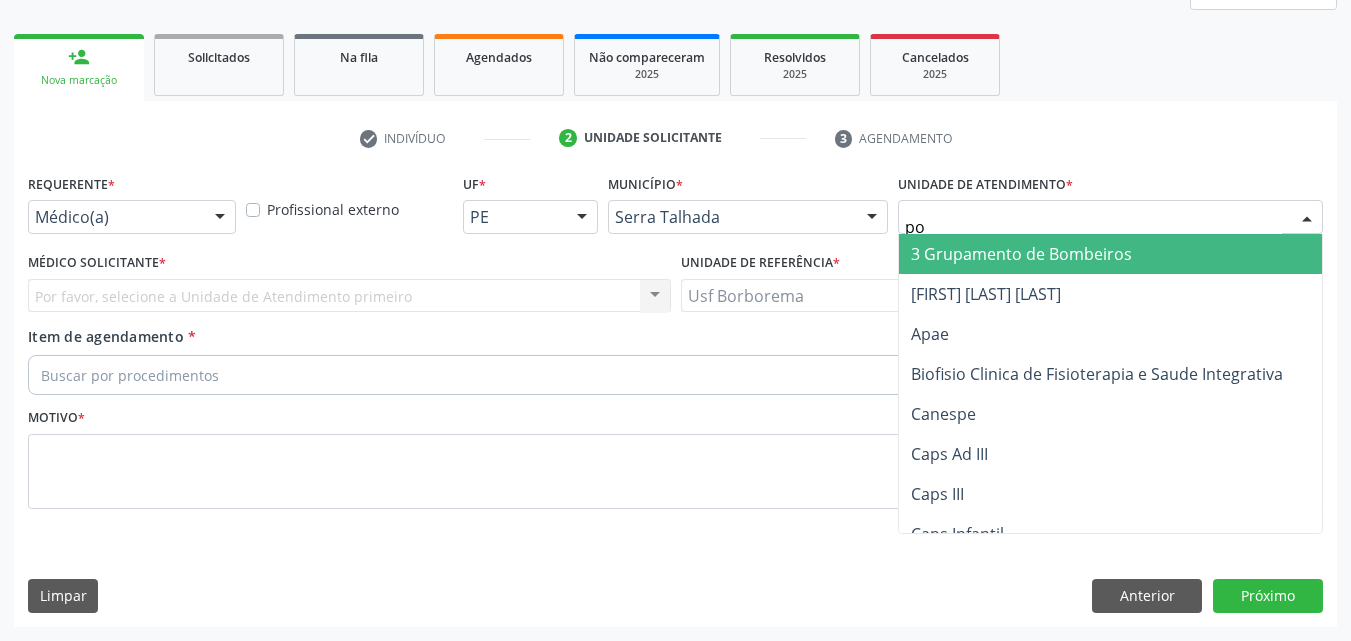 type on "pol" 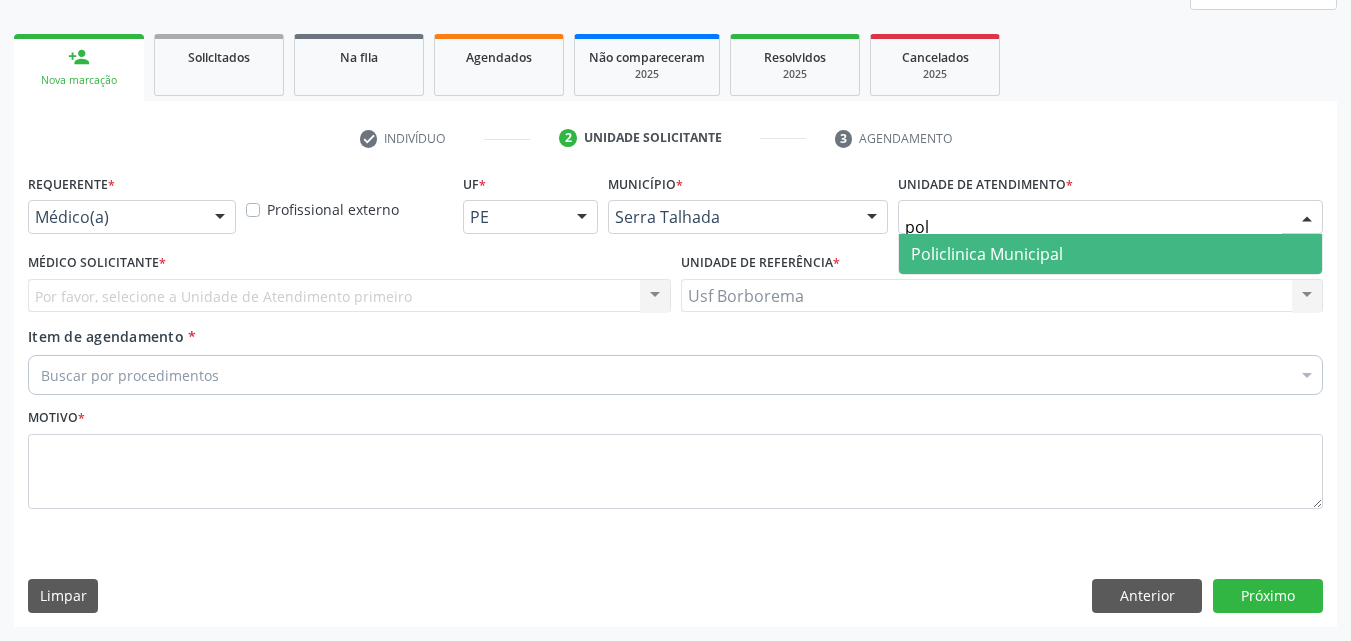 click on "Policlinica Municipal" at bounding box center (1110, 254) 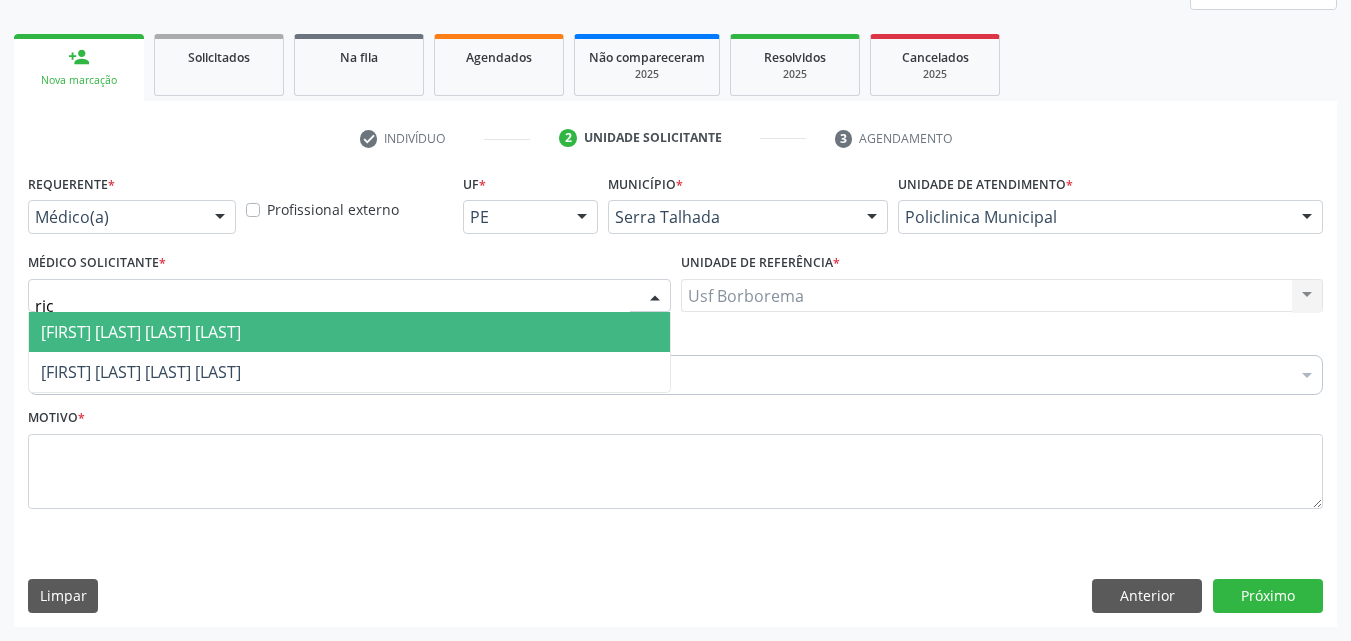 type on "rica" 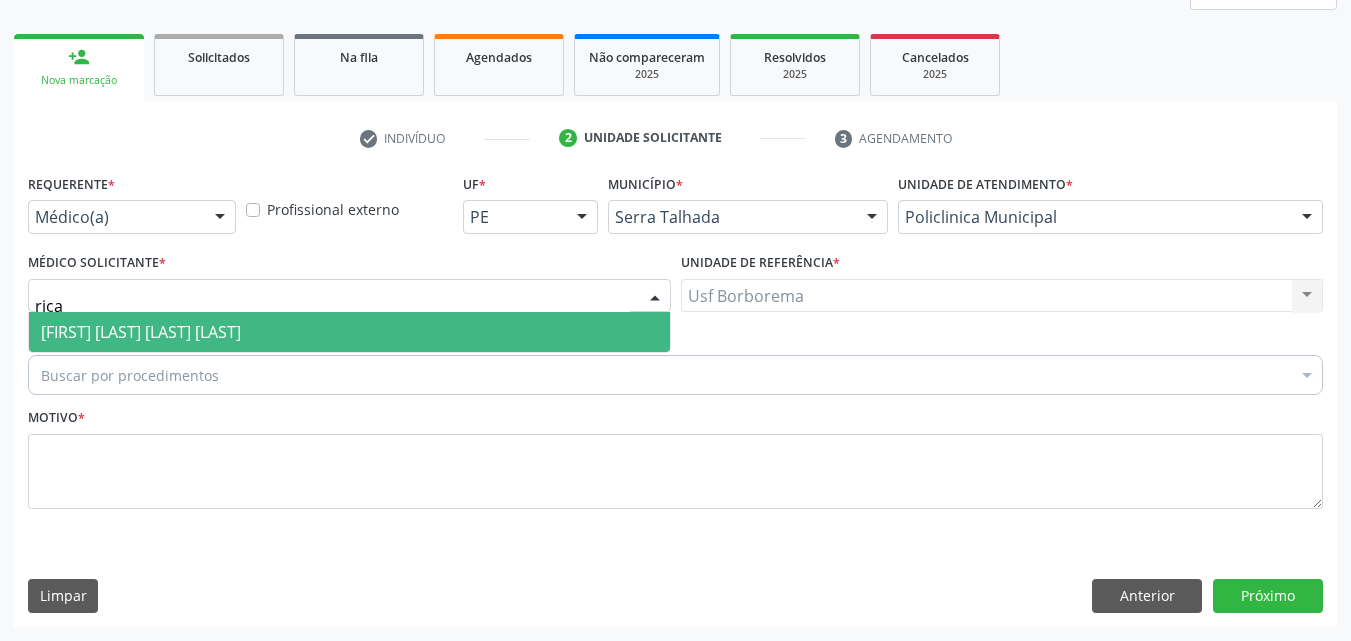click on "[FIRST] [LAST] [LAST] [LAST]" at bounding box center [141, 332] 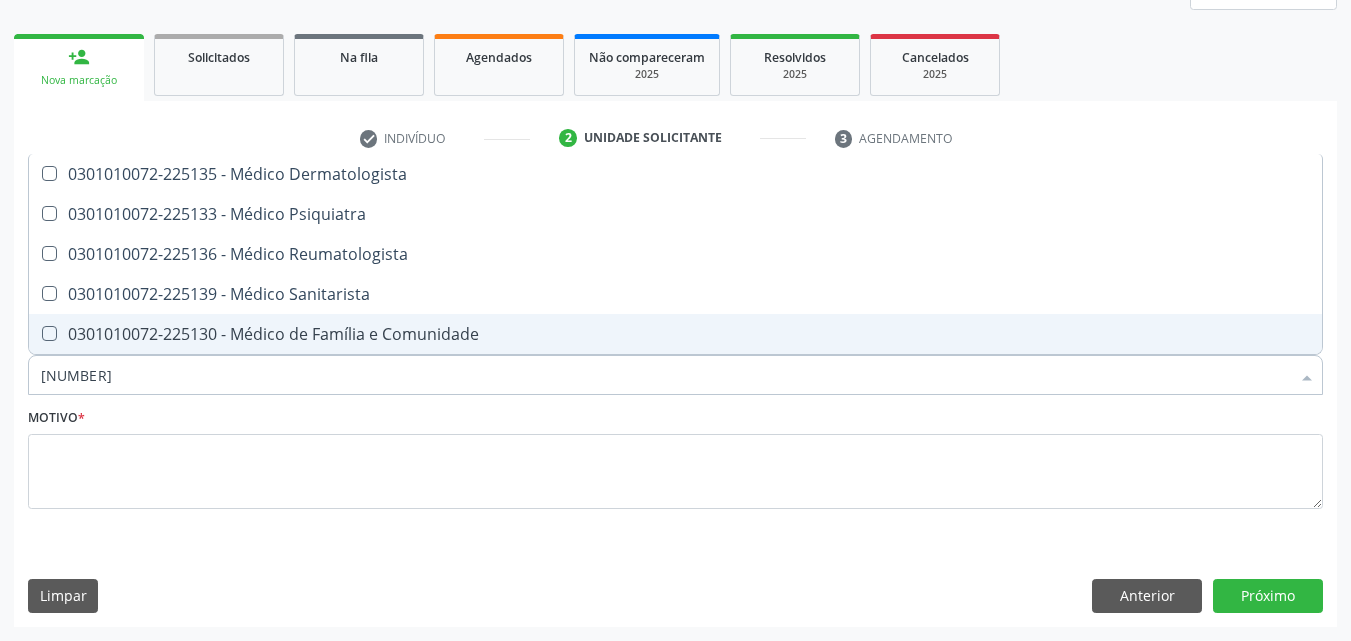 type on "225135" 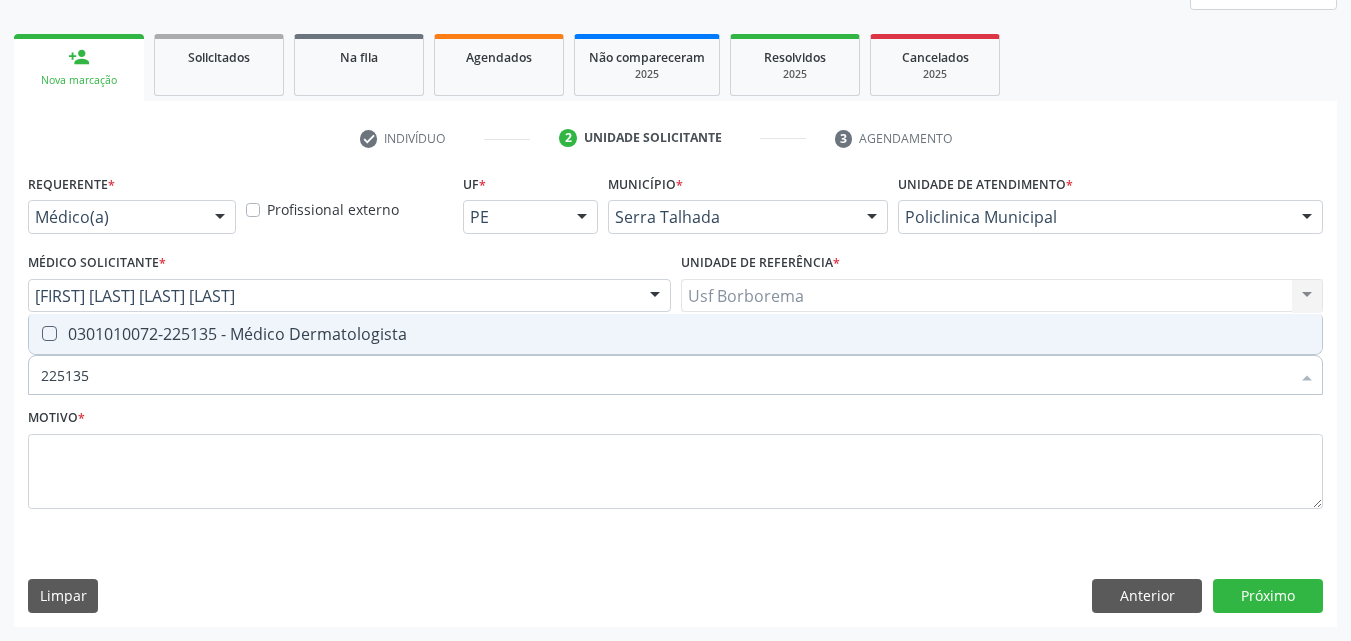 click on "0301010072-225135 - Médico Dermatologista" at bounding box center [675, 334] 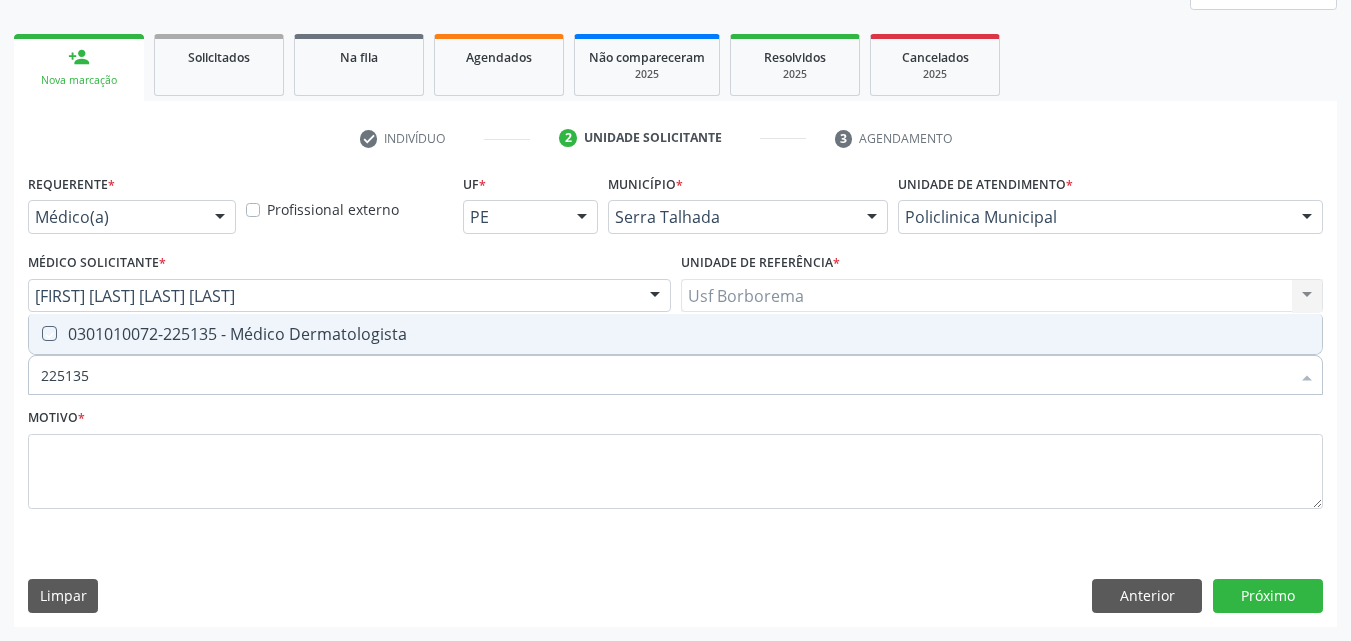 checkbox on "true" 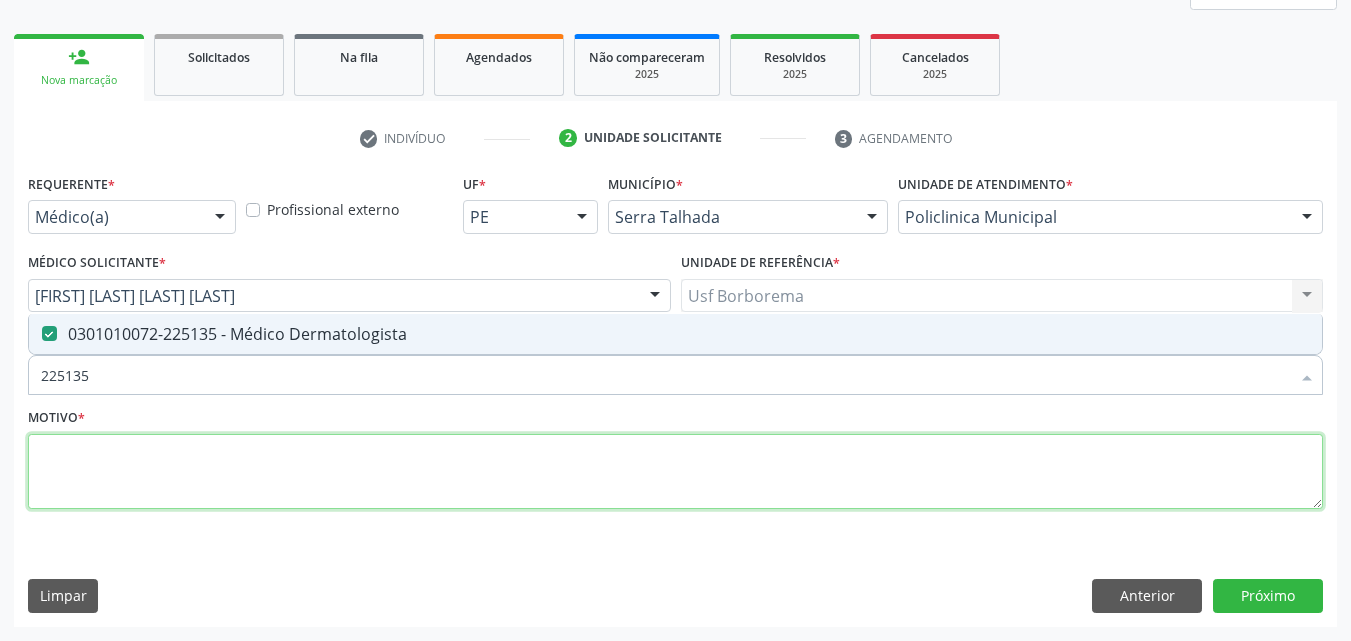 click at bounding box center (675, 472) 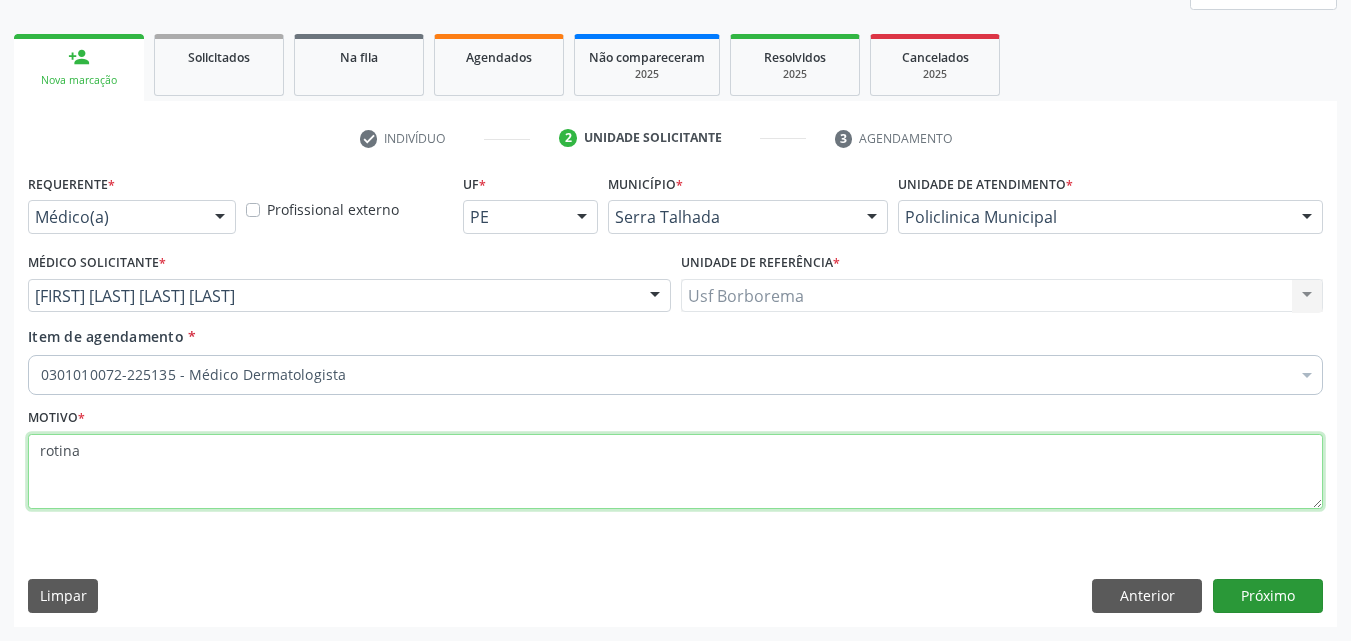 type on "rotina" 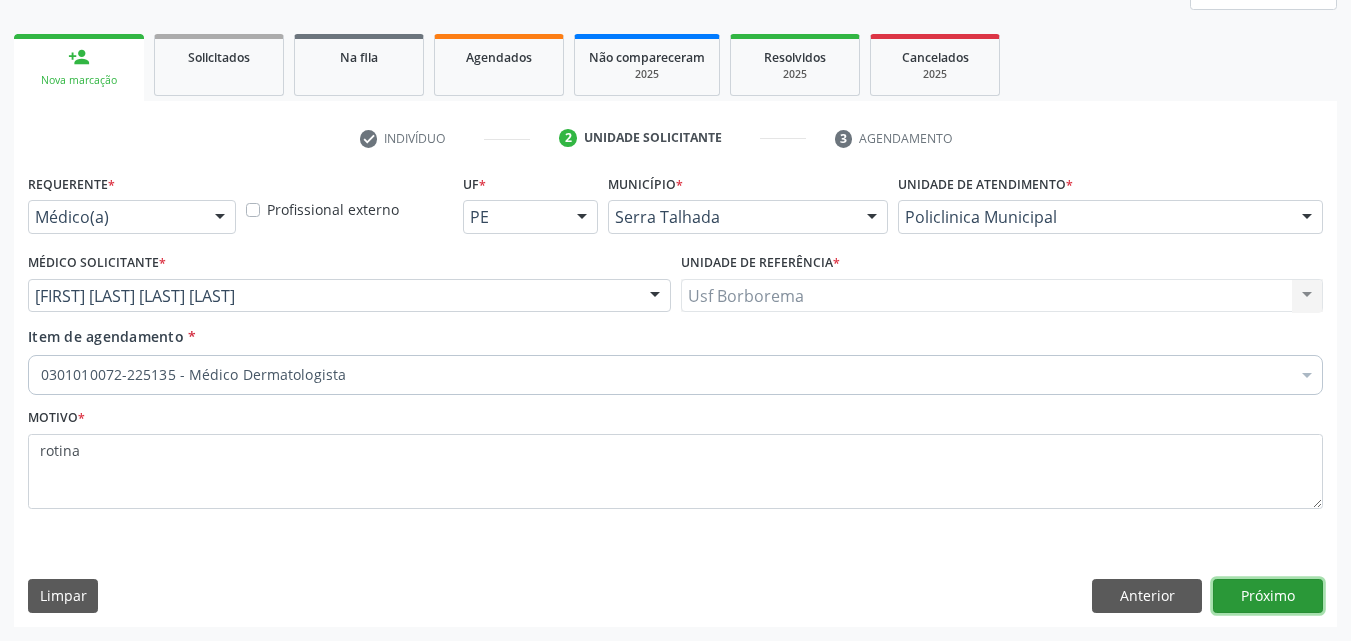 click on "Próximo" at bounding box center (1268, 596) 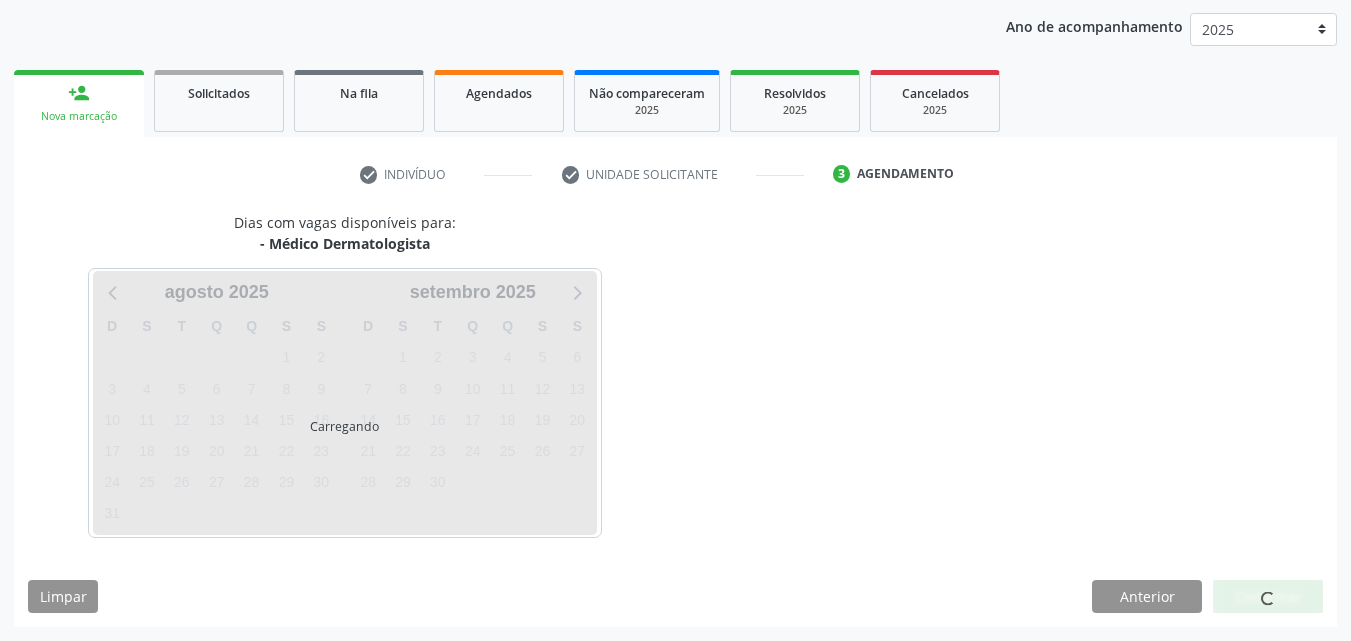 scroll, scrollTop: 229, scrollLeft: 0, axis: vertical 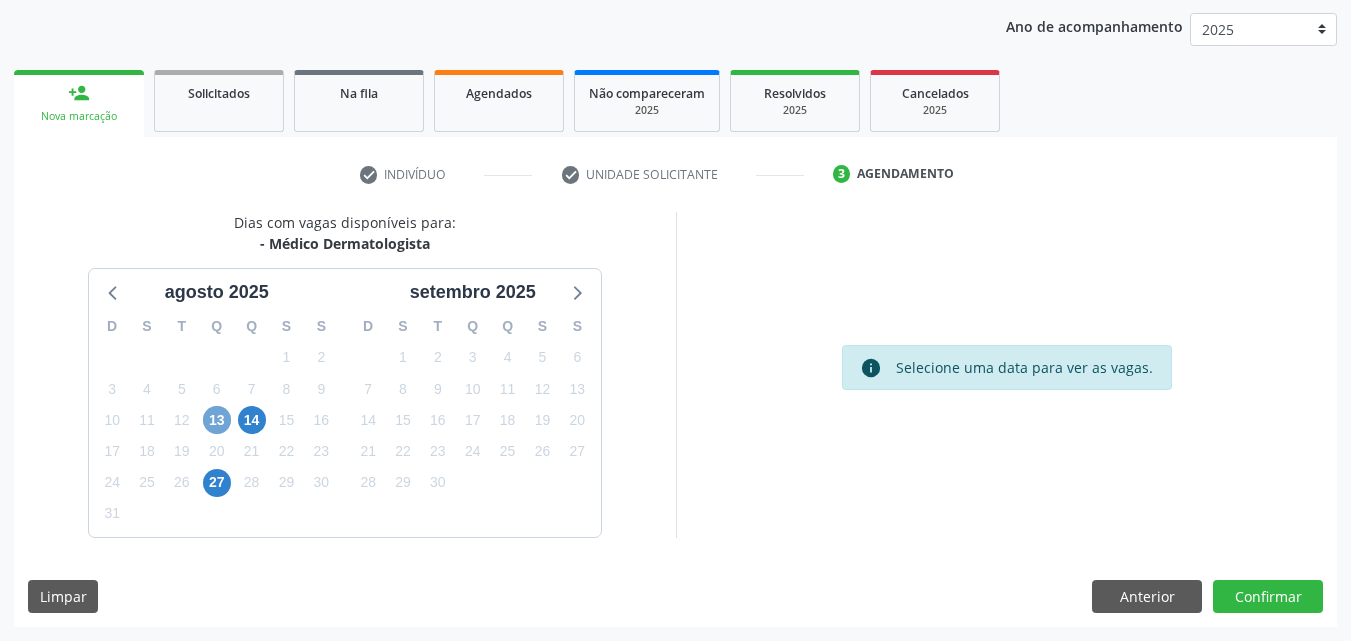 click on "13" at bounding box center (217, 420) 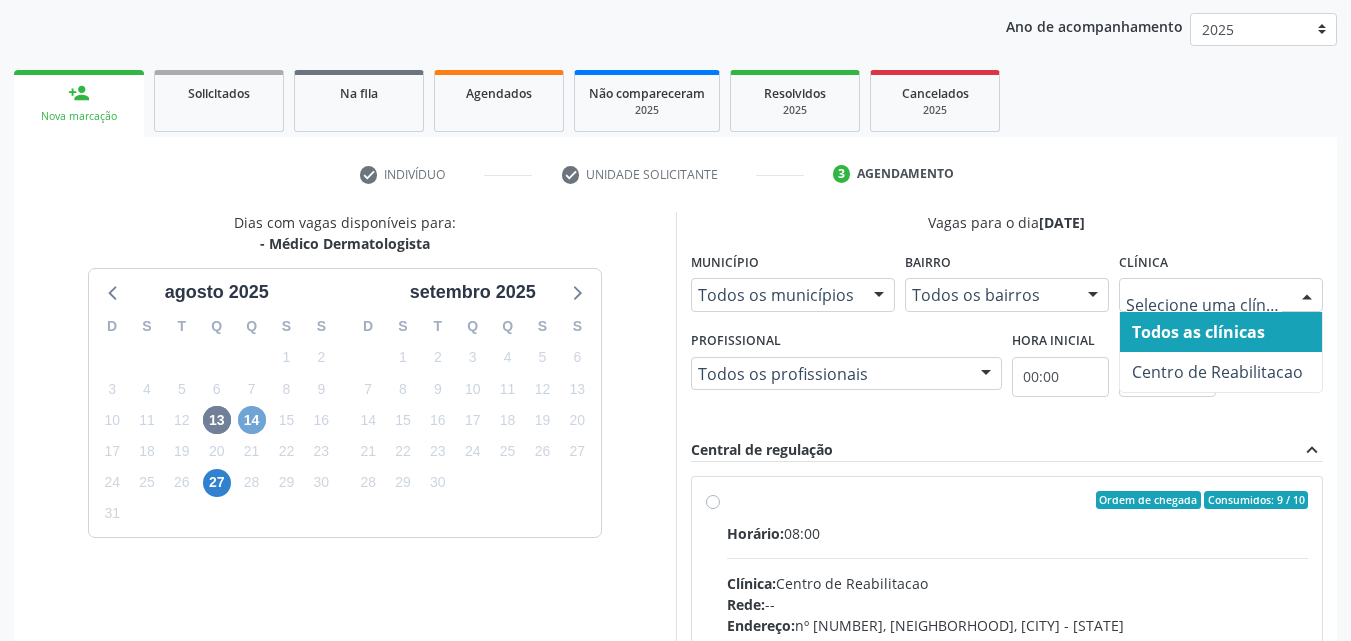 click on "14" at bounding box center [252, 420] 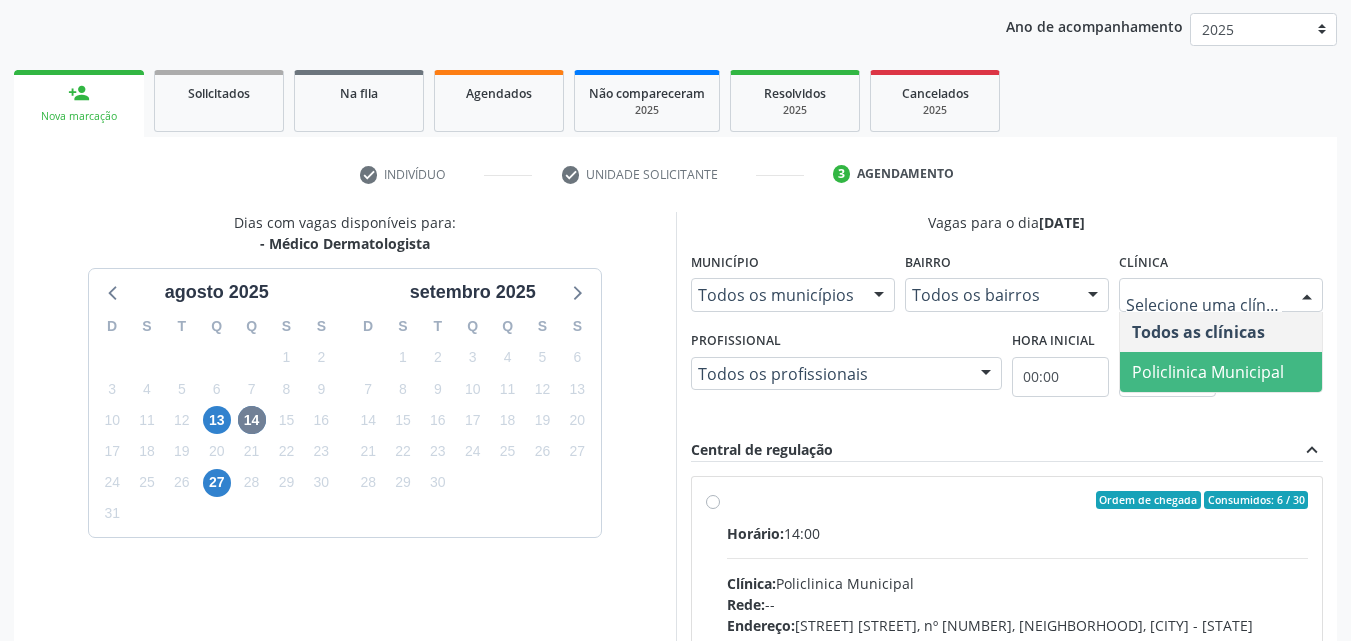 click on "Policlinica Municipal" at bounding box center (1208, 372) 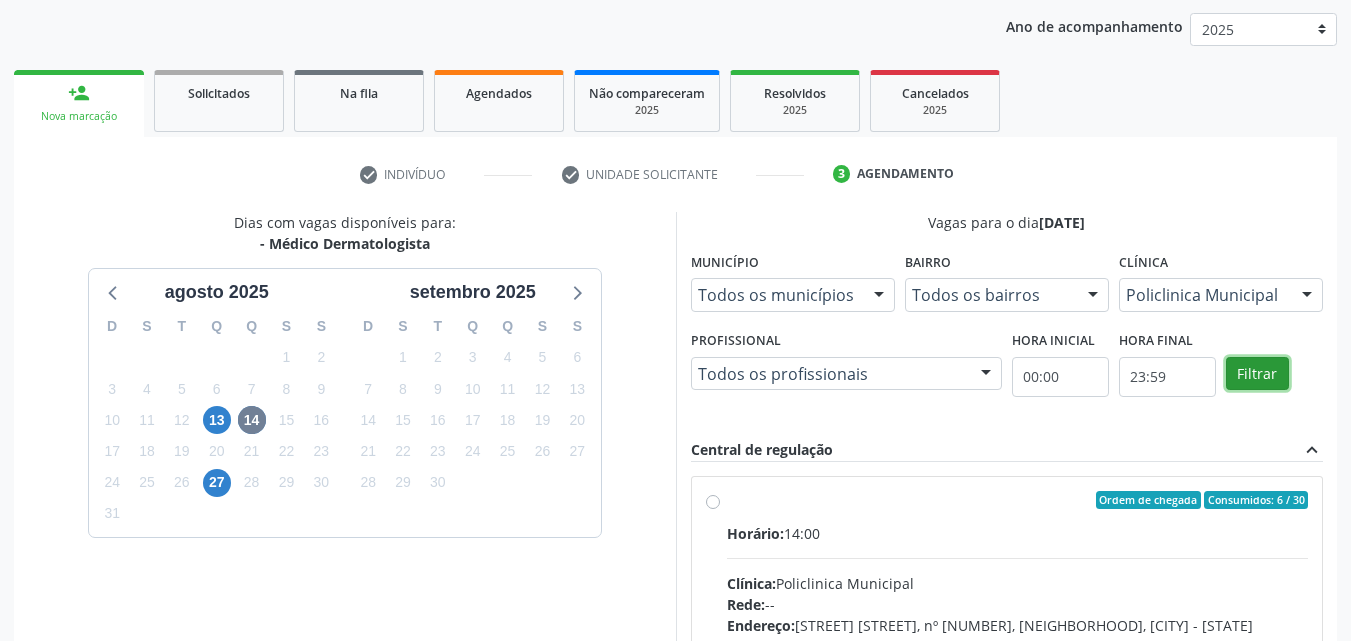 click on "Filtrar" at bounding box center [1257, 374] 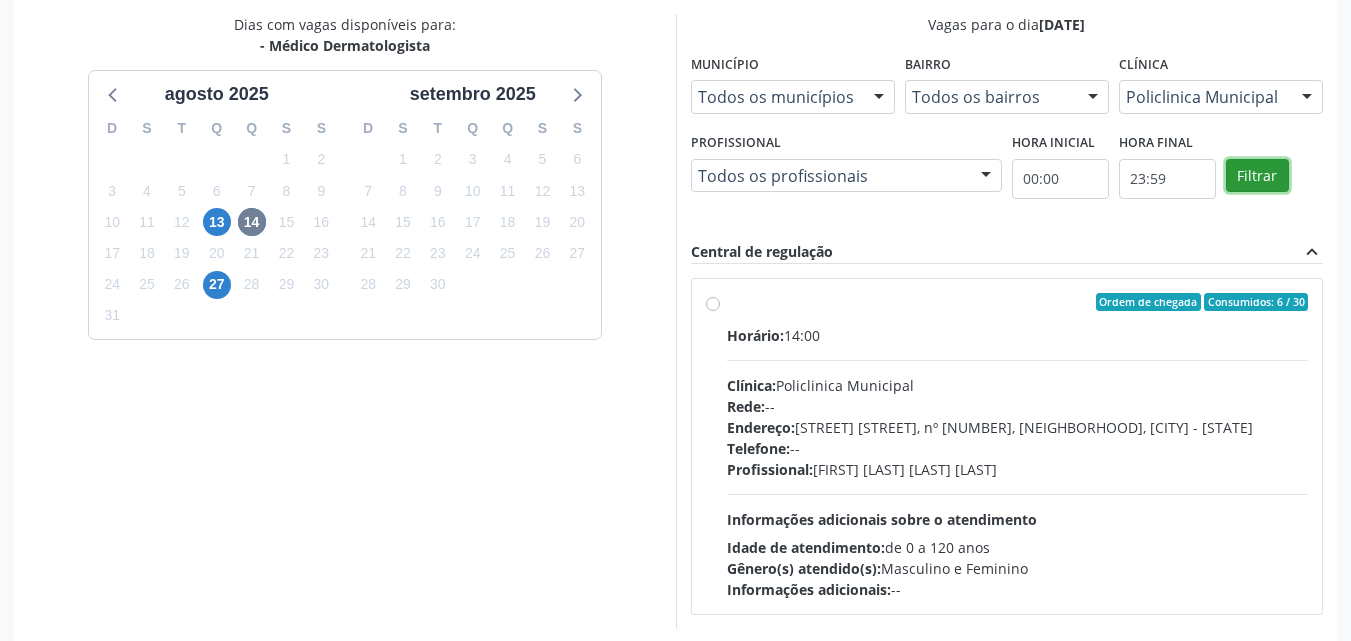 scroll, scrollTop: 429, scrollLeft: 0, axis: vertical 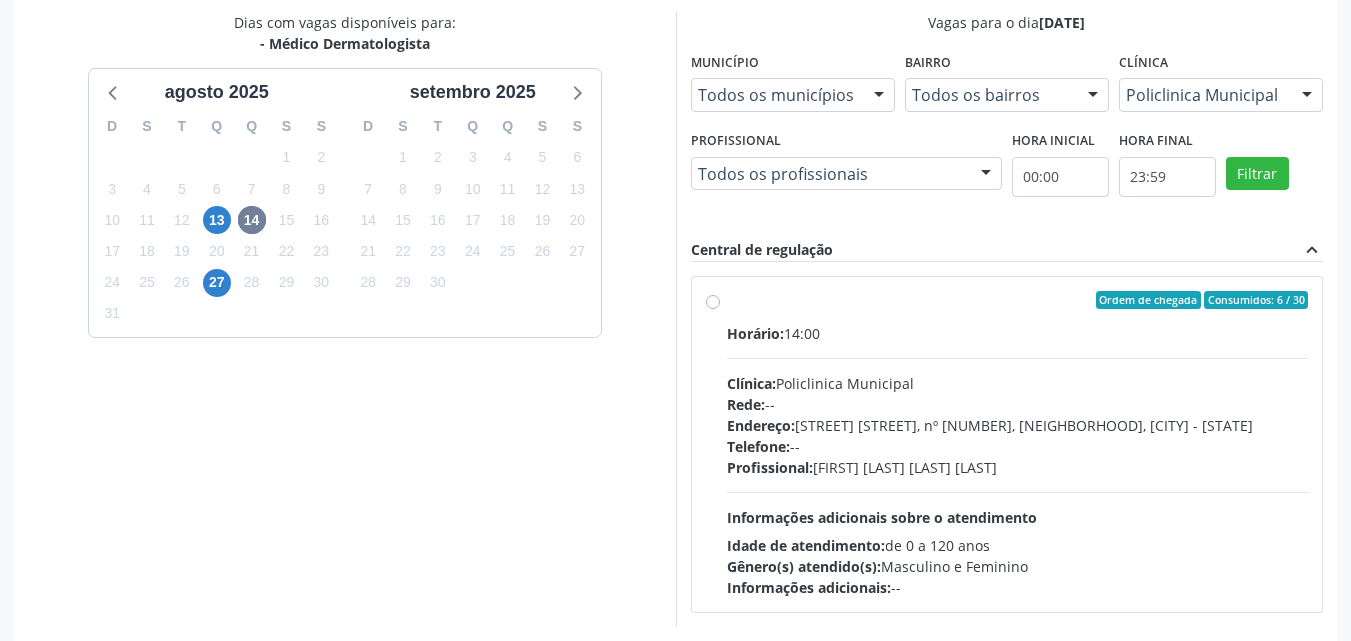 click on "Ordem de chegada
Consumidos: 6 / 30
Horário:   14:00
Clínica:  Policlinica Municipal
Rede:
--
Endereço:   [STREET], nº S/N, [NEIGHBORHOOD], [CITY] - [STATE]
Telefone:   --
Profissional:
[FIRST] [LAST] [LAST] [LAST]
Informações adicionais sobre o atendimento
Idade de atendimento:
de 0 a 120 anos
Gênero(s) atendido(s):
Masculino e Feminino
Informações adicionais:
--" at bounding box center [1018, 444] 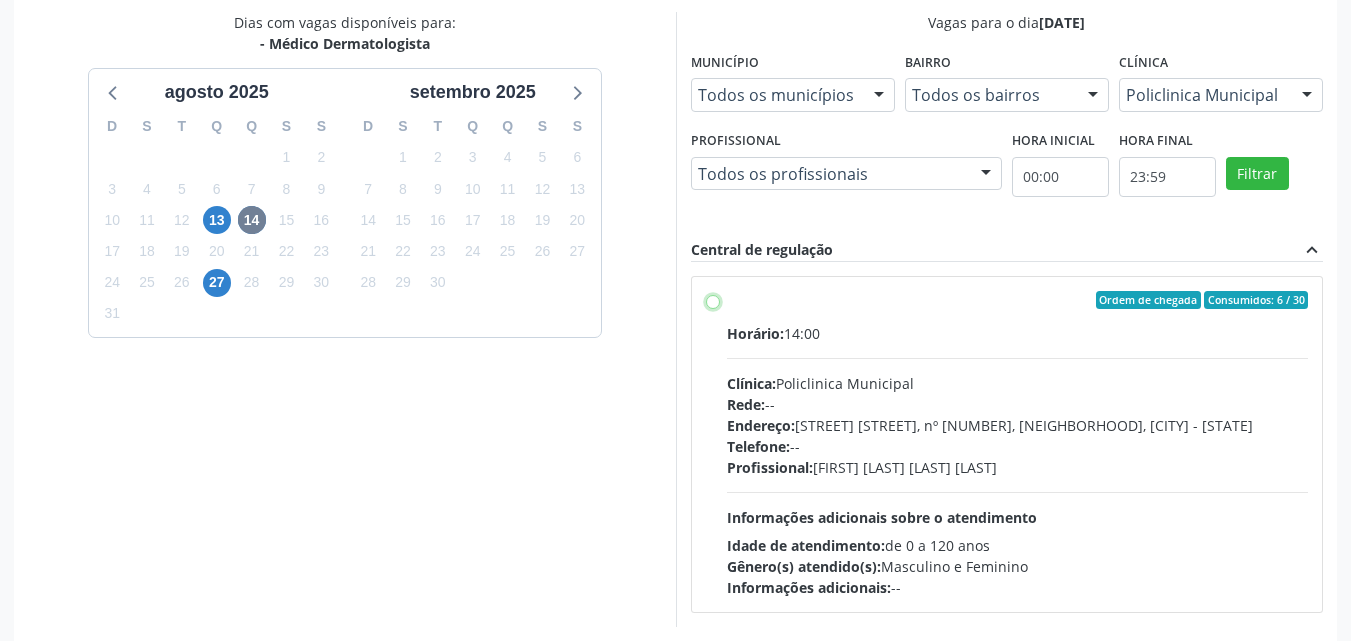 click on "Ordem de chegada
Consumidos: 6 / 30
Horário:   14:00
Clínica:  Policlinica Municipal
Rede:
--
Endereço:   [STREET], nº S/N, [NEIGHBORHOOD], [CITY] - [STATE]
Telefone:   --
Profissional:
[FIRST] [LAST] [LAST] [LAST]
Informações adicionais sobre o atendimento
Idade de atendimento:
de 0 a 120 anos
Gênero(s) atendido(s):
Masculino e Feminino
Informações adicionais:
--" at bounding box center [713, 300] 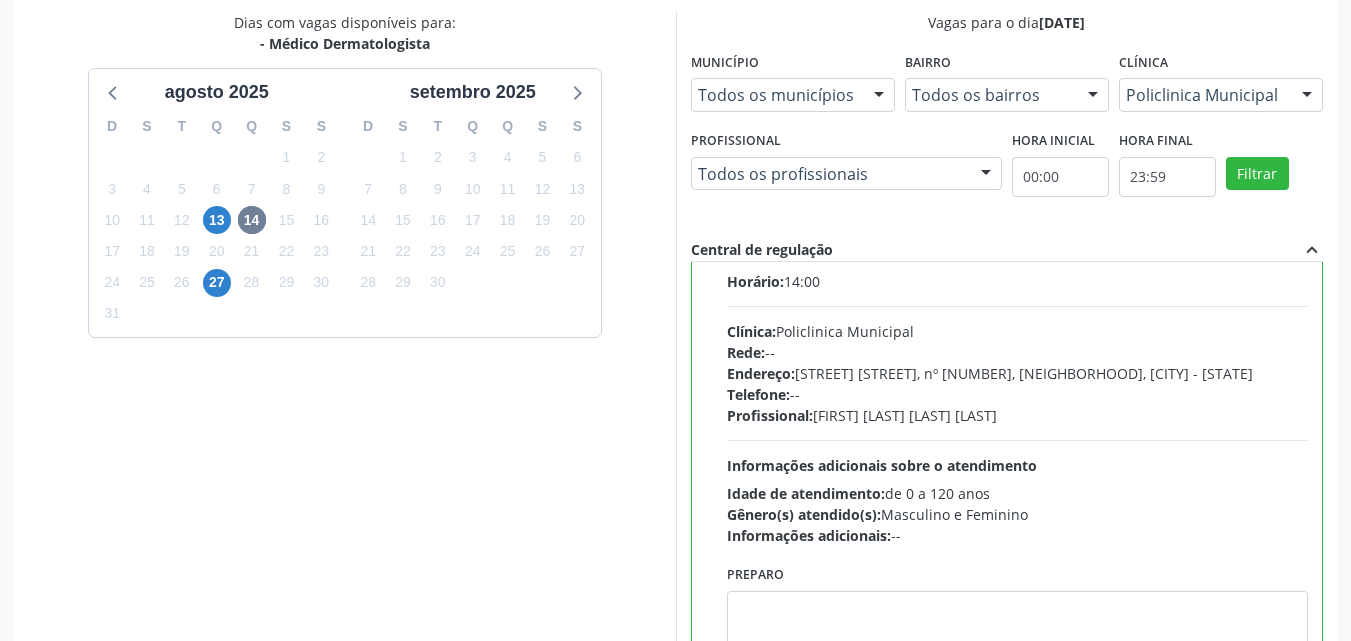scroll, scrollTop: 99, scrollLeft: 0, axis: vertical 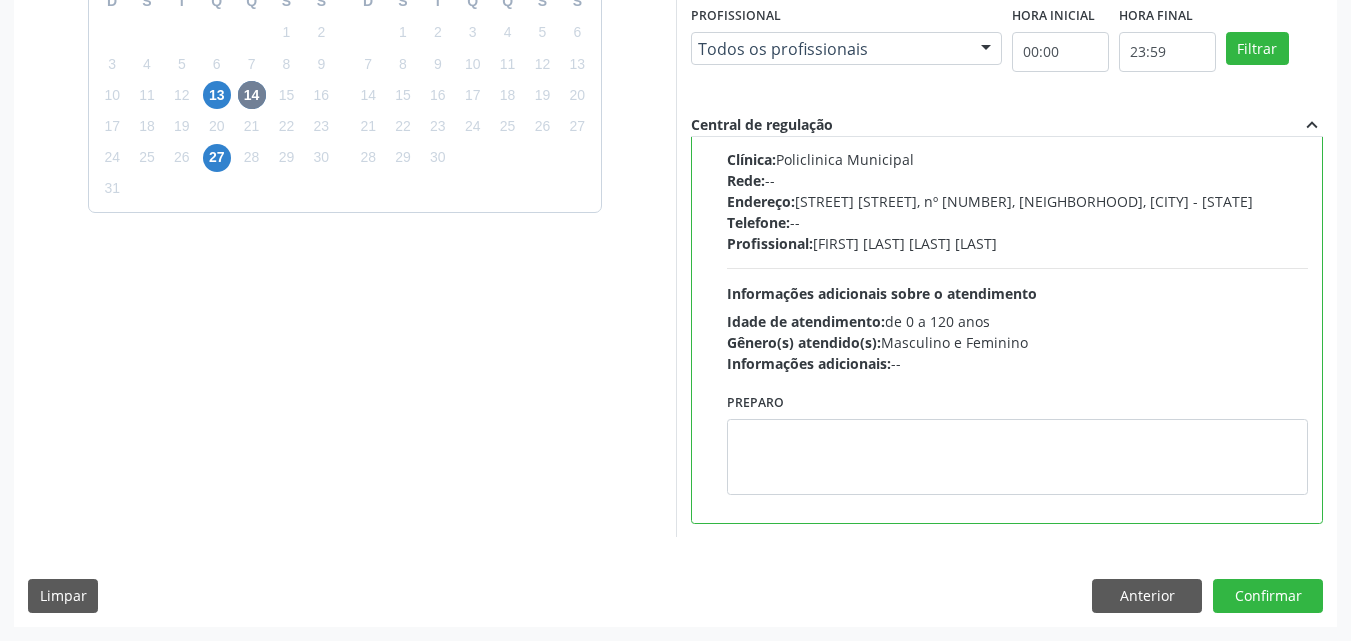 click on "13" at bounding box center (216, 95) 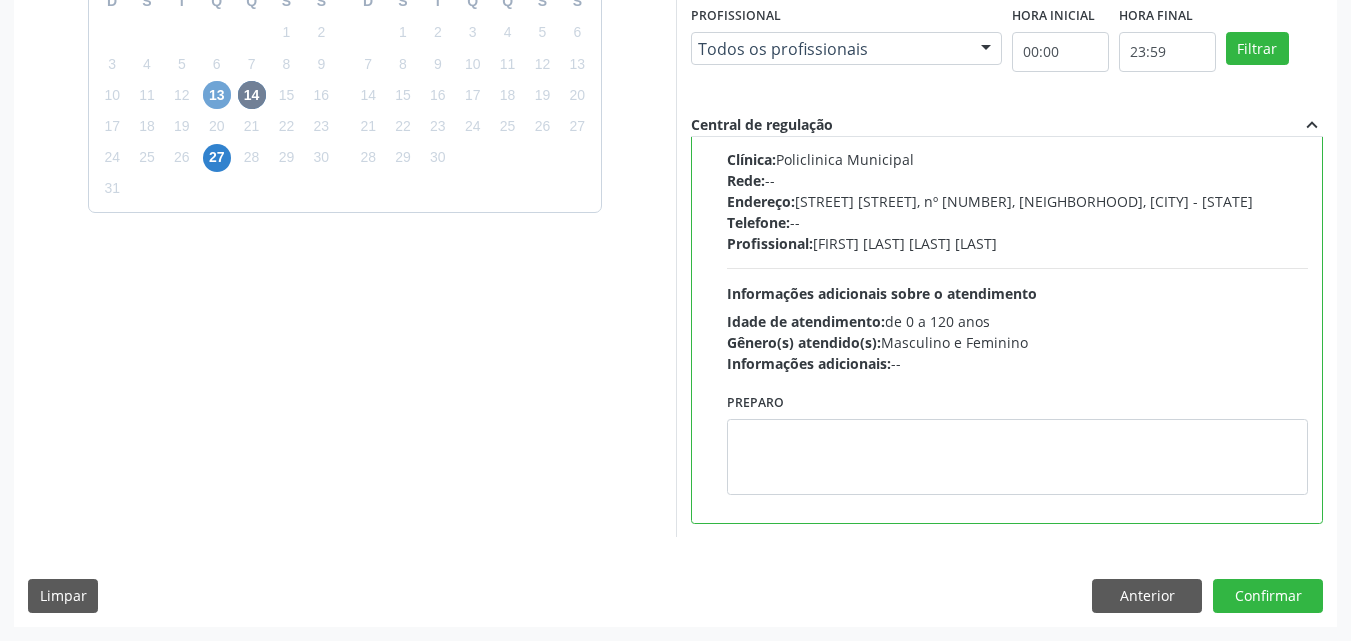 click on "13" at bounding box center [217, 95] 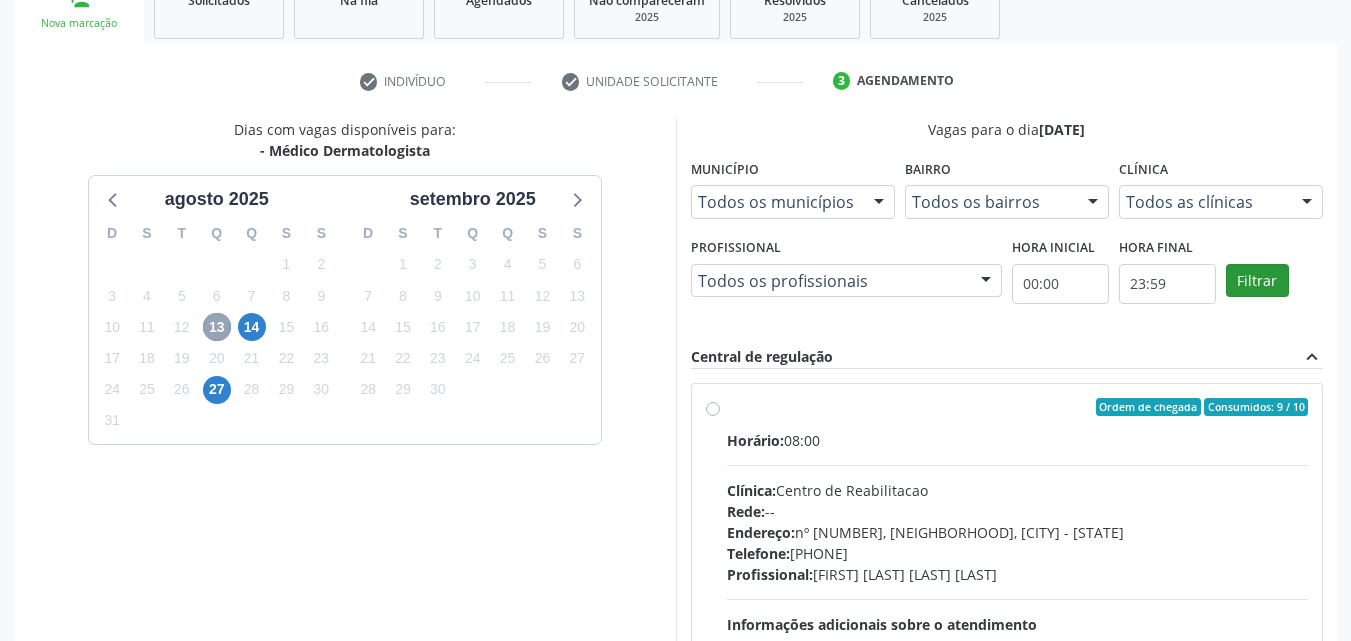 scroll, scrollTop: 318, scrollLeft: 0, axis: vertical 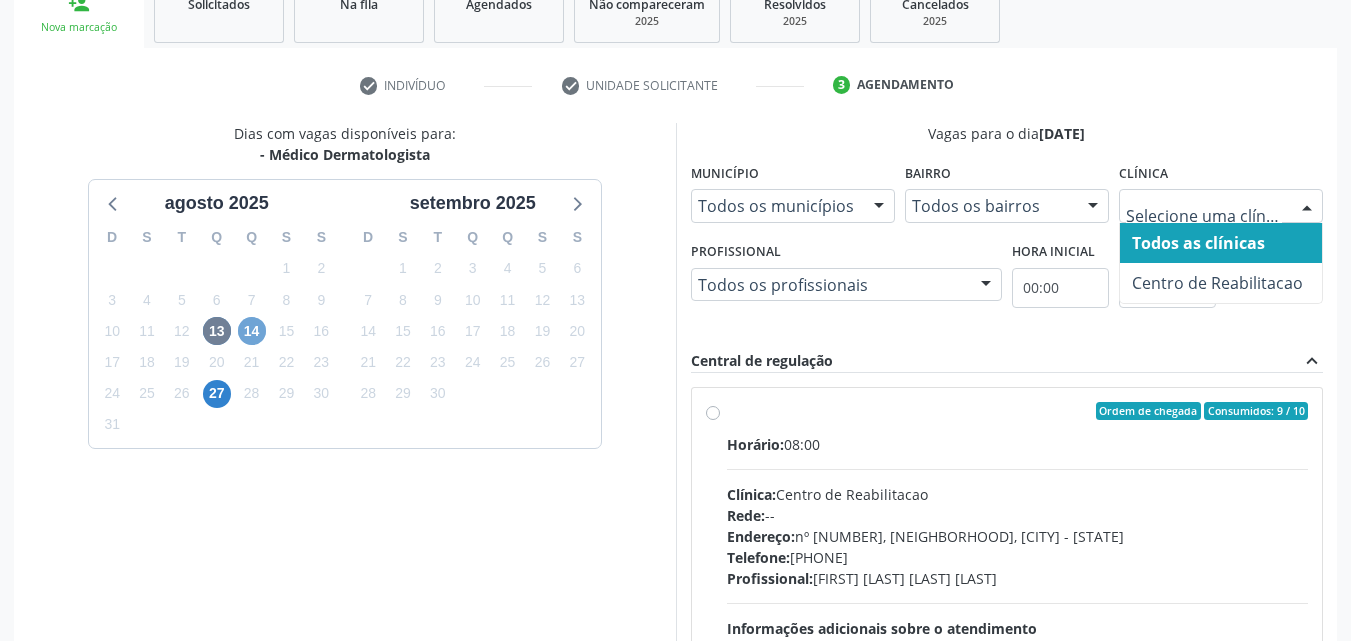click on "14" at bounding box center [252, 331] 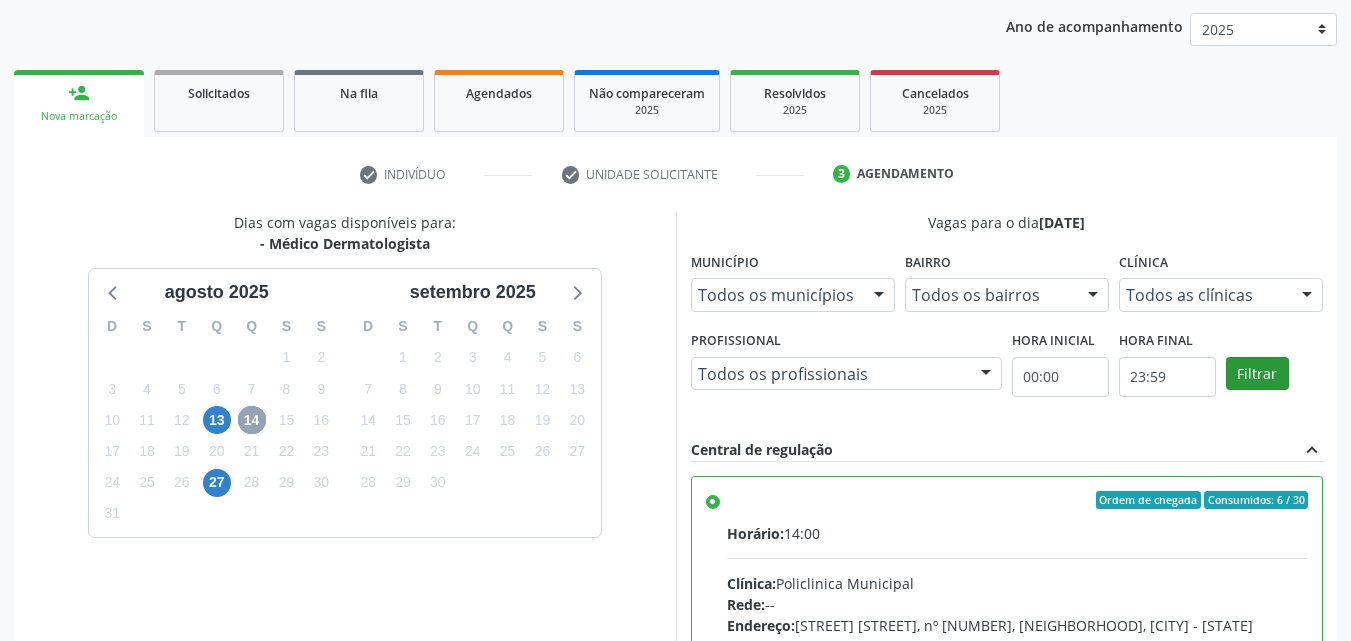 scroll, scrollTop: 318, scrollLeft: 0, axis: vertical 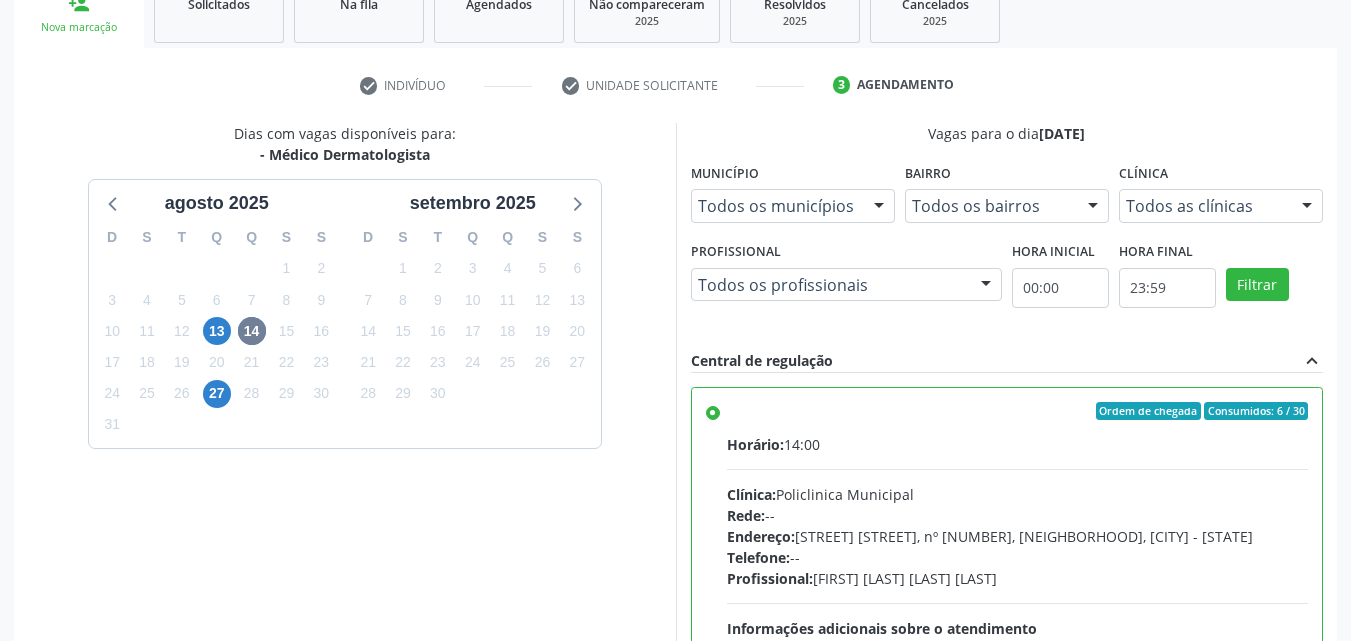 drag, startPoint x: 1263, startPoint y: 192, endPoint x: 1261, endPoint y: 205, distance: 13.152946 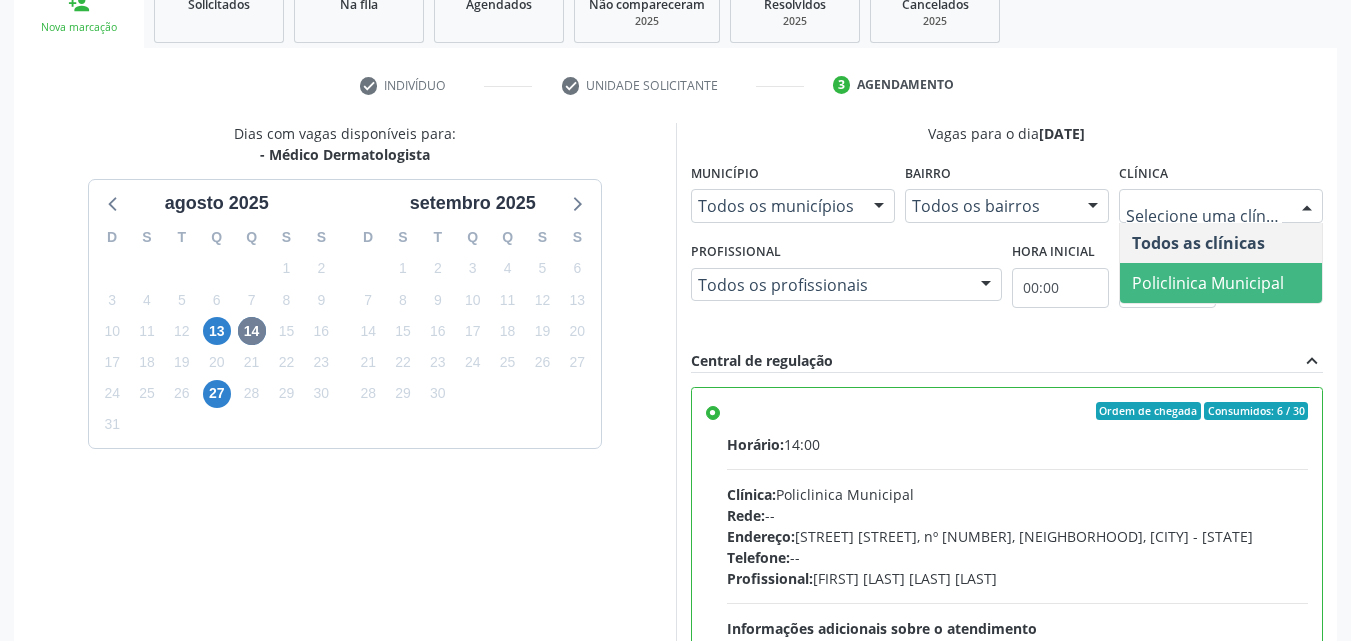 click on "Policlinica Municipal" at bounding box center [1208, 283] 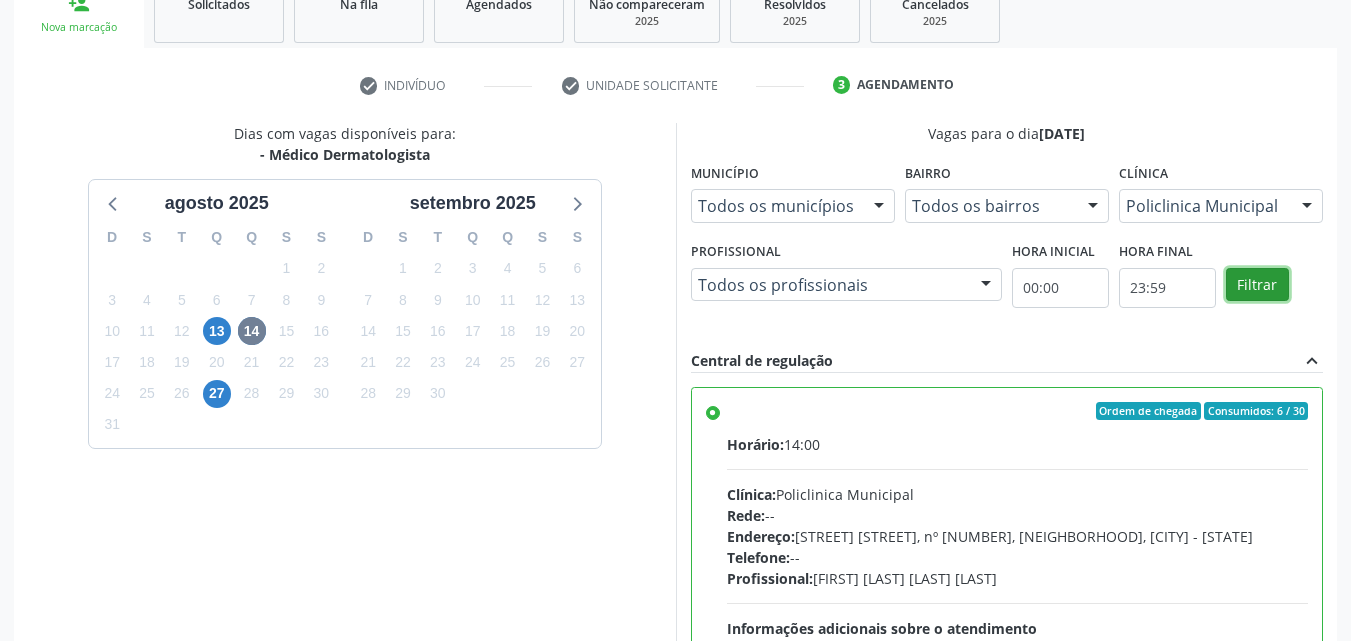 click on "Filtrar" at bounding box center (1257, 285) 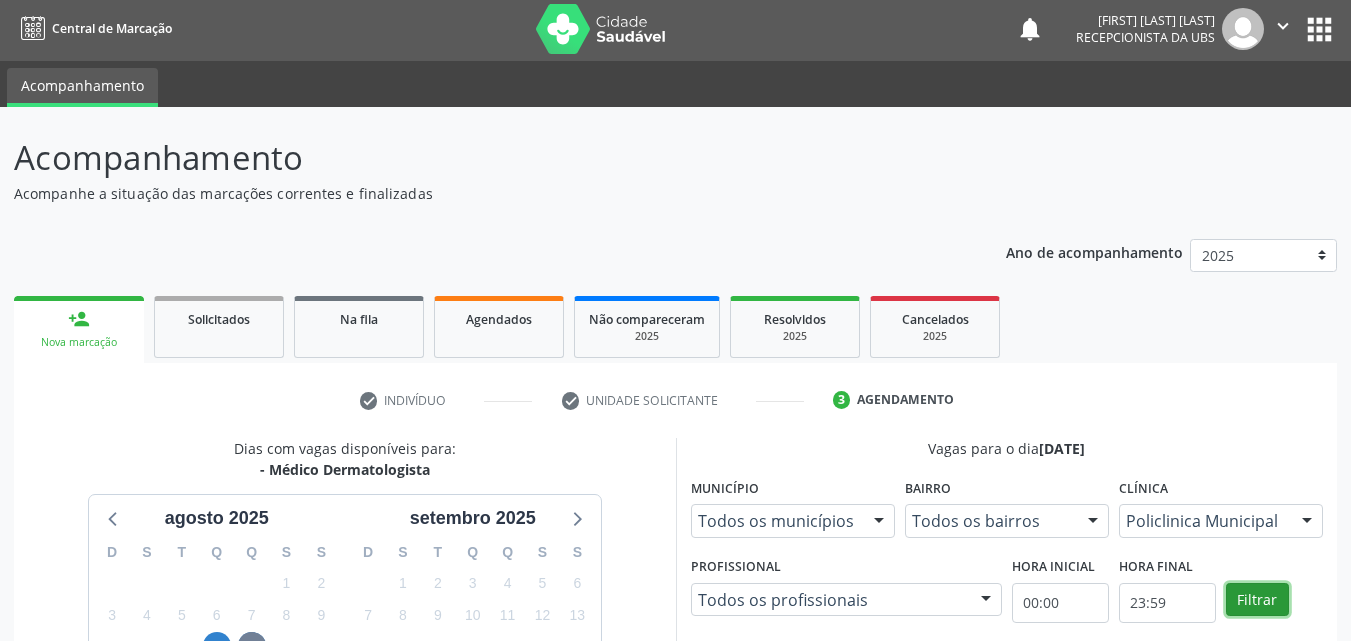 scroll, scrollTop: 0, scrollLeft: 0, axis: both 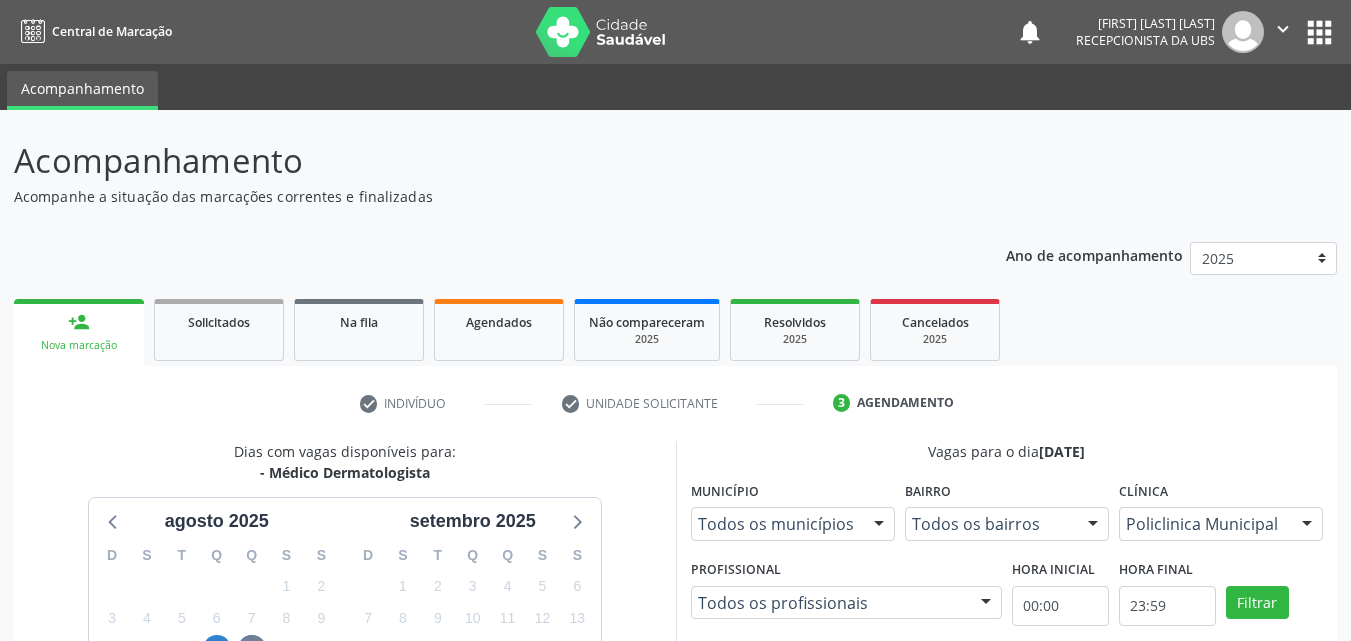 type 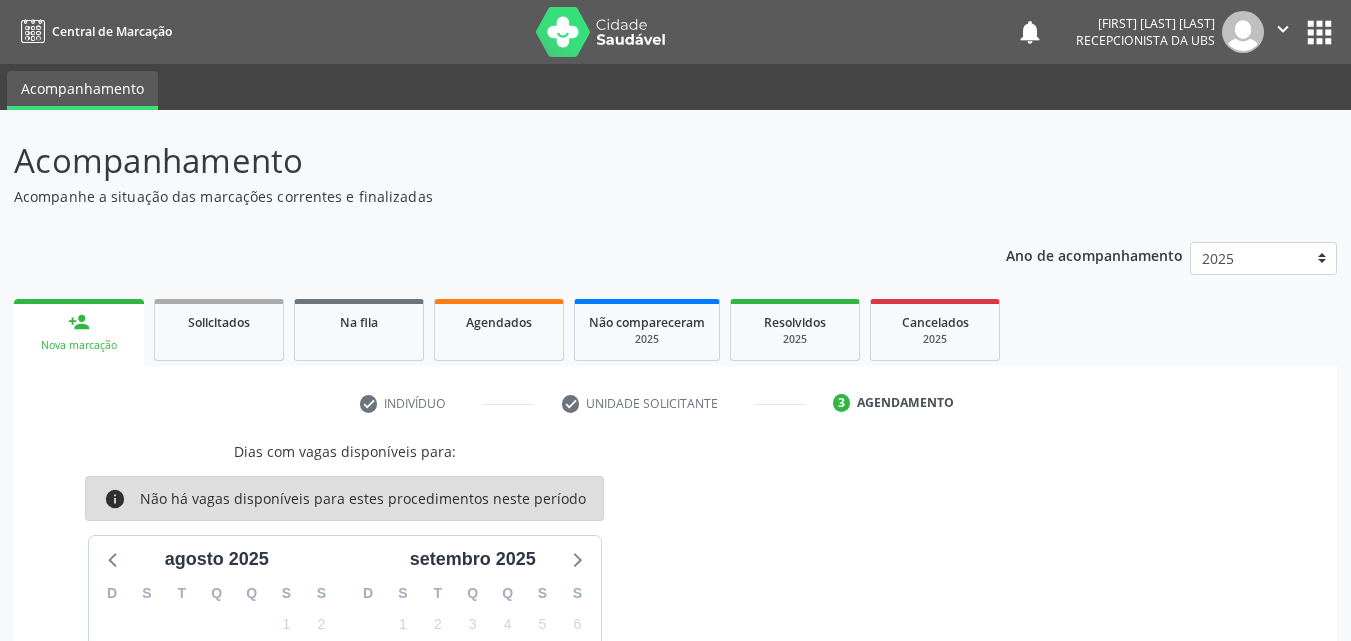 click on "person_add" at bounding box center (79, 322) 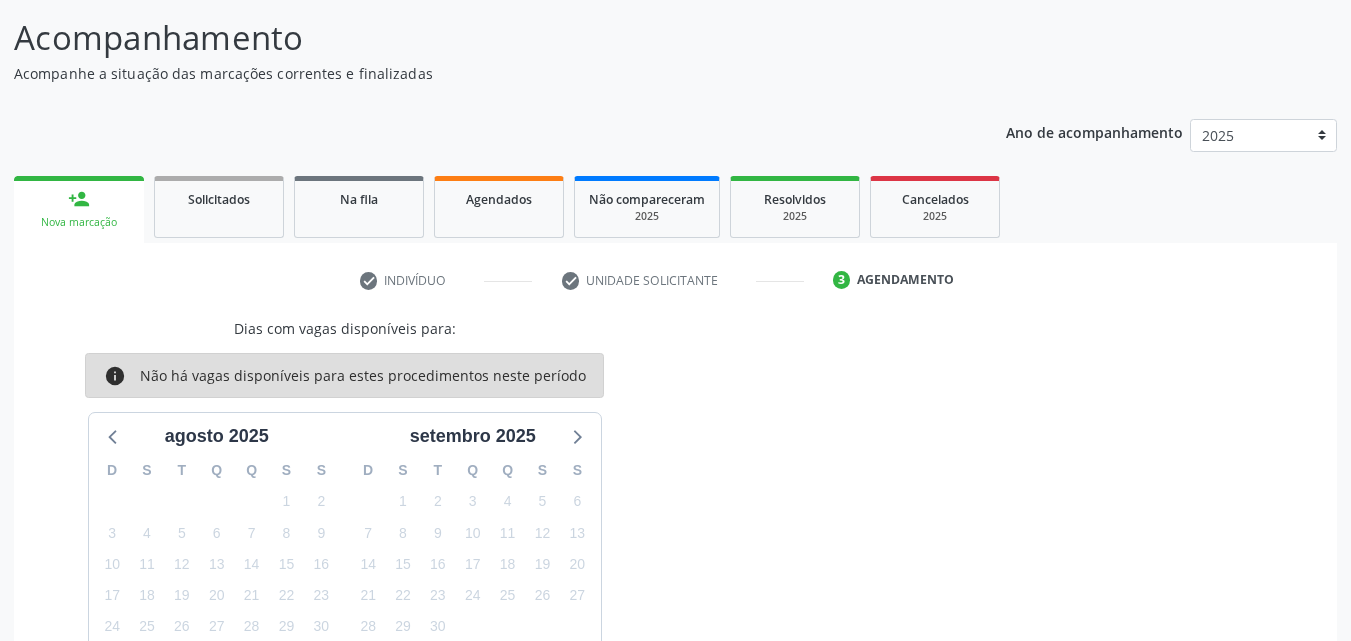 scroll, scrollTop: 267, scrollLeft: 0, axis: vertical 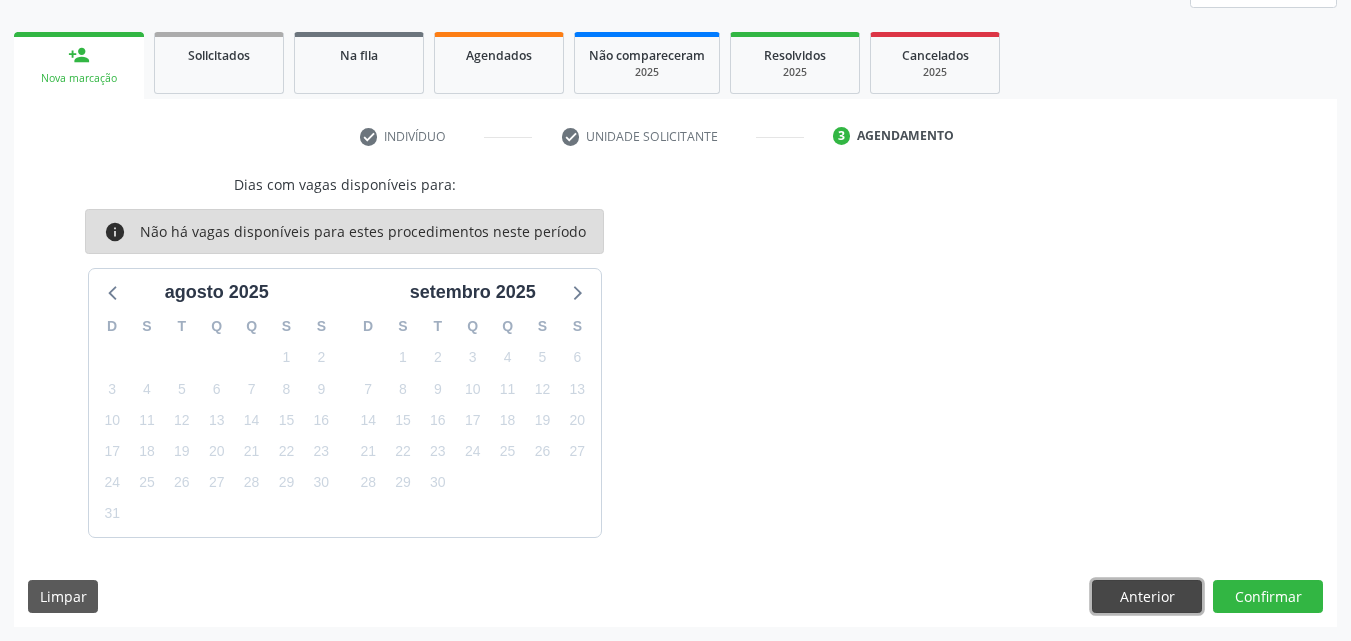 click on "Anterior" at bounding box center (1147, 597) 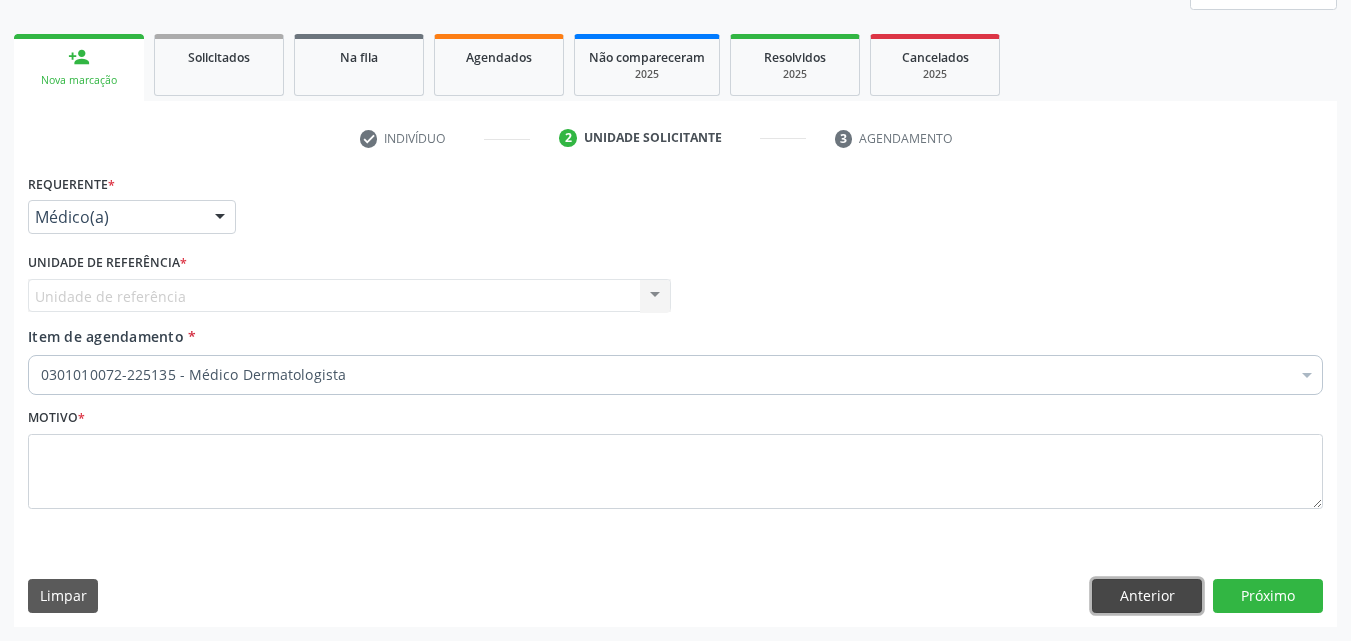 click on "Anterior" at bounding box center (1147, 596) 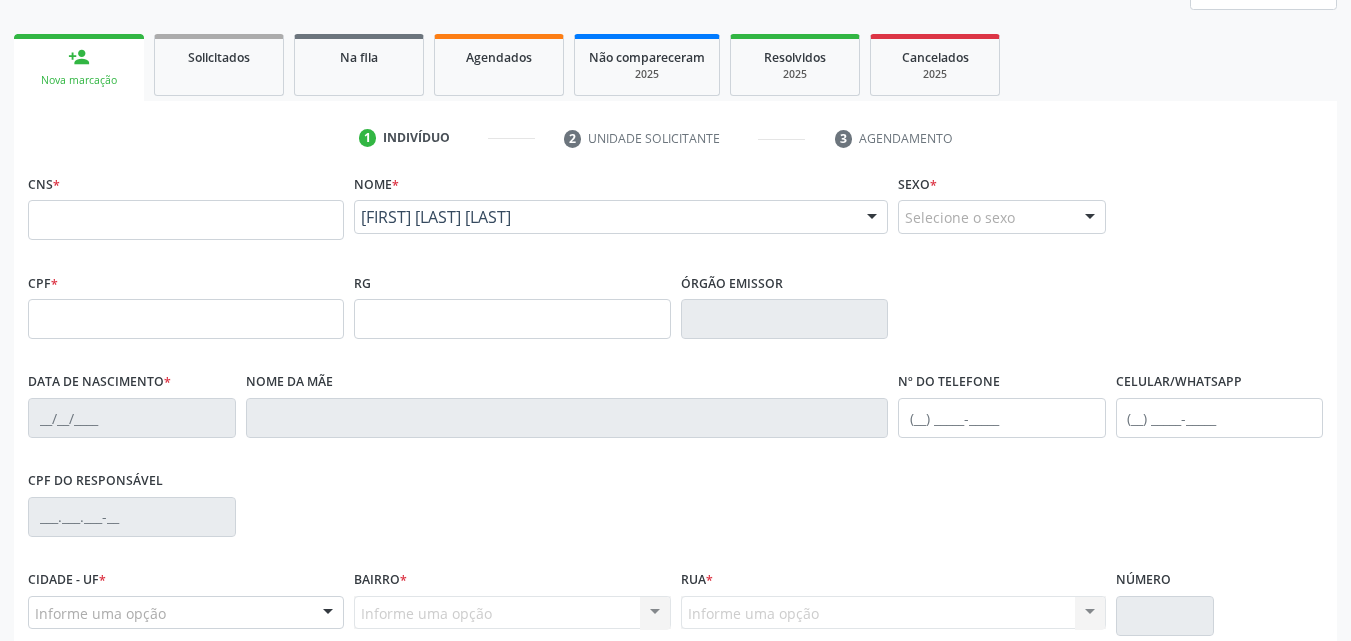 click on "Número" at bounding box center [1143, 580] 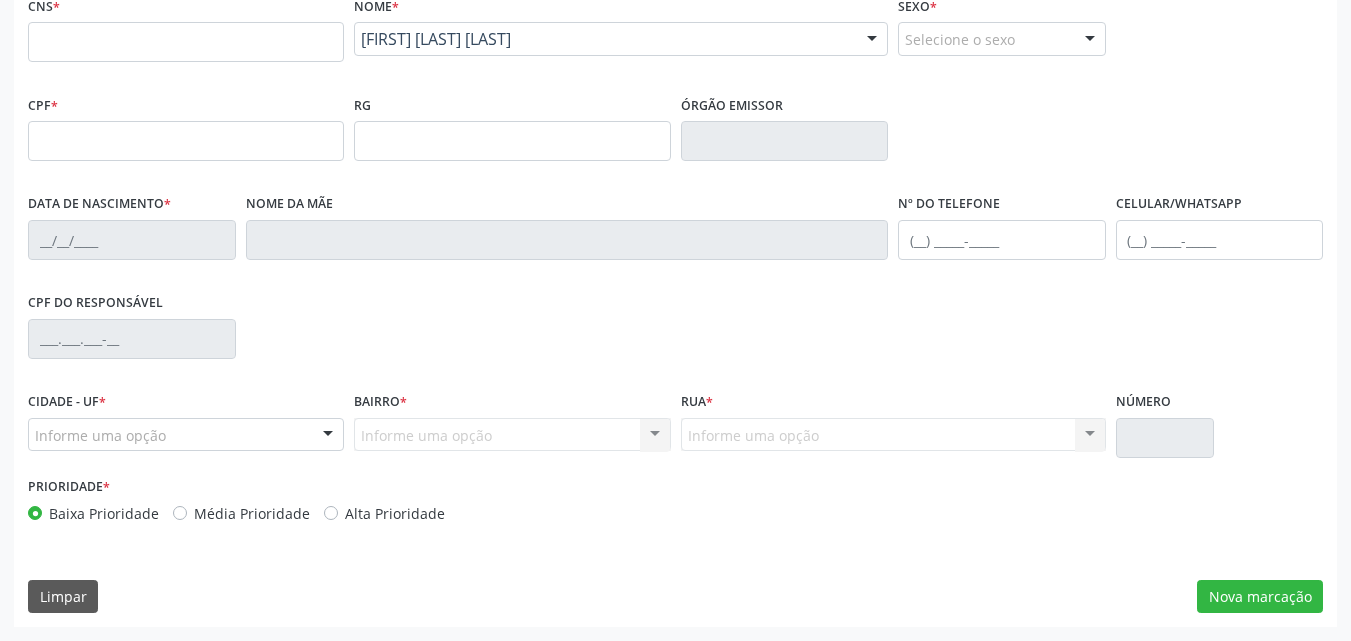 scroll, scrollTop: 0, scrollLeft: 0, axis: both 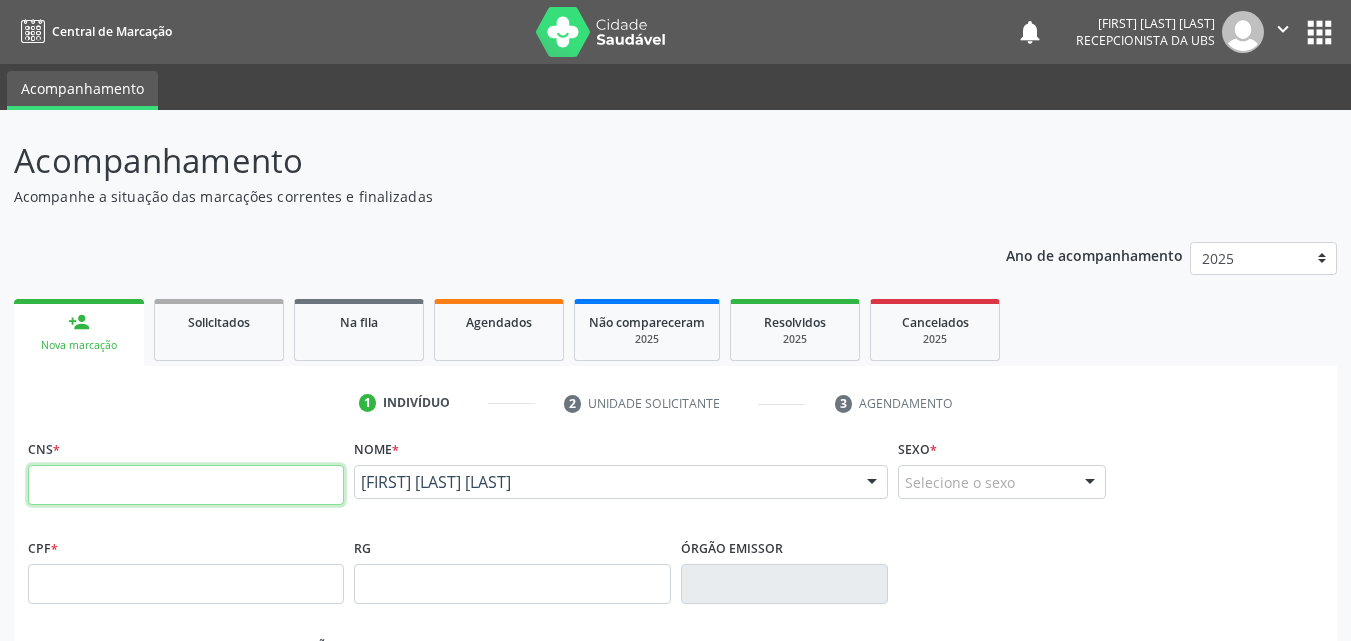 click at bounding box center (186, 485) 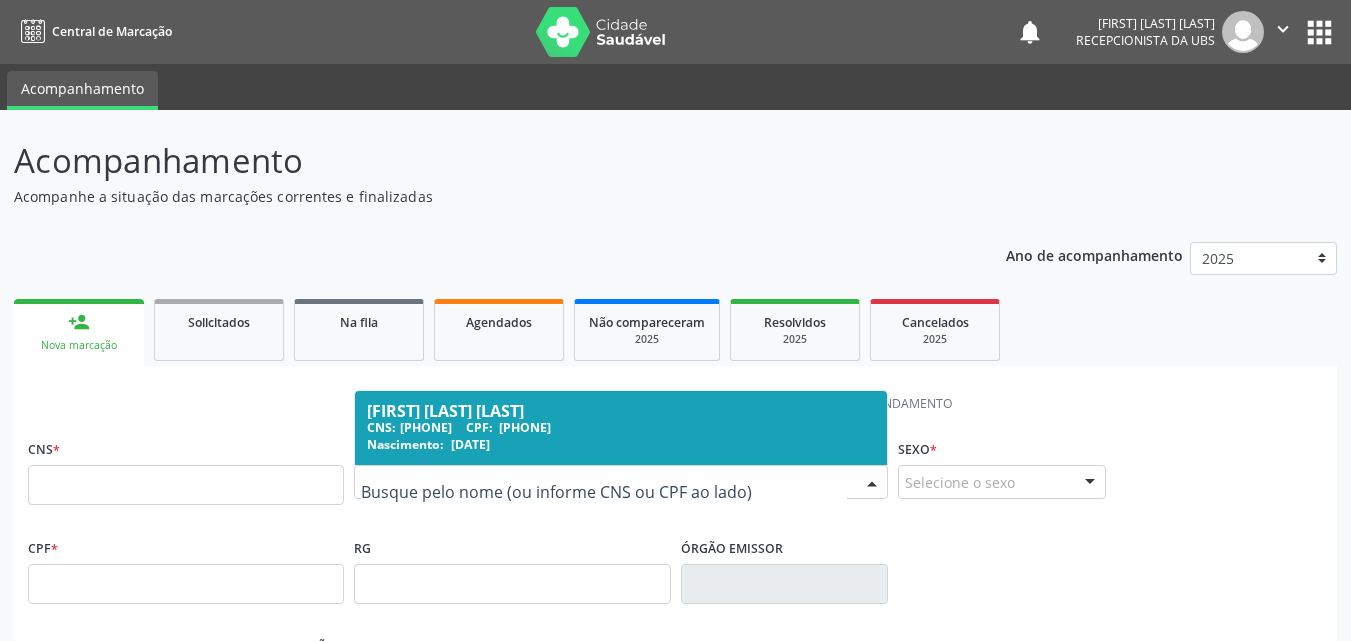 click at bounding box center (604, 492) 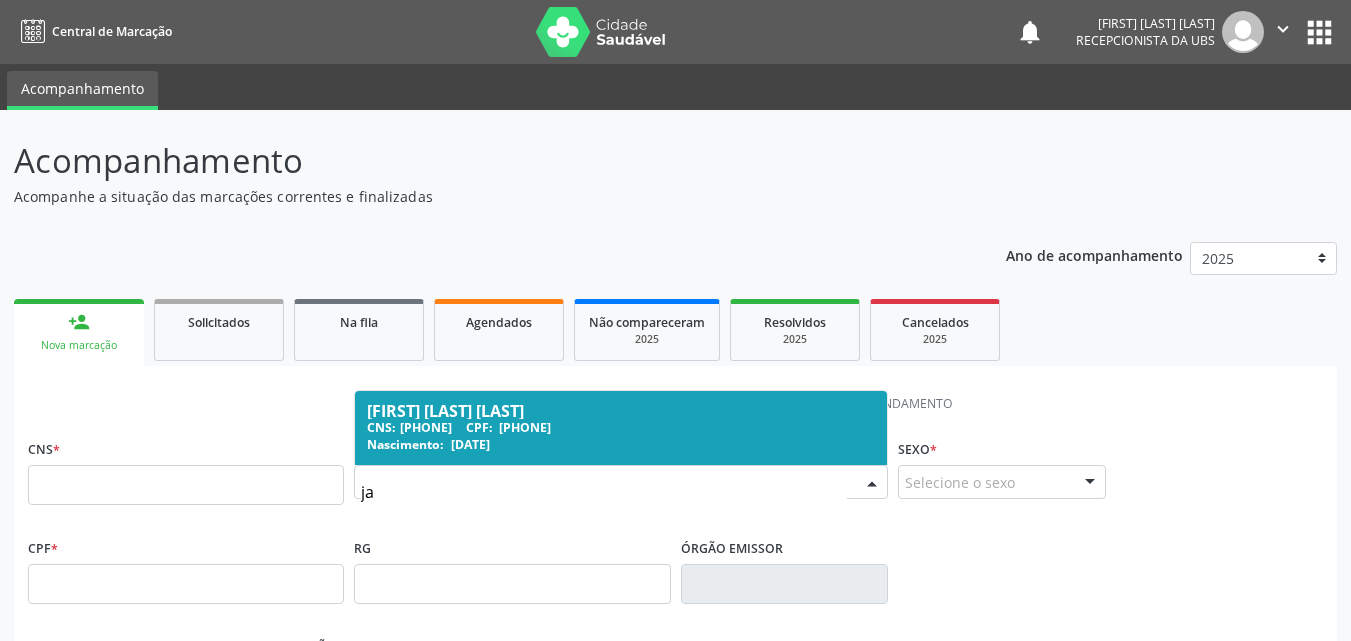 type on "j" 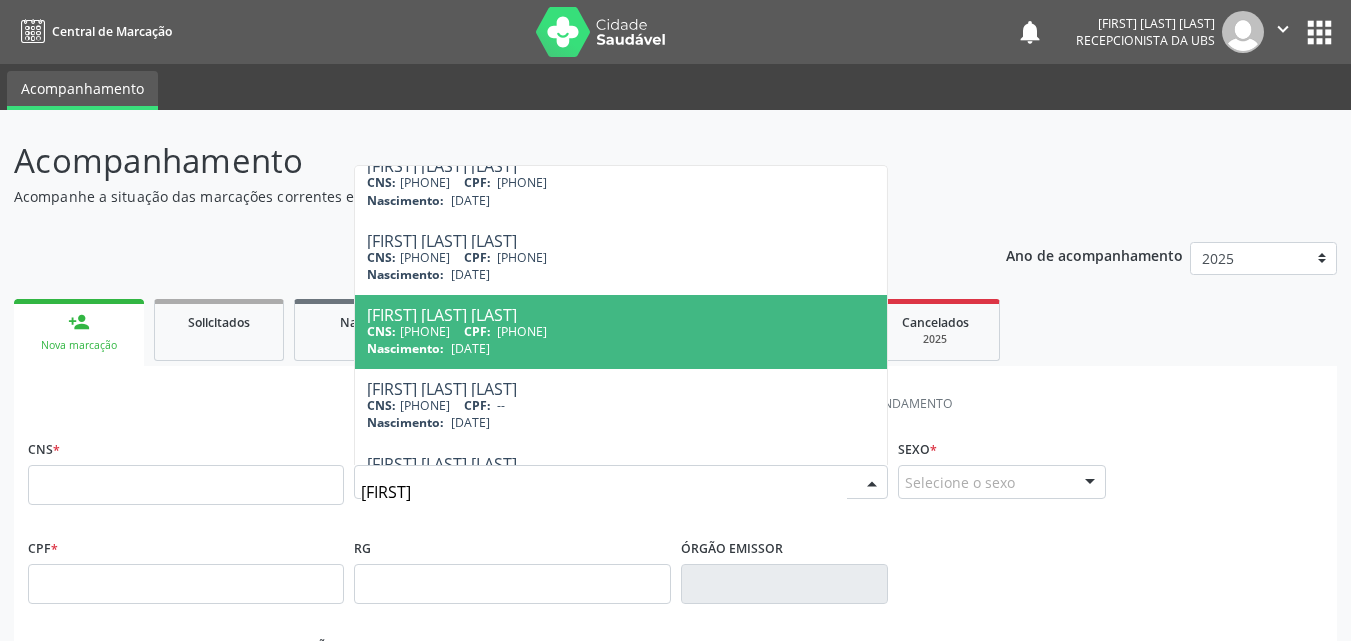 scroll, scrollTop: 816, scrollLeft: 0, axis: vertical 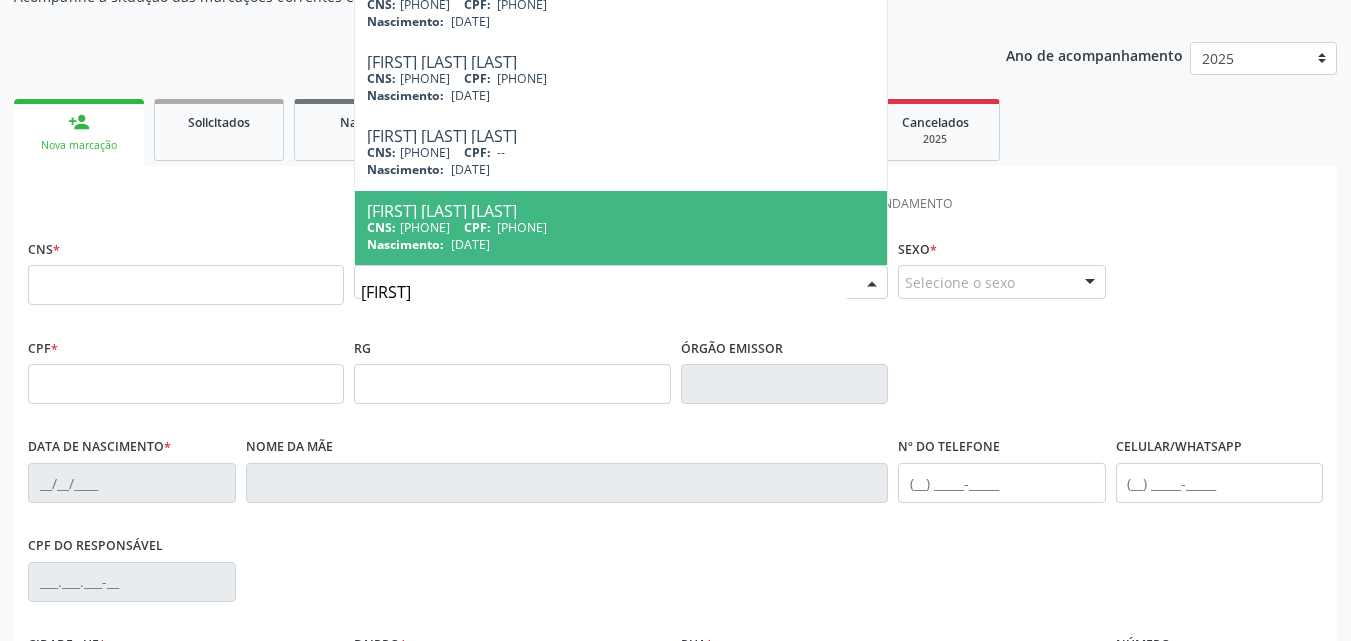 click on "[FIRST]" at bounding box center (604, 292) 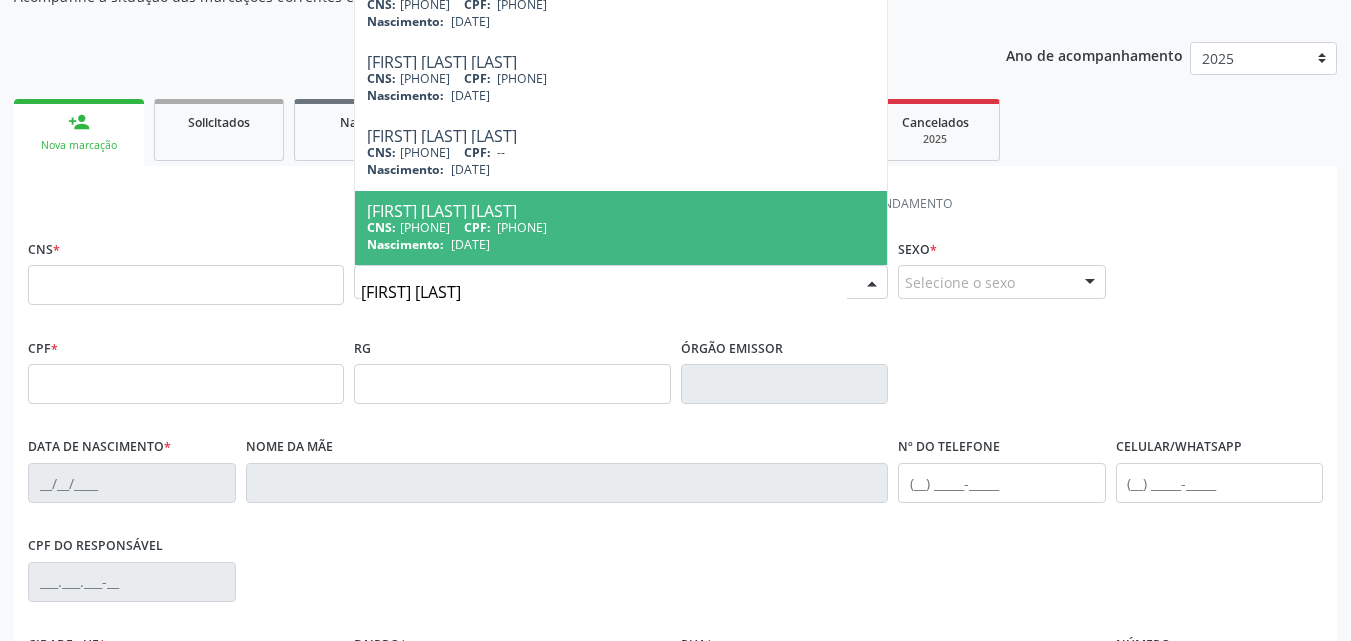 type on "[FIRST] [LAST]" 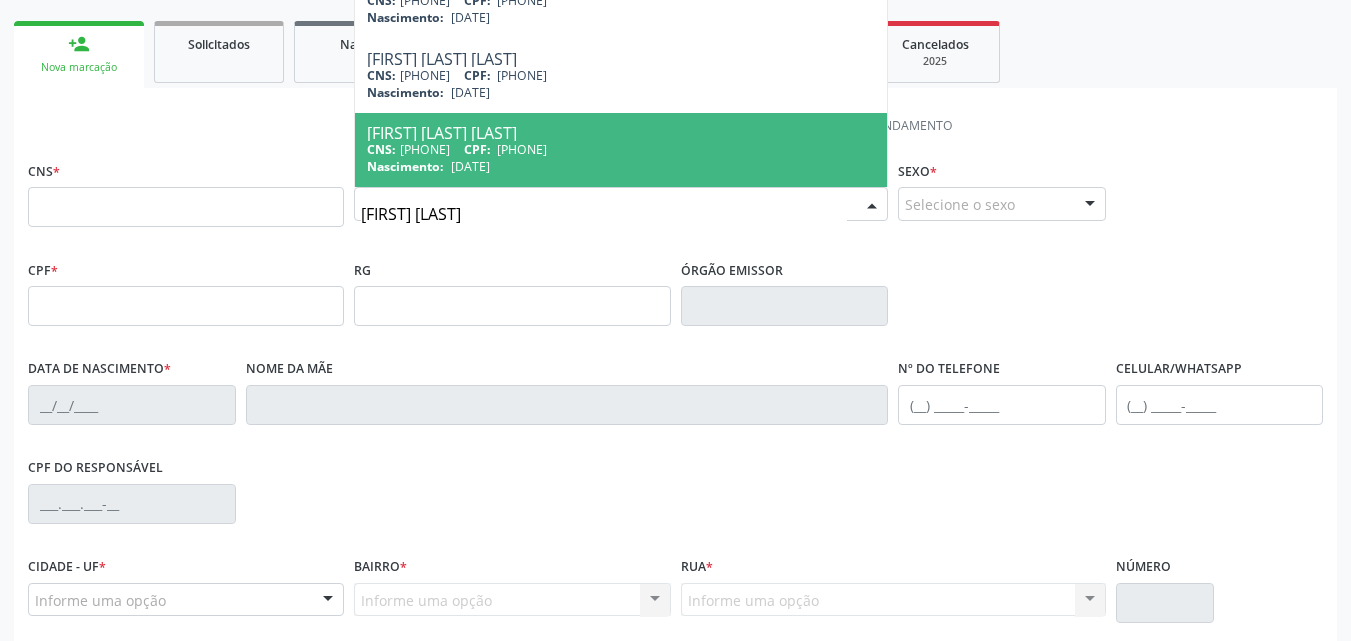 scroll, scrollTop: 399, scrollLeft: 0, axis: vertical 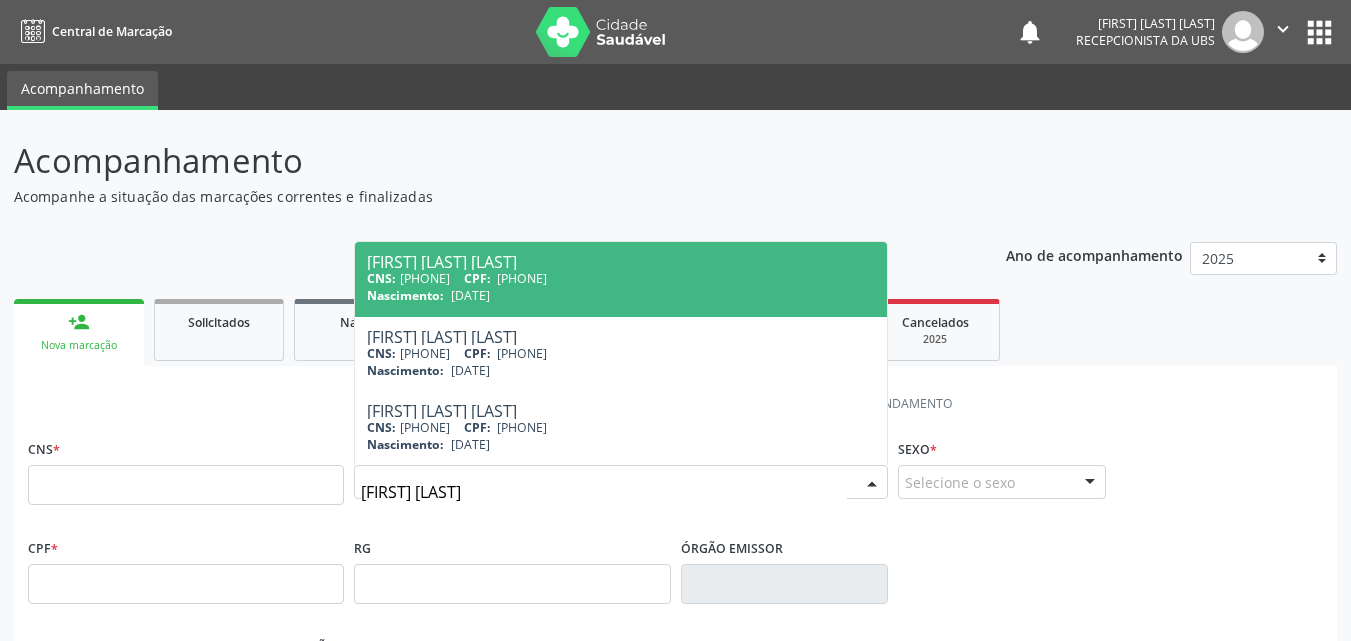 click on "[FIRST] [LAST] [LAST]" at bounding box center [621, 262] 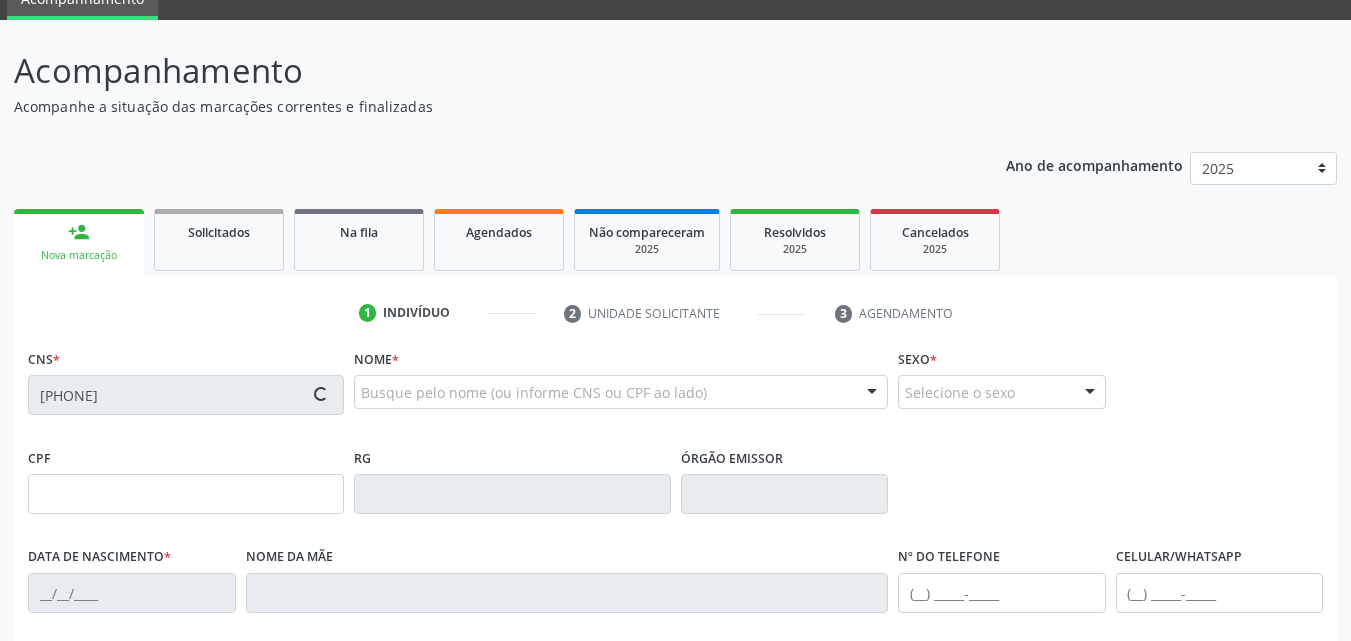 type on "[PHONE]" 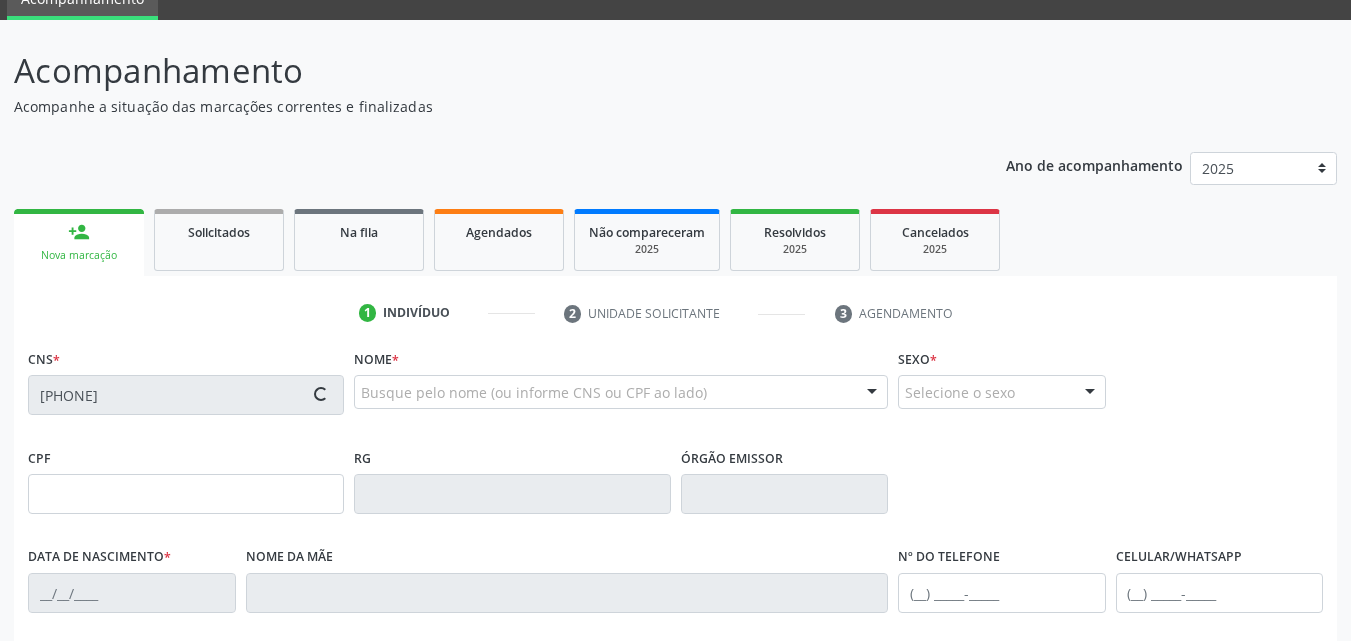 type on "[DATE]" 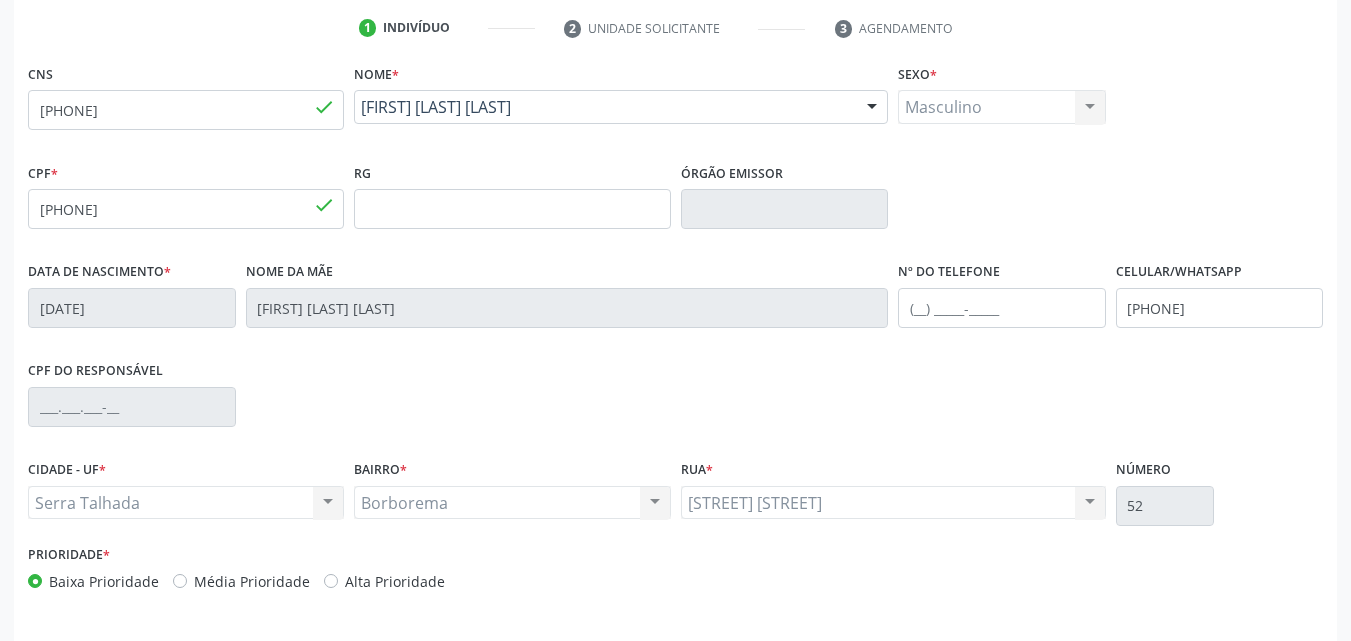 scroll, scrollTop: 443, scrollLeft: 0, axis: vertical 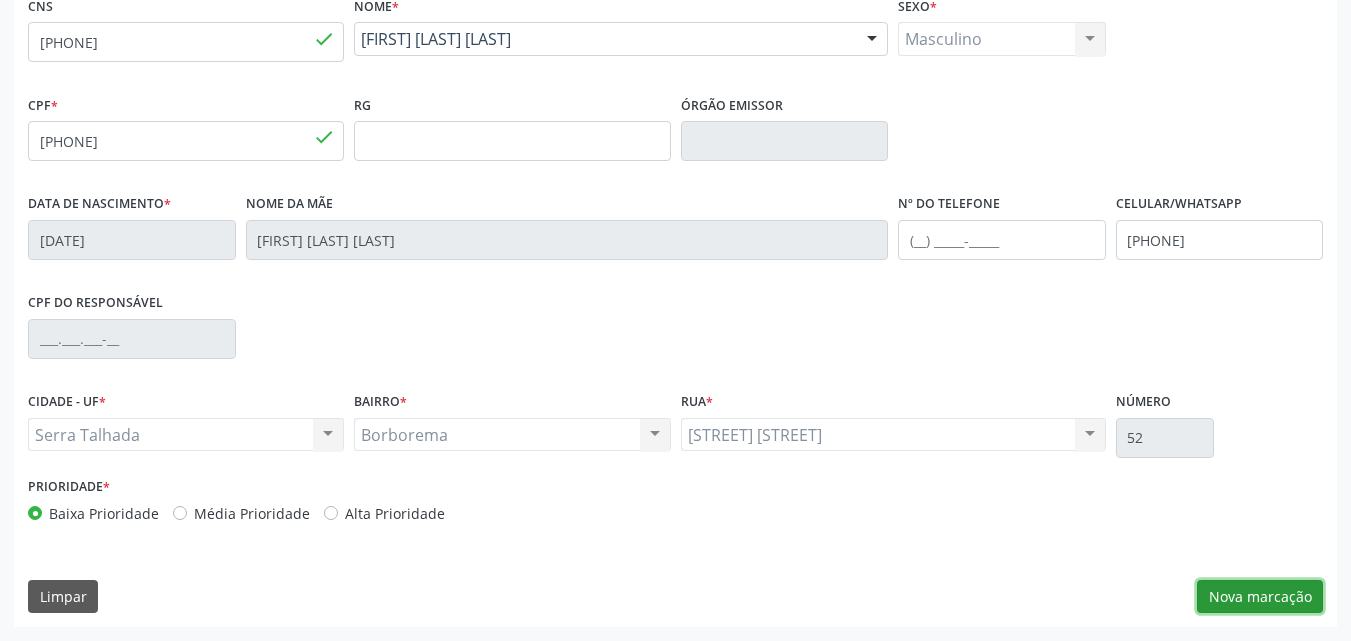 click on "Nova marcação" at bounding box center [1260, 597] 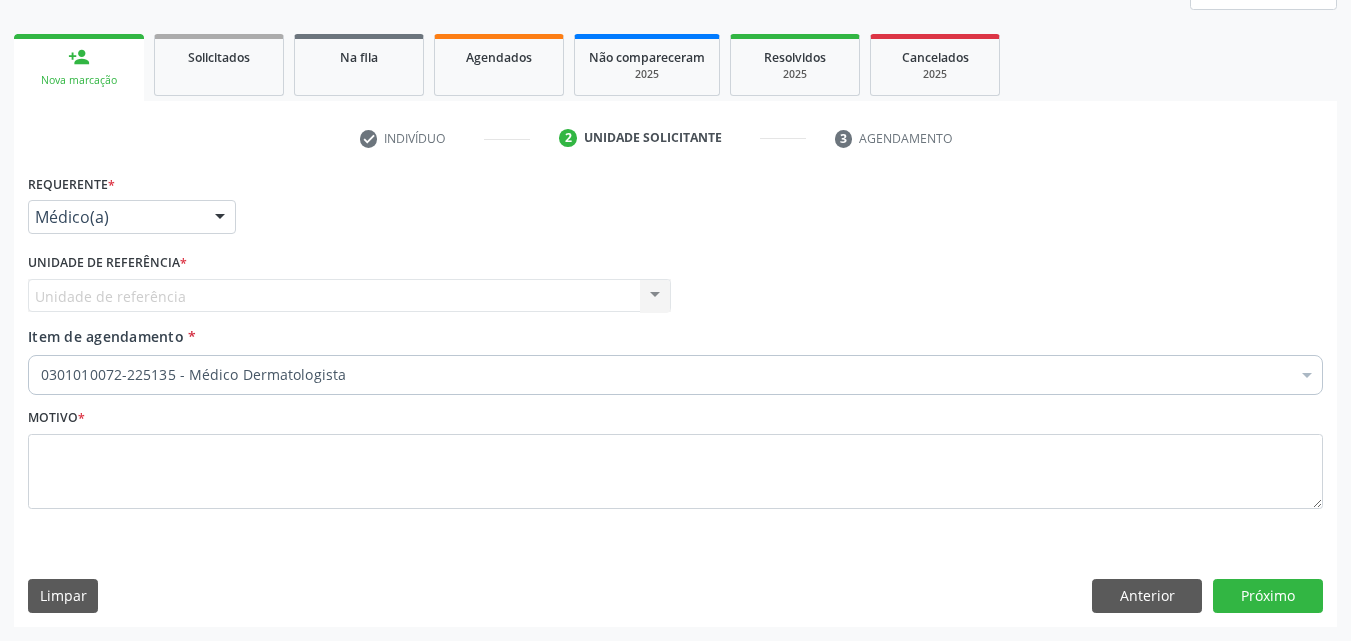 click at bounding box center (220, 218) 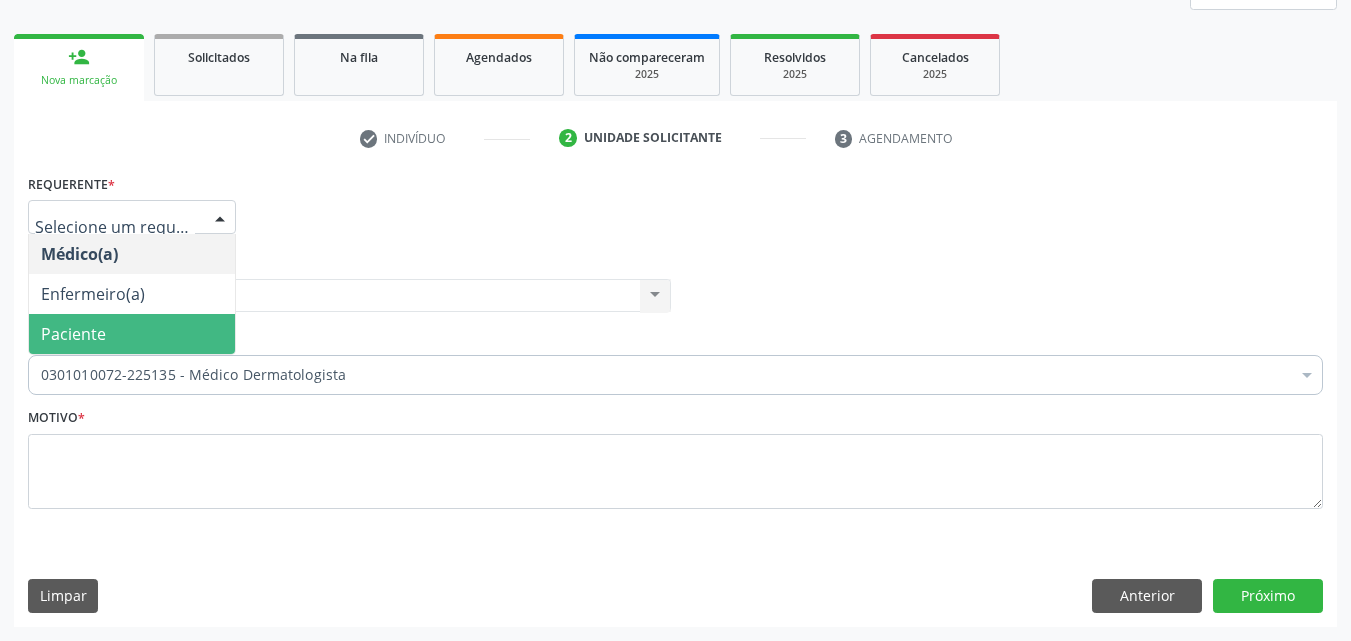 click on "Paciente" at bounding box center [132, 334] 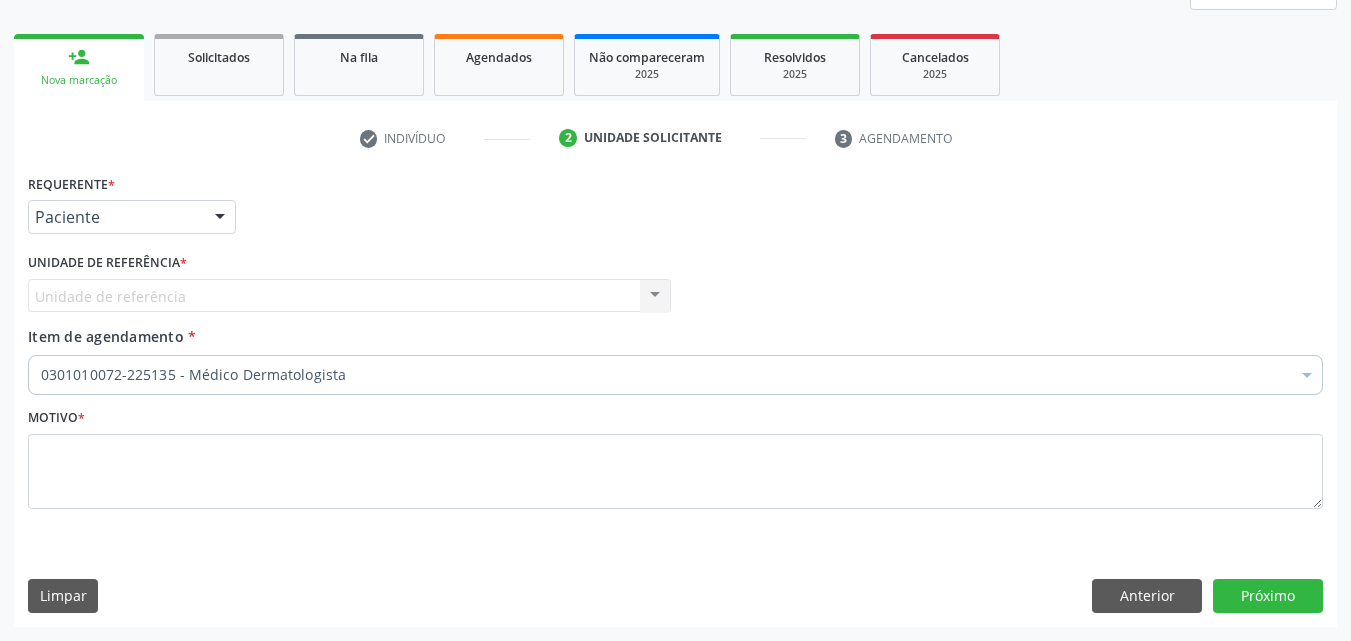 click on "Paciente" at bounding box center (132, 217) 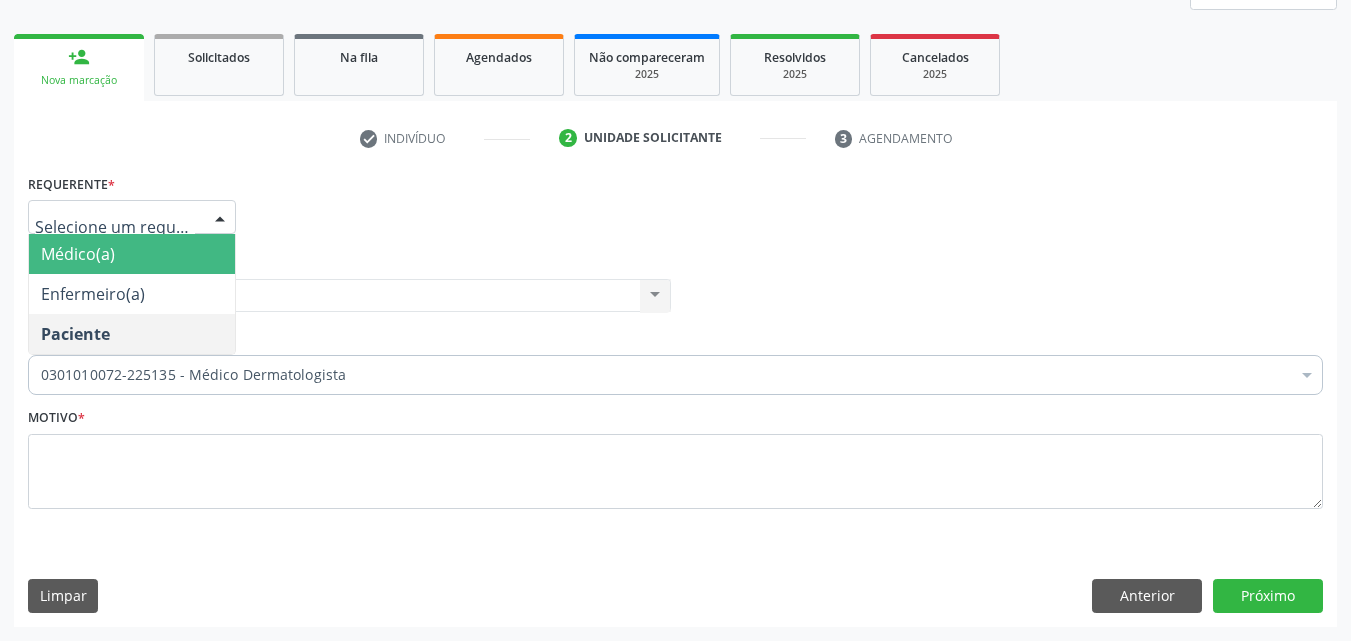 click on "Médico(a)" at bounding box center [132, 254] 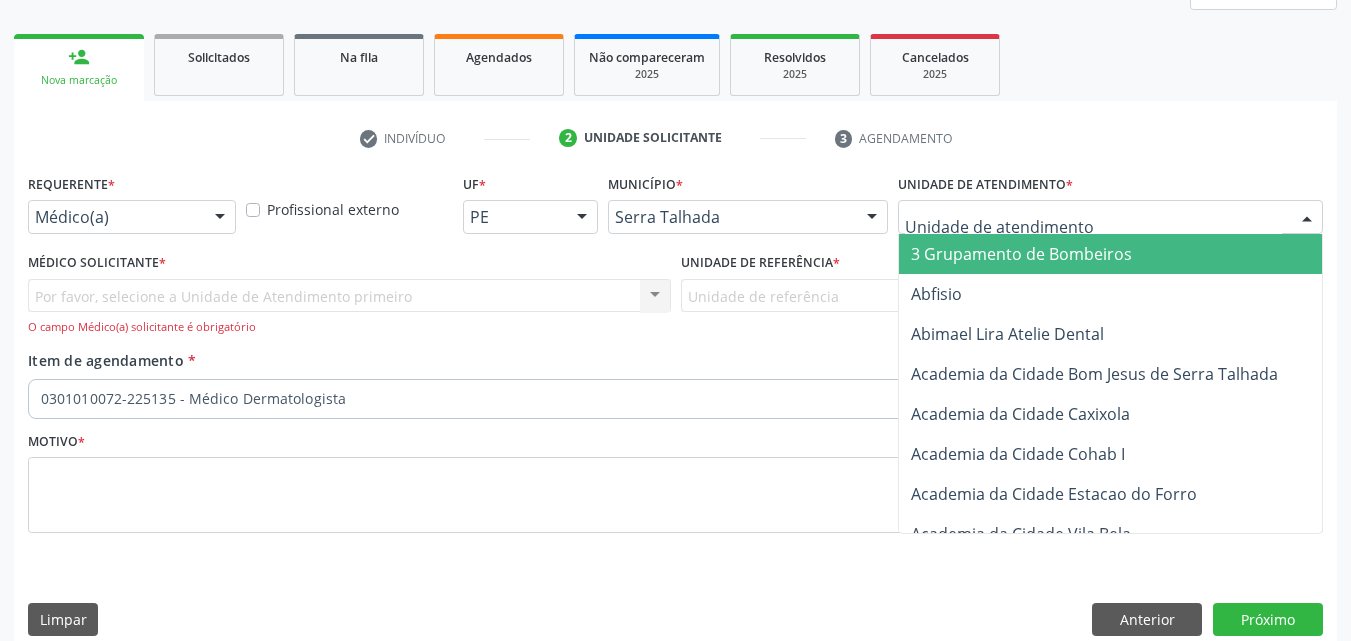 click at bounding box center [1093, 227] 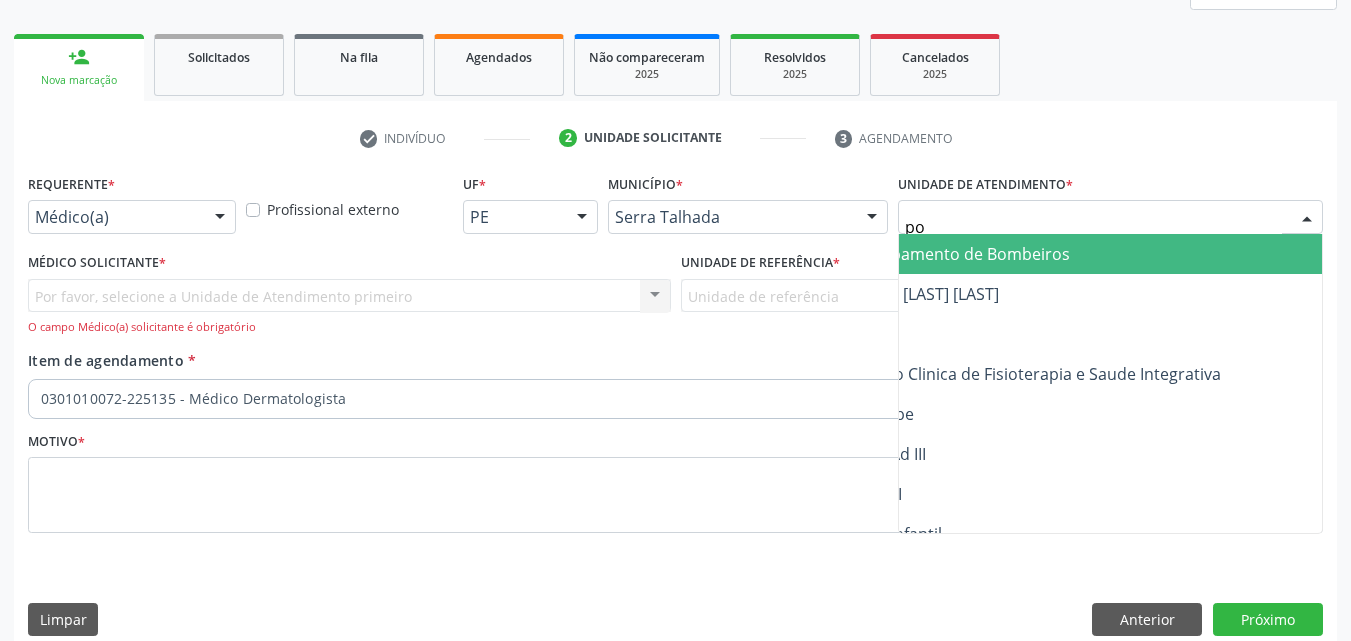 scroll, scrollTop: 0, scrollLeft: 0, axis: both 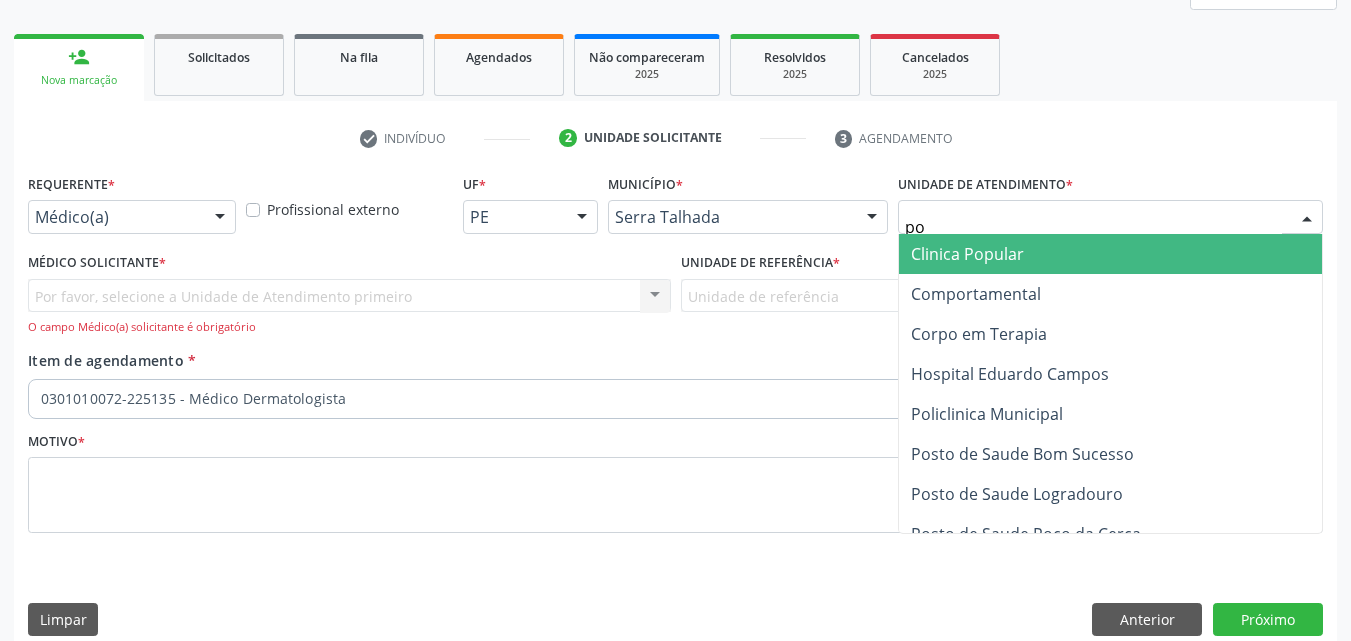 type on "pol" 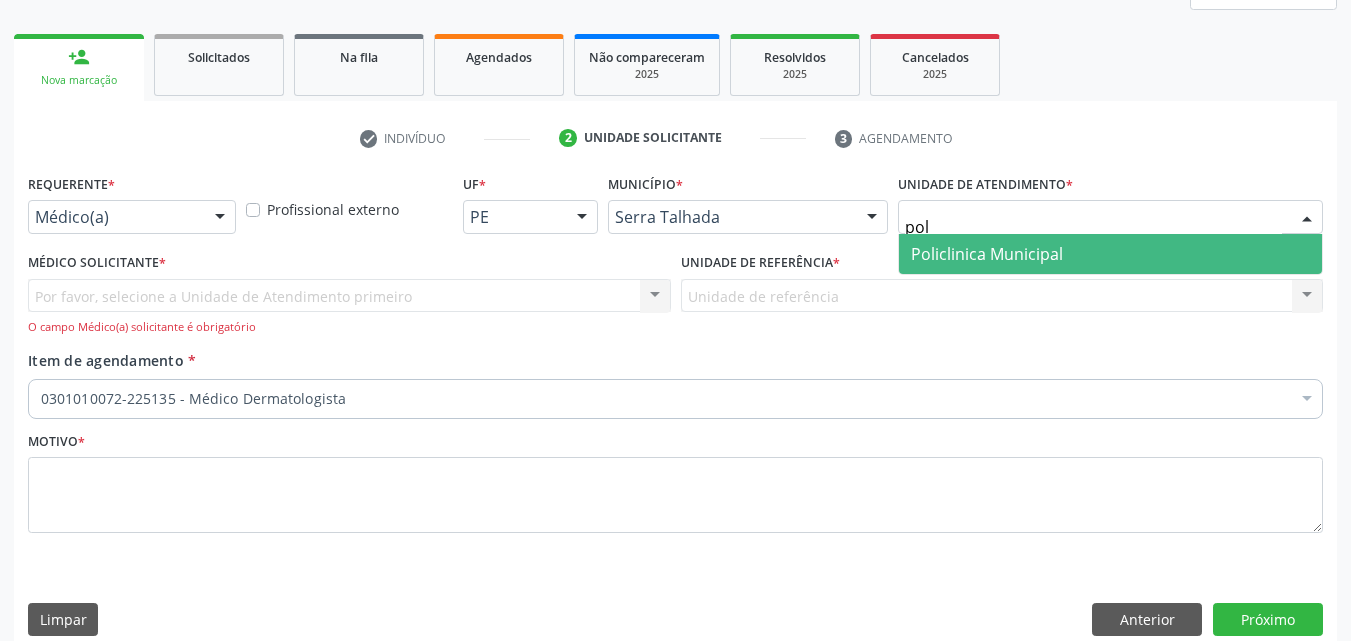 click on "Policlinica Municipal" at bounding box center (987, 254) 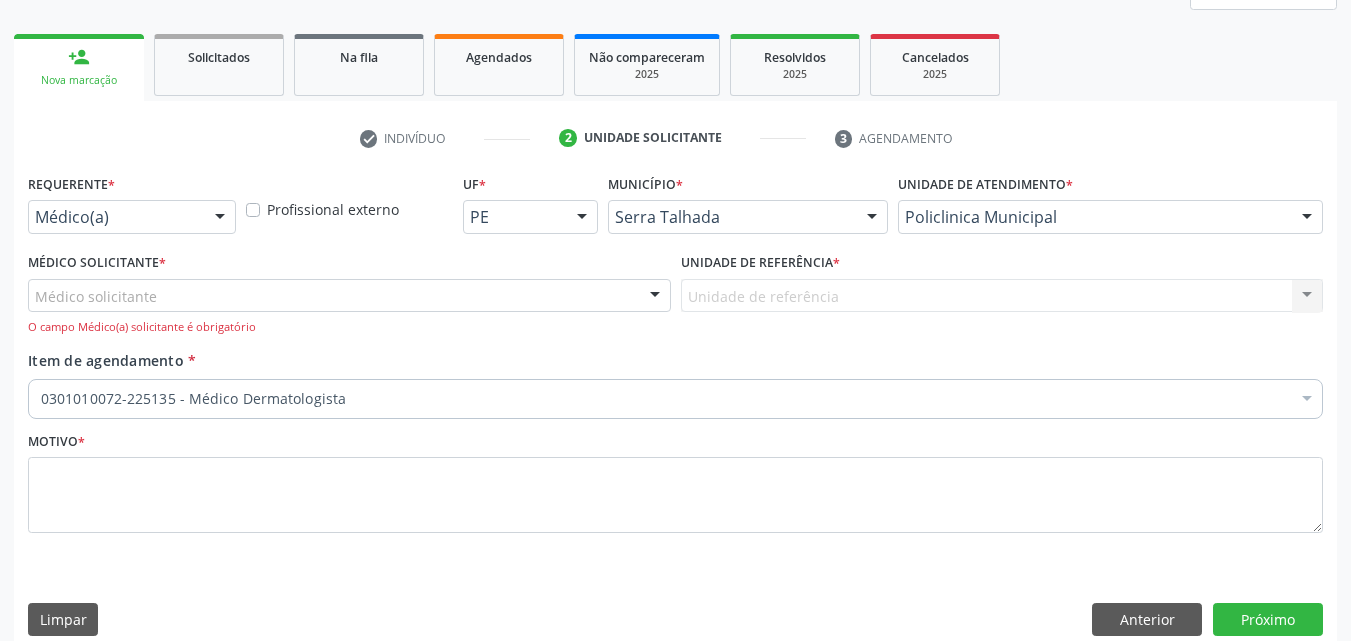click on "Médico solicitante" at bounding box center [349, 296] 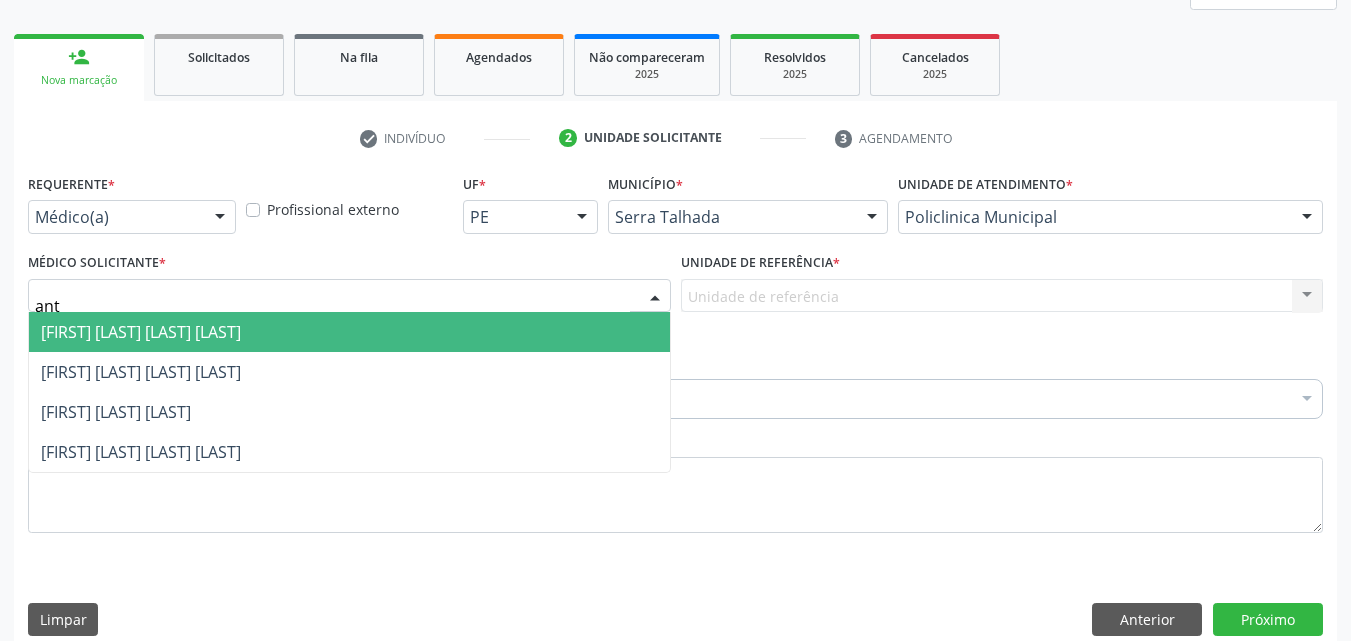 type on "anto" 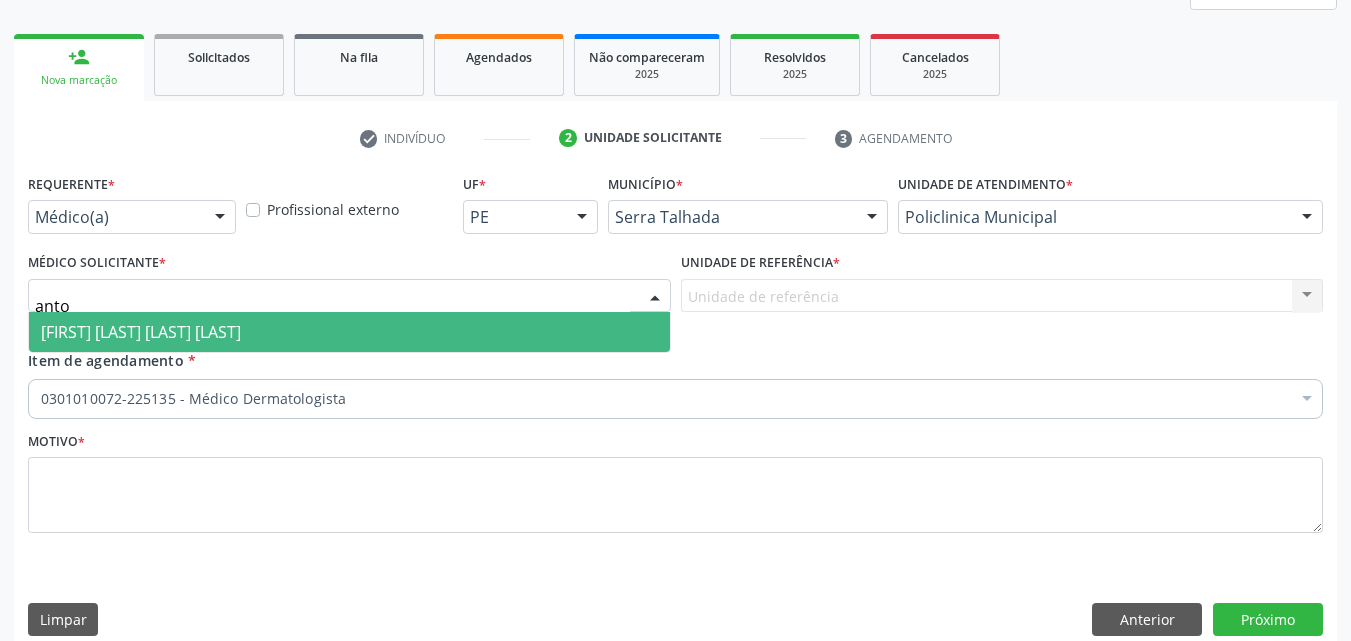 click on "[FIRST] [LAST] [LAST] [LAST]" at bounding box center (141, 332) 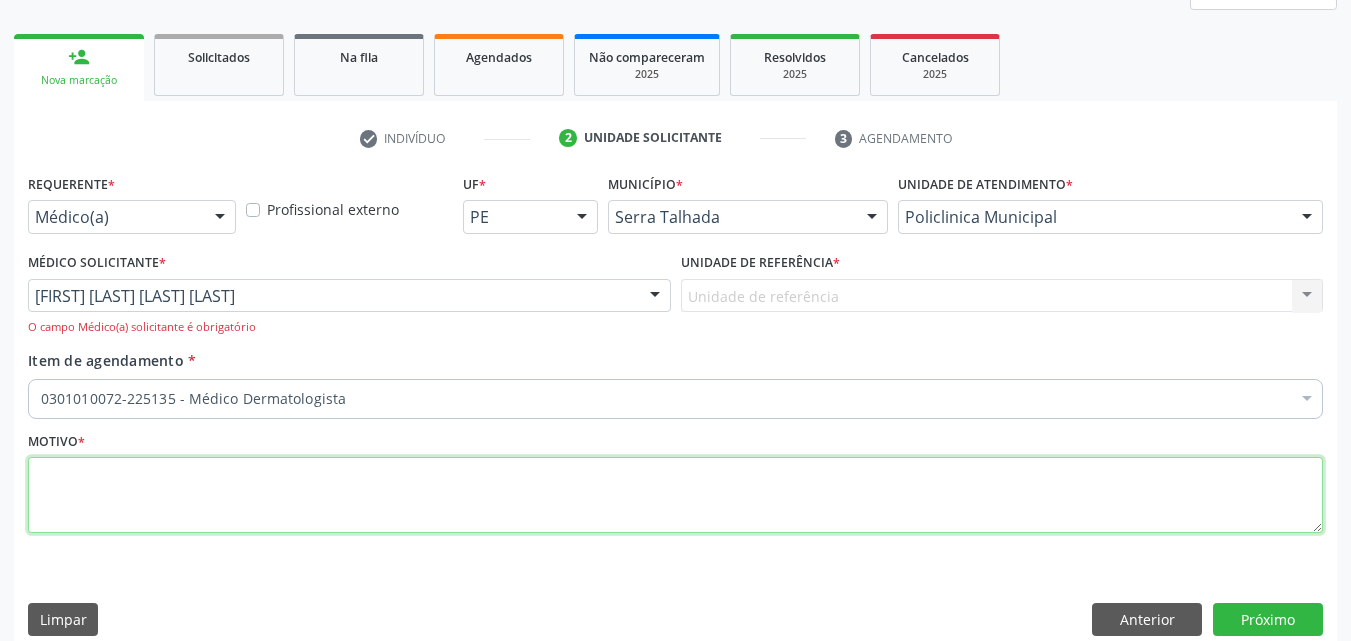 click at bounding box center (675, 495) 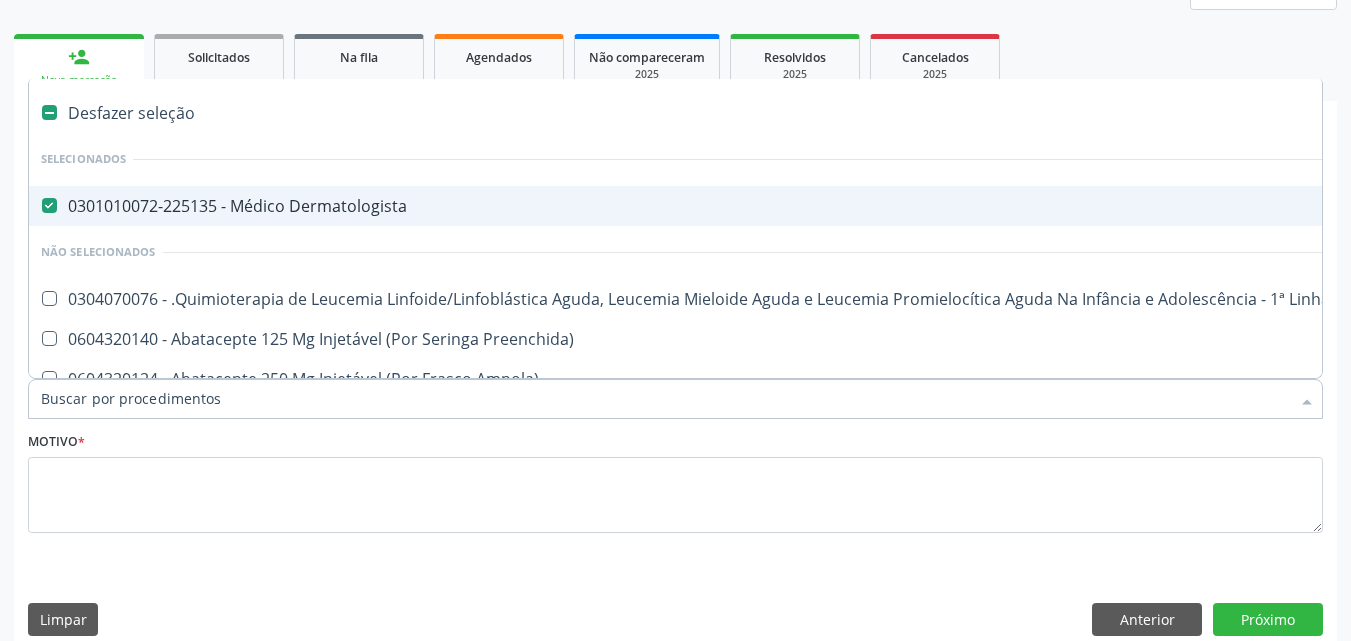 click on "0301010072-225135 - Médico Dermatologista" at bounding box center [819, 206] 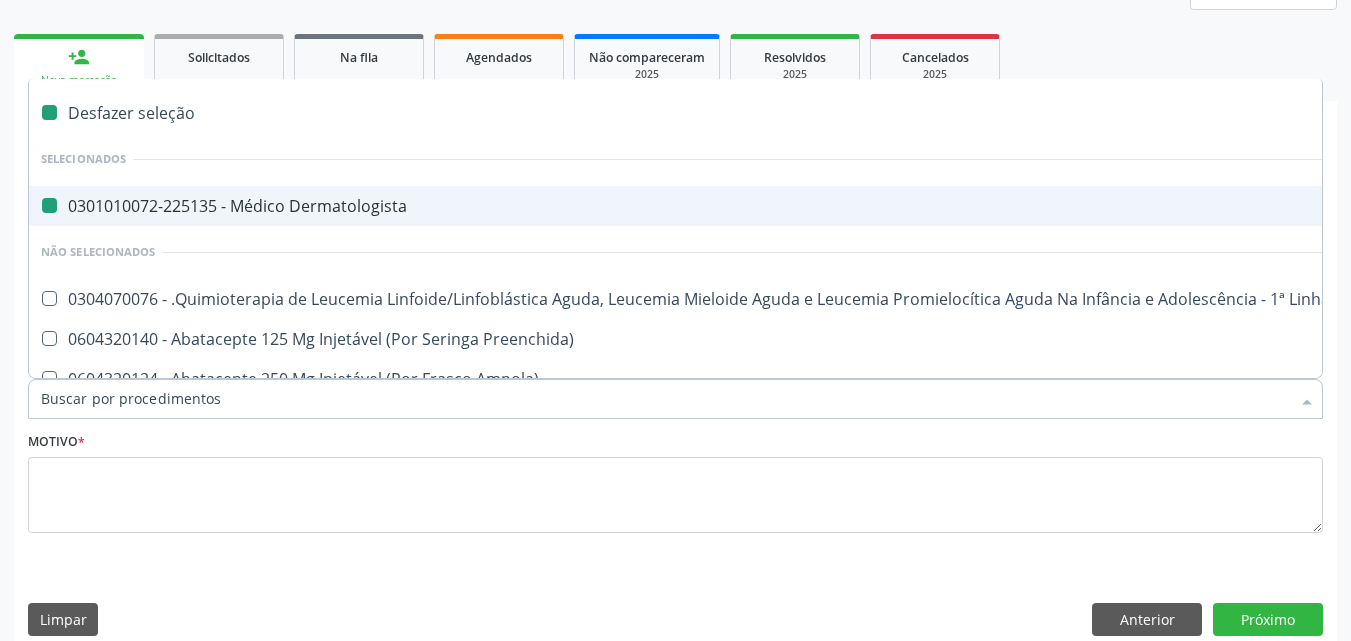 checkbox on "false" 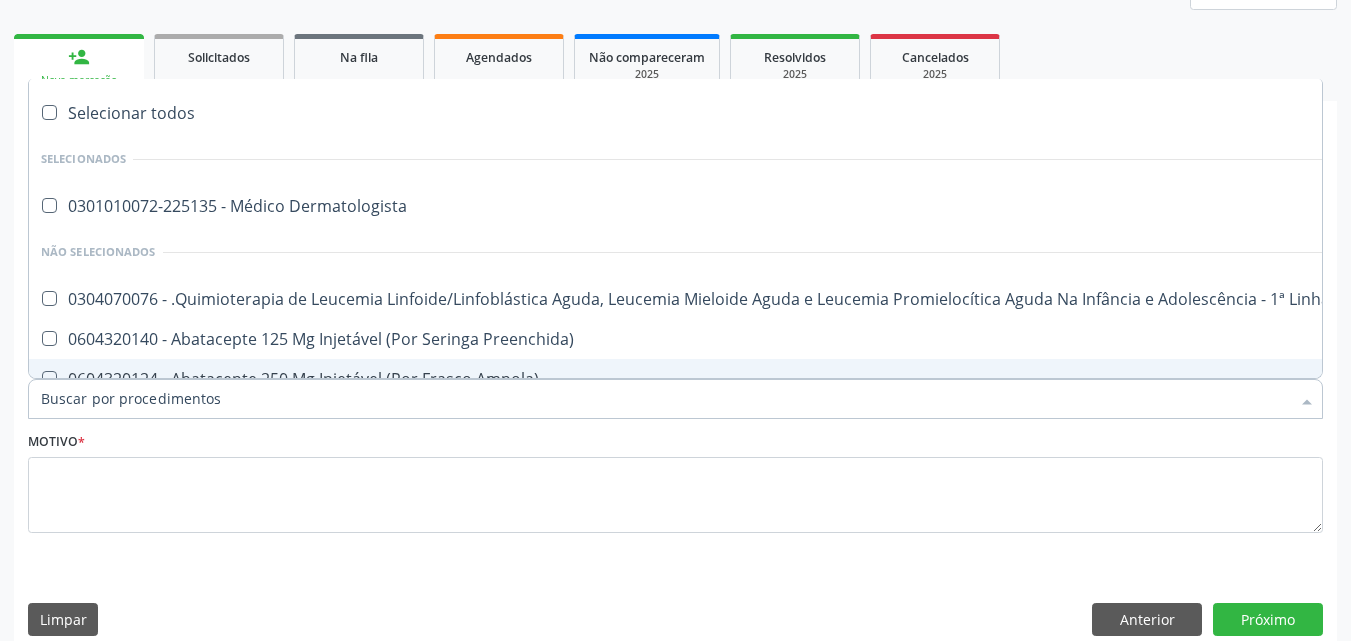 click on "Item de agendamento
*" at bounding box center (665, 399) 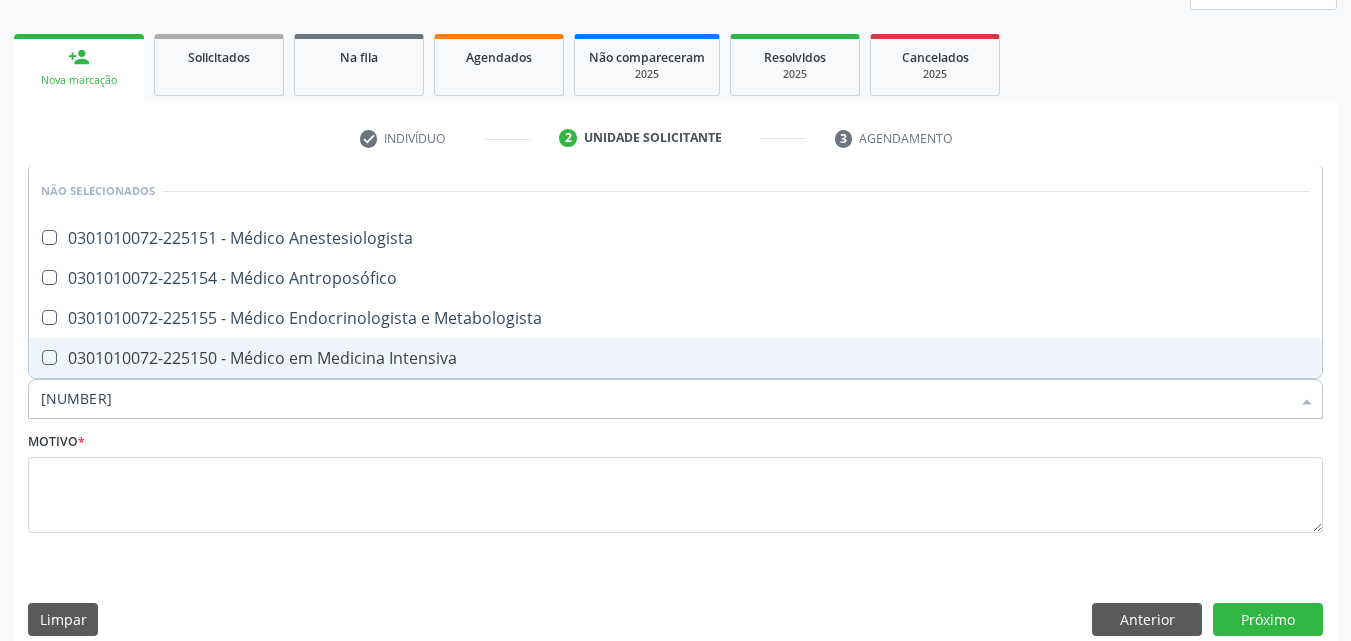 type on "225155" 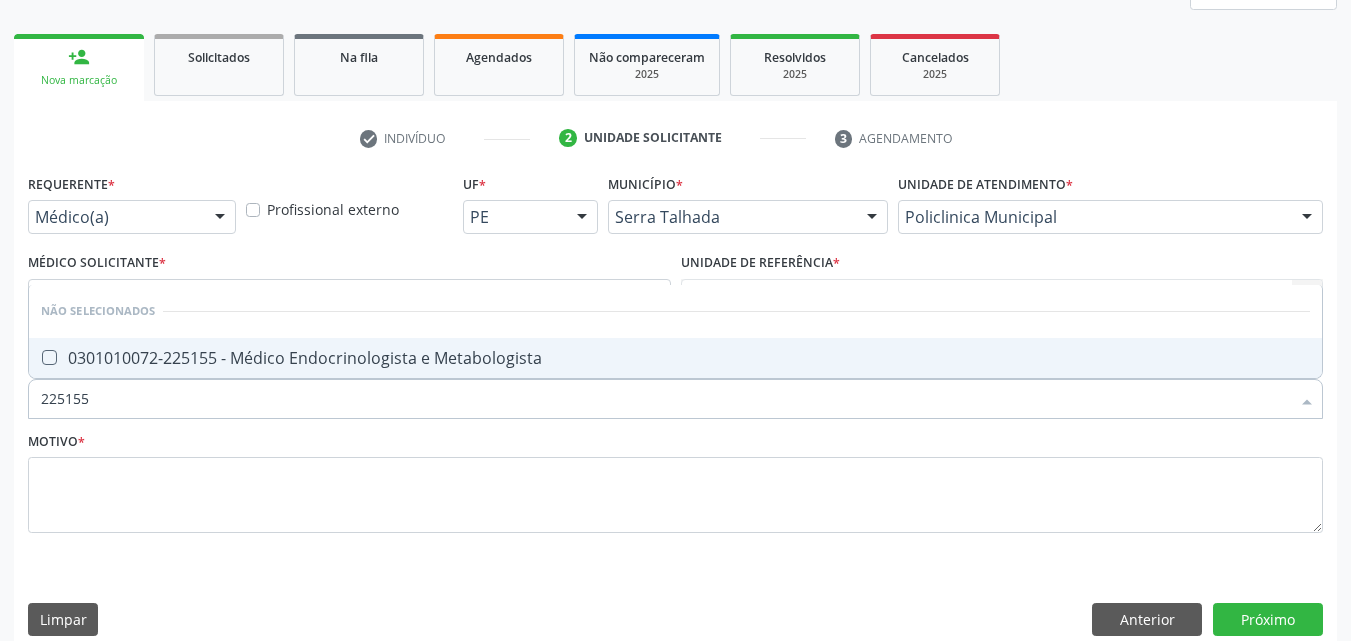 click on "0301010072-225155 - Médico Endocrinologista e Metabologista" at bounding box center (675, 358) 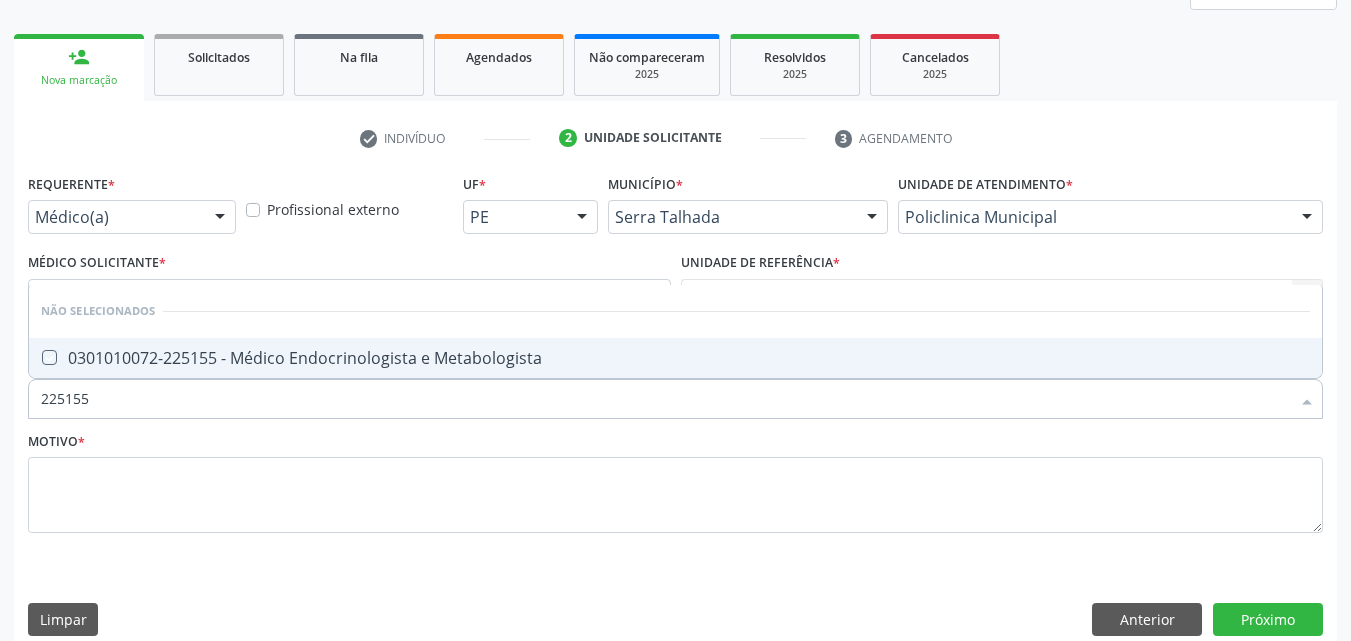 checkbox on "true" 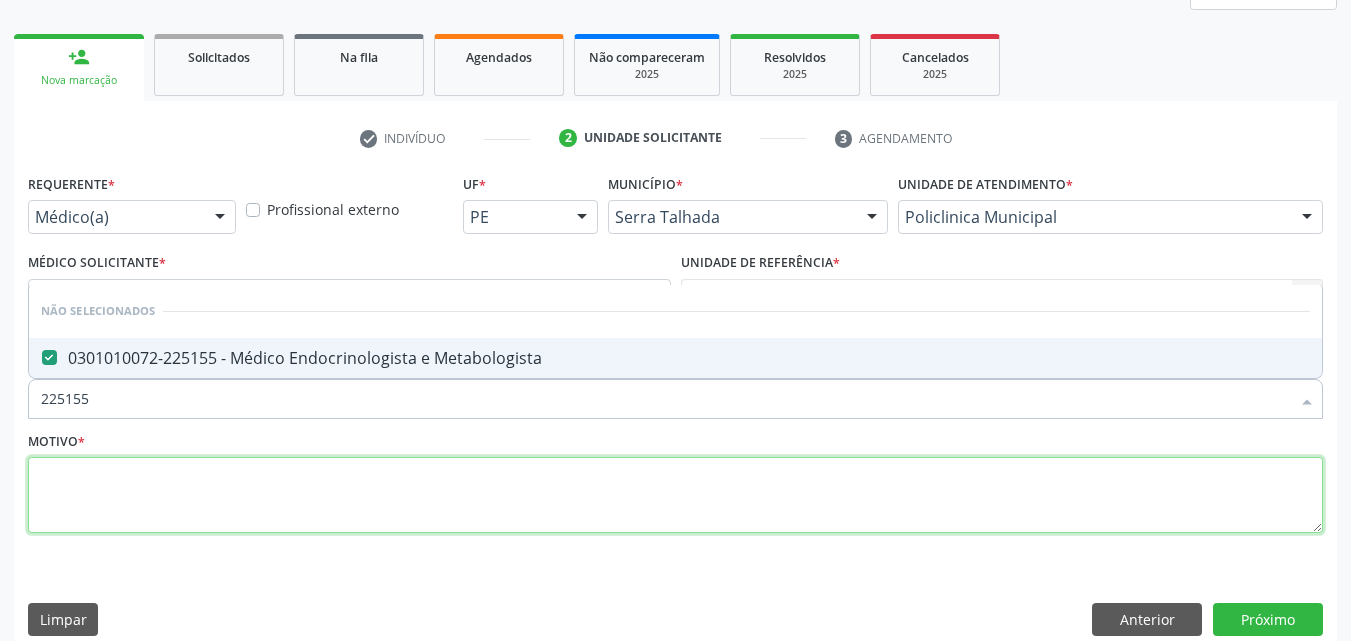 click at bounding box center [675, 495] 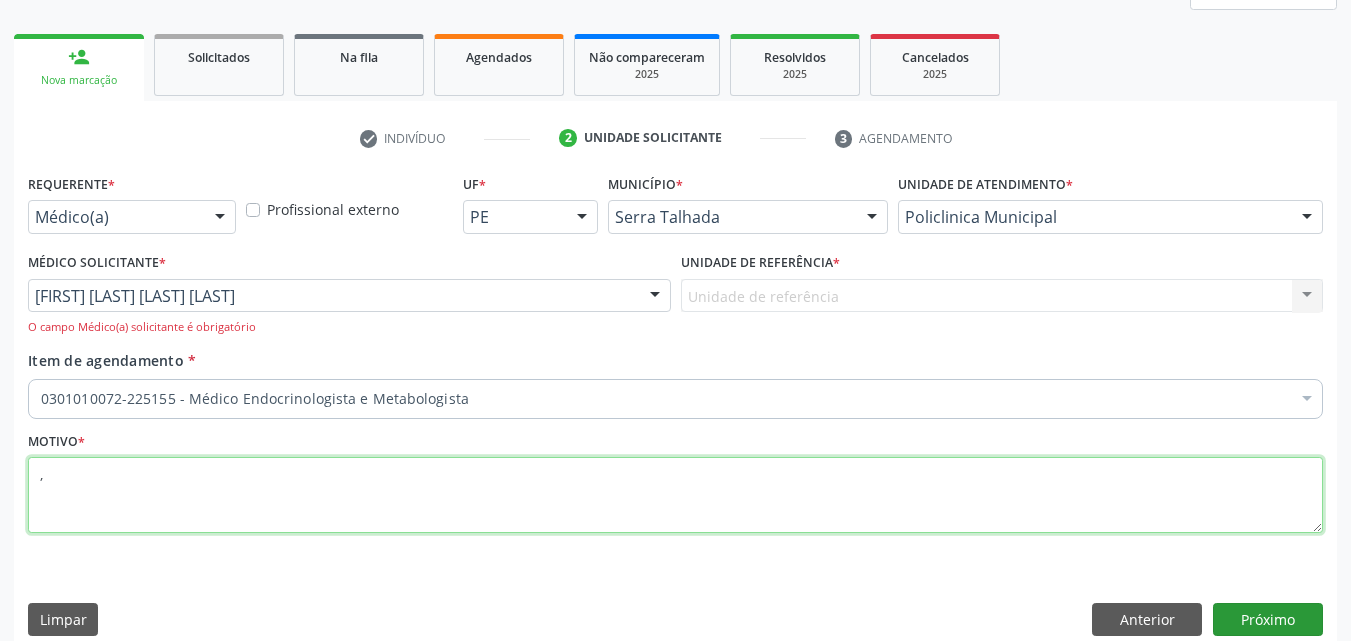 type on "," 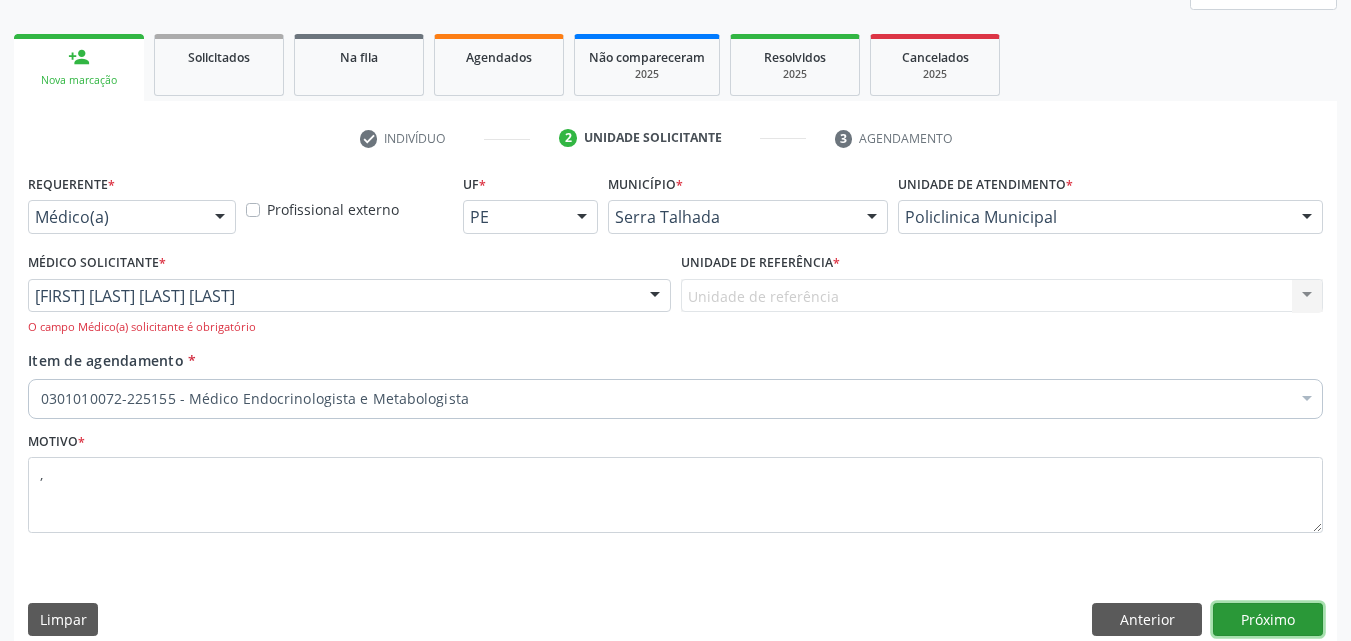 click on "Próximo" at bounding box center [1268, 620] 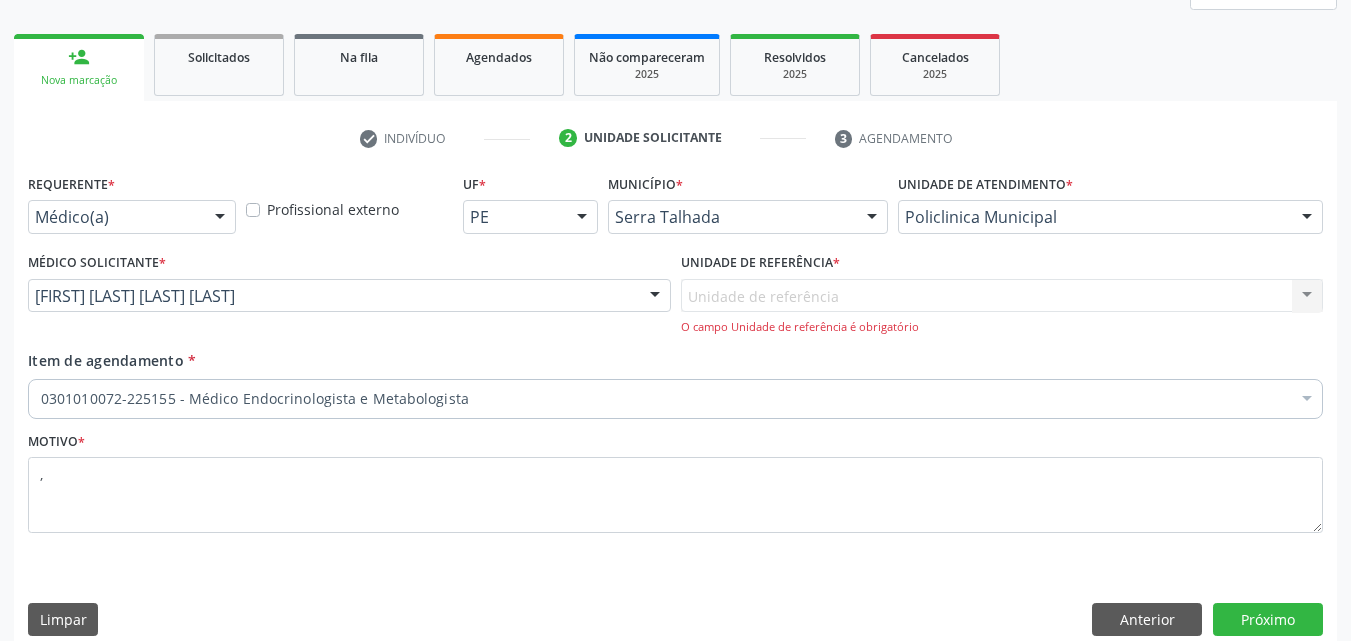 click on "Unidade de referência
Usf Borborema
Nenhum resultado encontrado para: "   "
Não há nenhuma opção para ser exibida.
O campo Unidade de referência é obrigatório" at bounding box center [1002, 307] 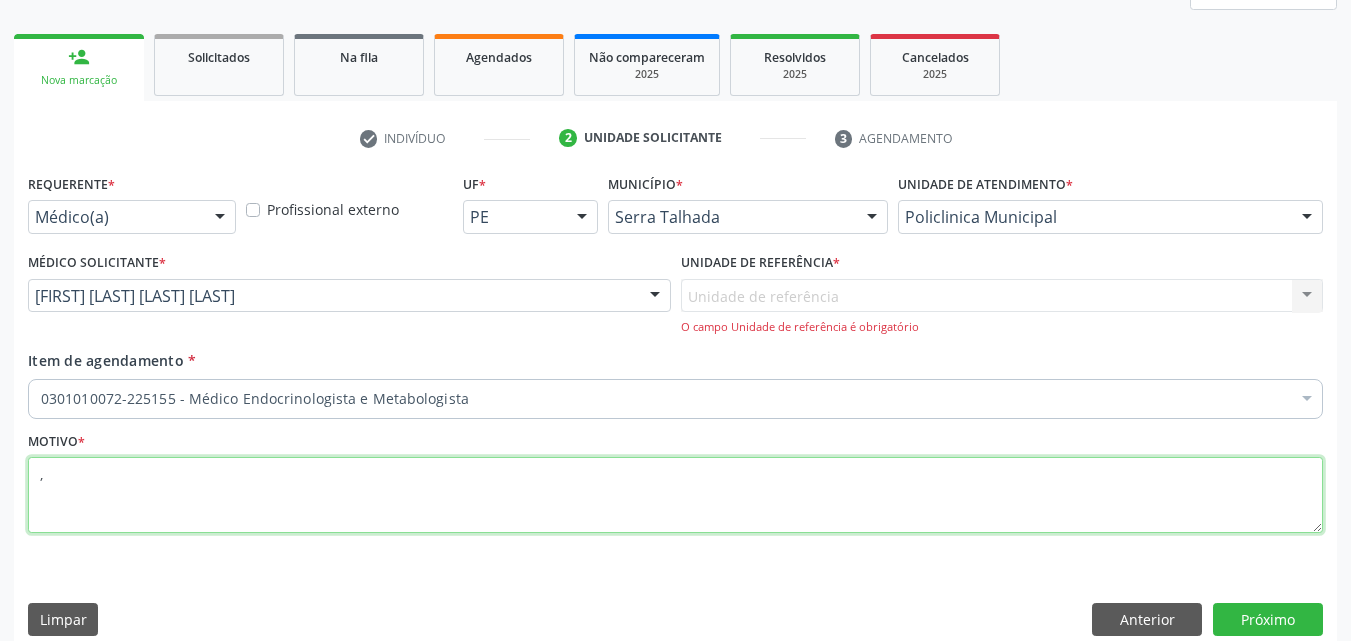 click on "," at bounding box center (675, 495) 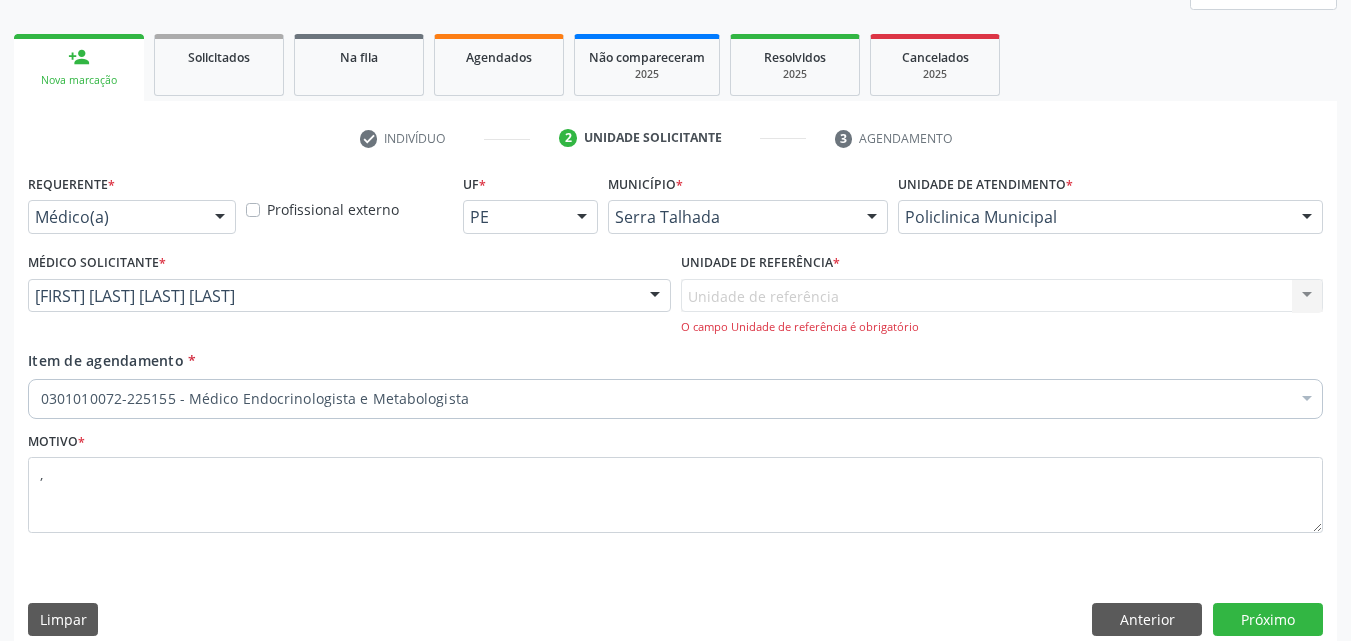 click on "Unidade de referência
Usf Borborema
Nenhum resultado encontrado para: "   "
Não há nenhuma opção para ser exibida.
O campo Unidade de referência é obrigatório" at bounding box center [1002, 307] 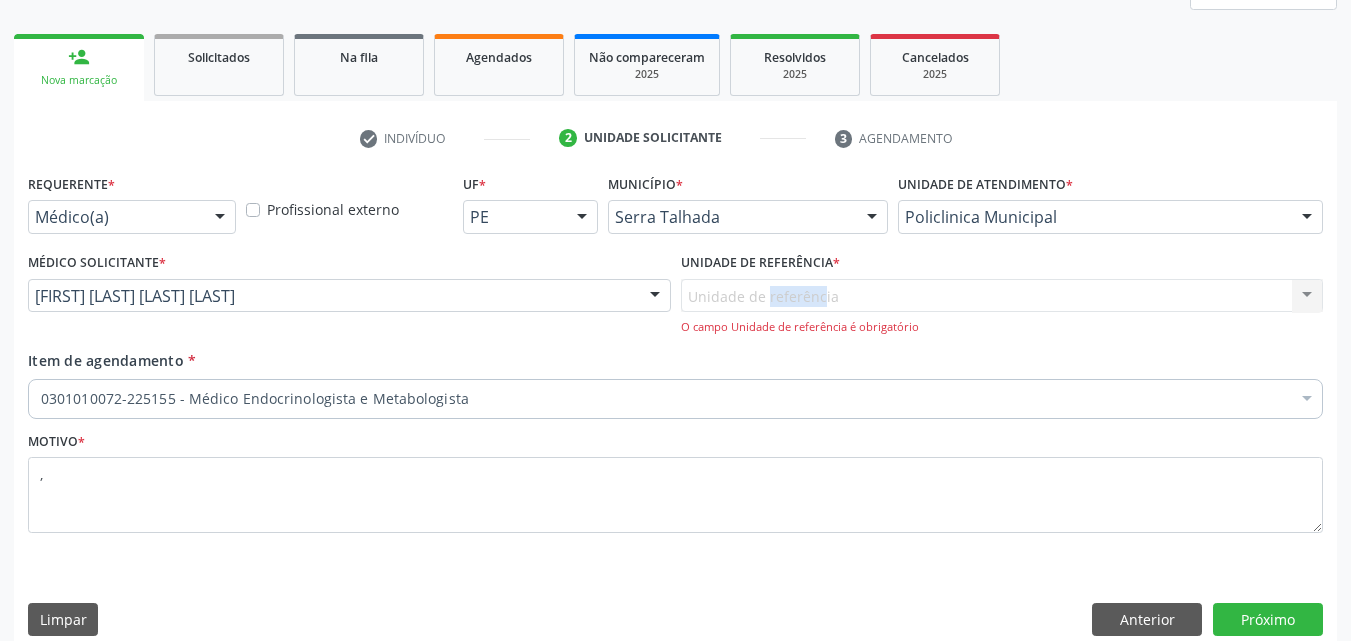 click on "Unidade de referência
Usf Borborema
Nenhum resultado encontrado para: "   "
Não há nenhuma opção para ser exibida.
O campo Unidade de referência é obrigatório" at bounding box center [1002, 307] 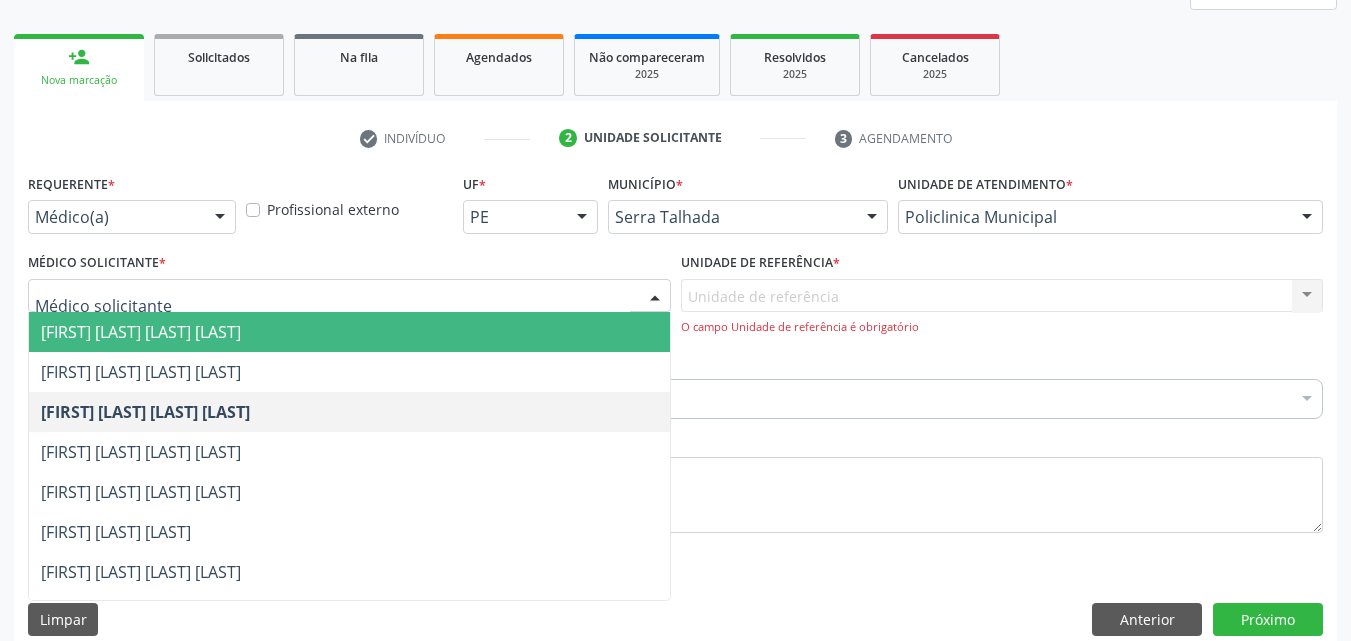 click on "Unidade de referência
Usf Borborema
Nenhum resultado encontrado para: "   "
Não há nenhuma opção para ser exibida.
O campo Unidade de referência é obrigatório" at bounding box center (1002, 307) 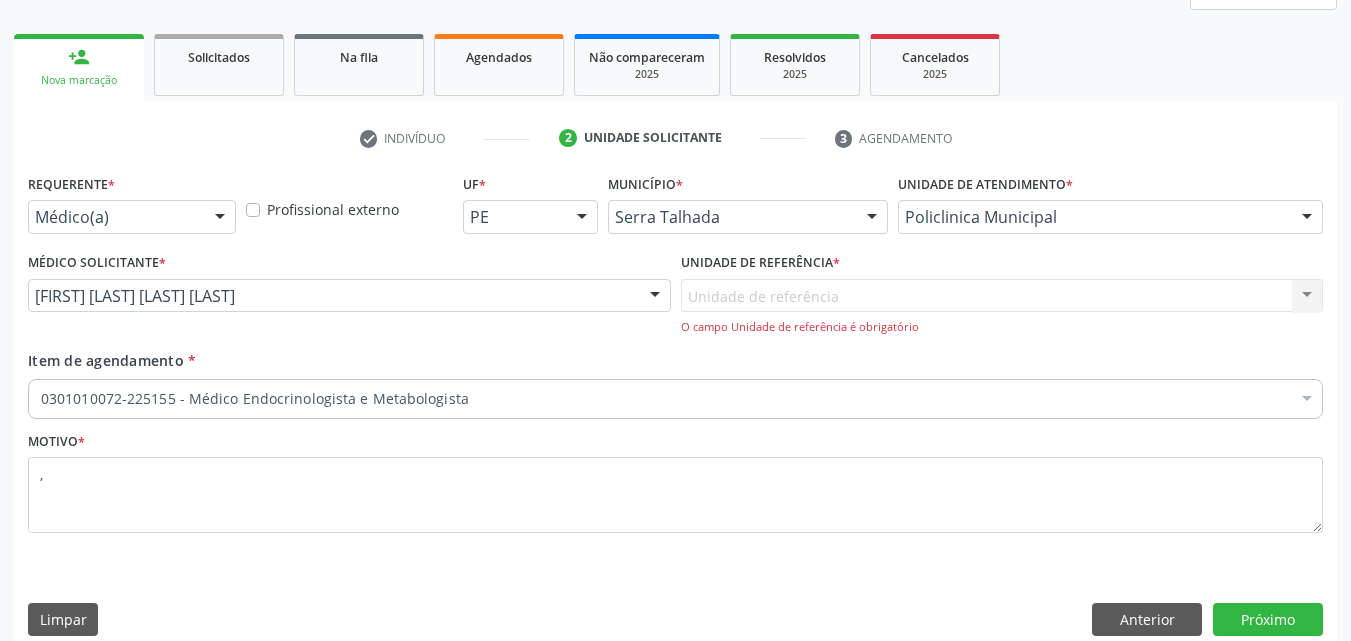 click on "Unidade de referência
Usf Borborema
Nenhum resultado encontrado para: "   "
Não há nenhuma opção para ser exibida.
O campo Unidade de referência é obrigatório" at bounding box center (1002, 307) 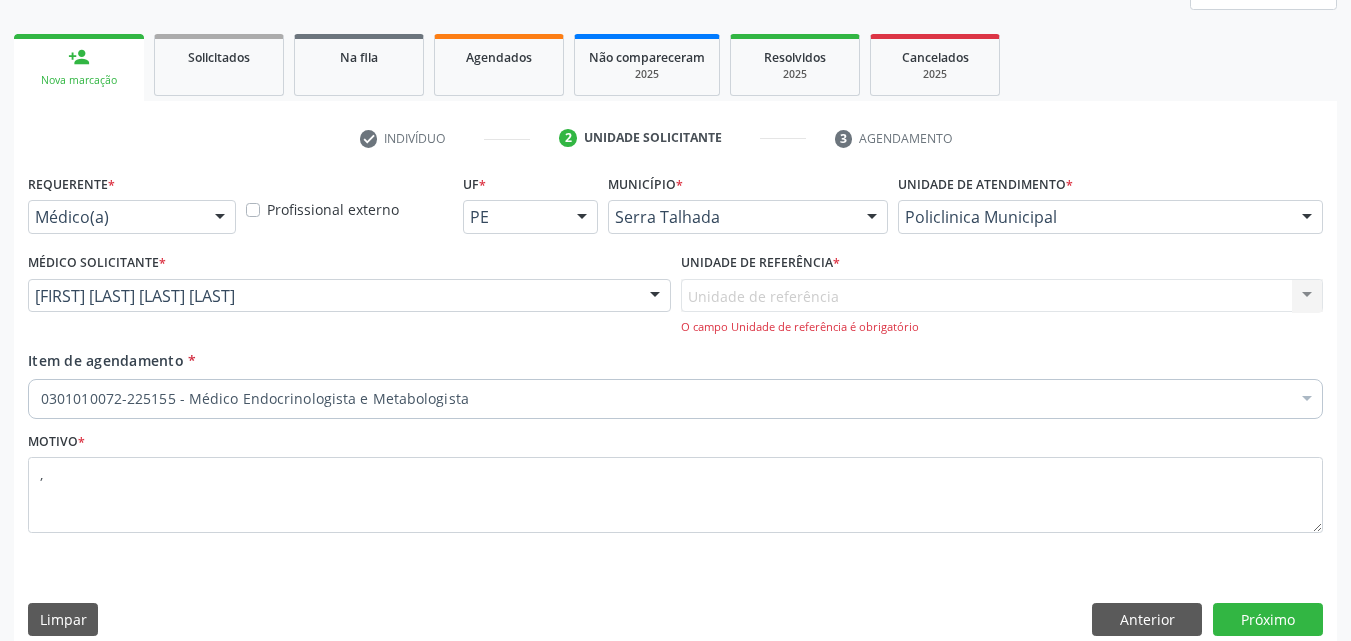 click on "Unidade de referência
Usf Borborema
Nenhum resultado encontrado para: "   "
Não há nenhuma opção para ser exibida.
O campo Unidade de referência é obrigatório" at bounding box center [1002, 307] 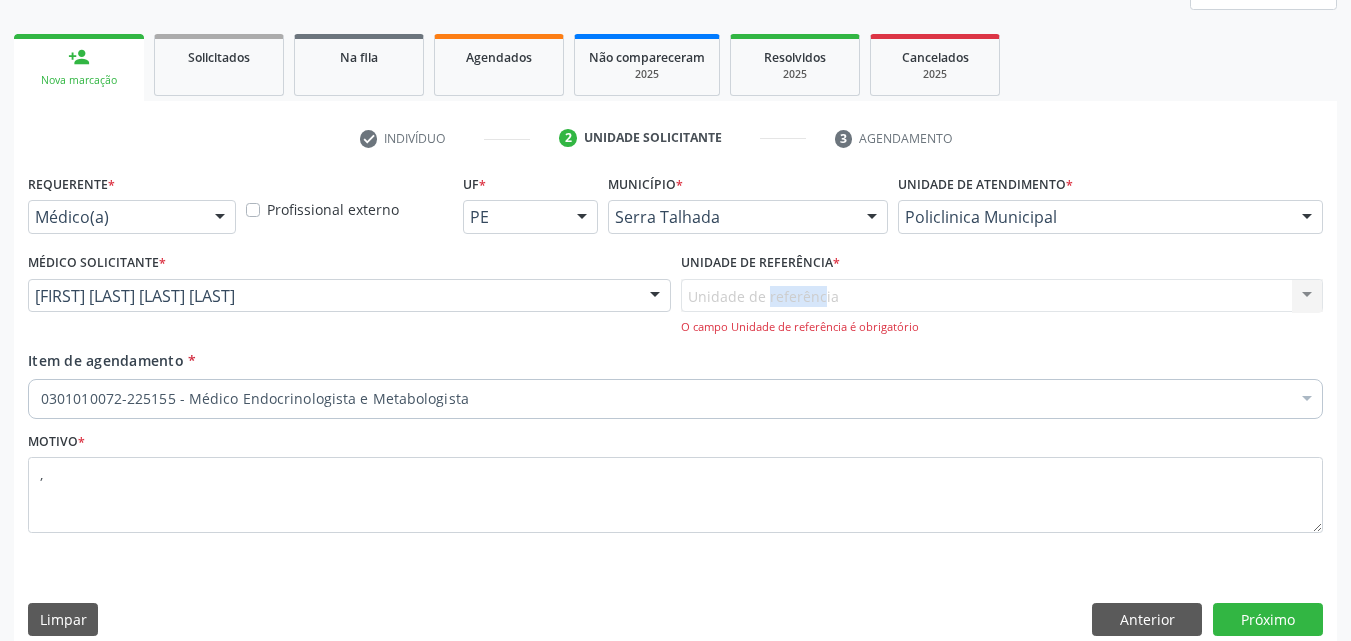 click on "Unidade de referência
Usf Borborema
Nenhum resultado encontrado para: "   "
Não há nenhuma opção para ser exibida.
O campo Unidade de referência é obrigatório" at bounding box center [1002, 307] 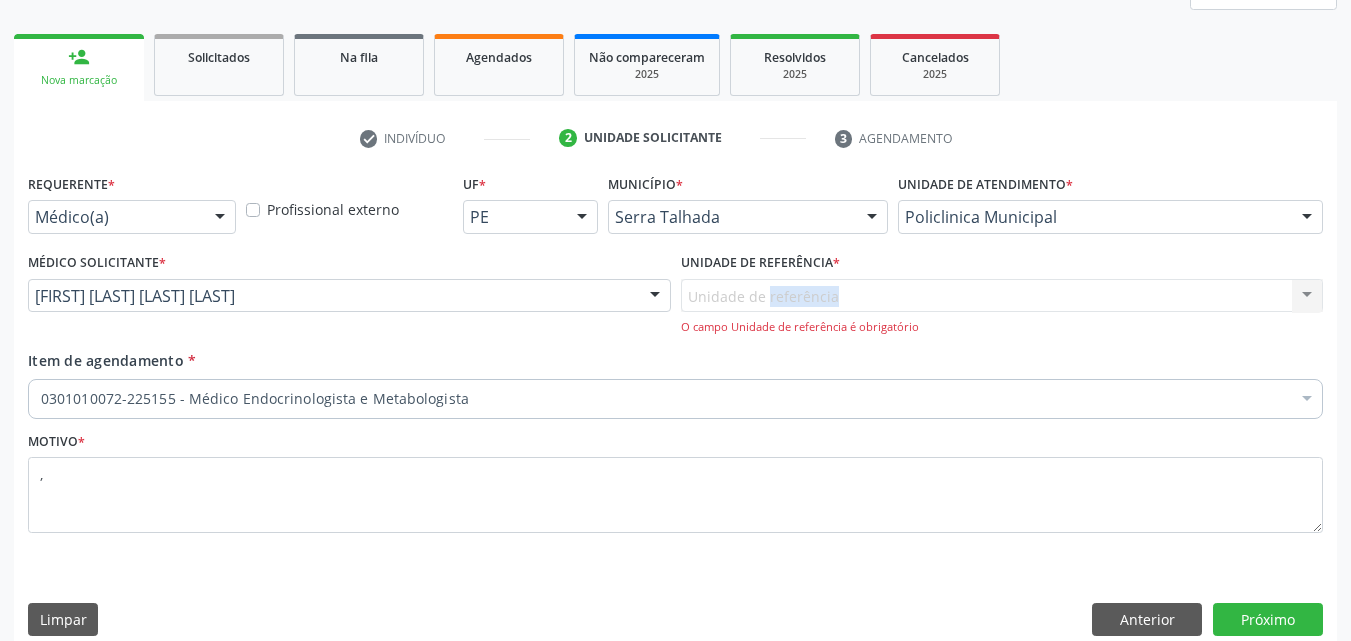 click on "Unidade de referência
Usf Borborema
Nenhum resultado encontrado para: "   "
Não há nenhuma opção para ser exibida.
O campo Unidade de referência é obrigatório" at bounding box center [1002, 307] 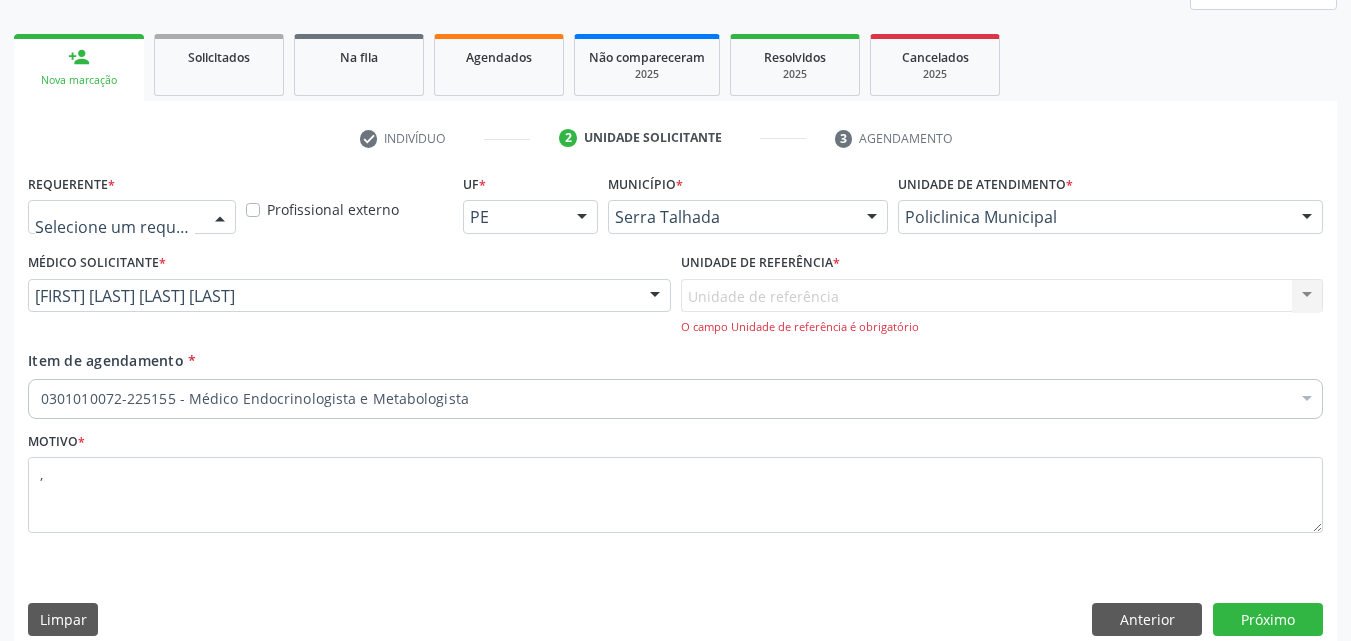 click on "Médico(a)   Enfermeiro(a)   Paciente
Nenhum resultado encontrado para: "   "
Não há nenhuma opção para ser exibida." at bounding box center [132, 217] 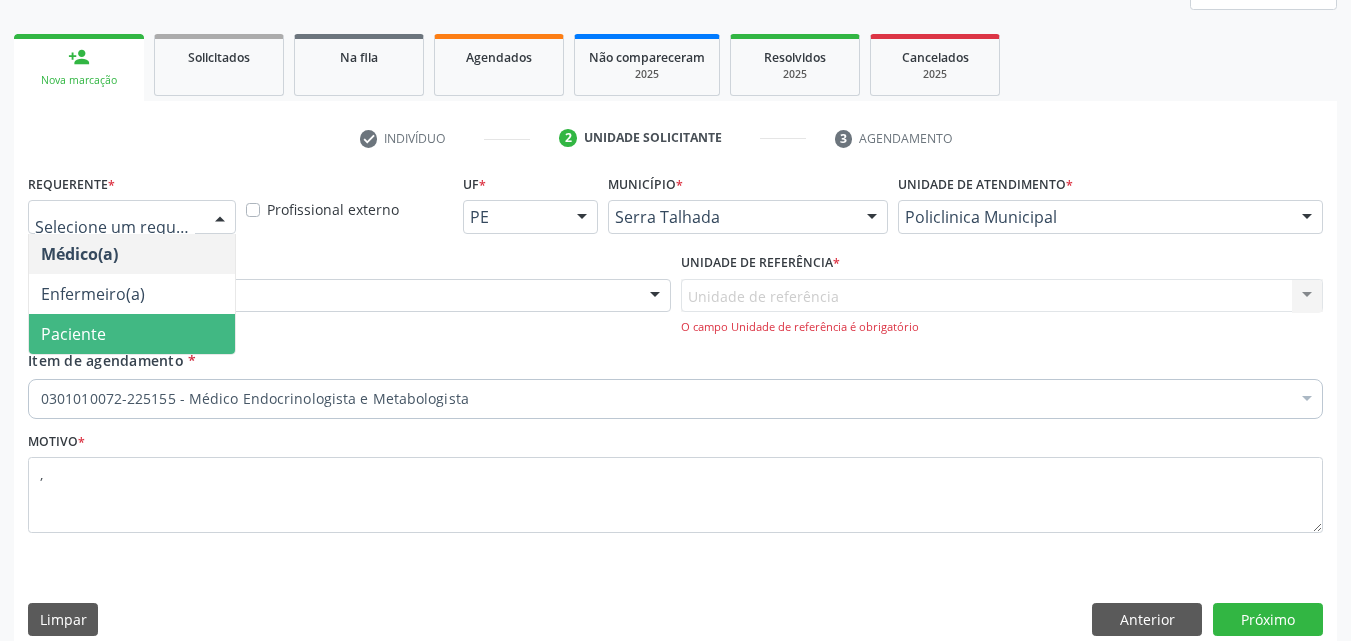 click on "Paciente" at bounding box center (132, 334) 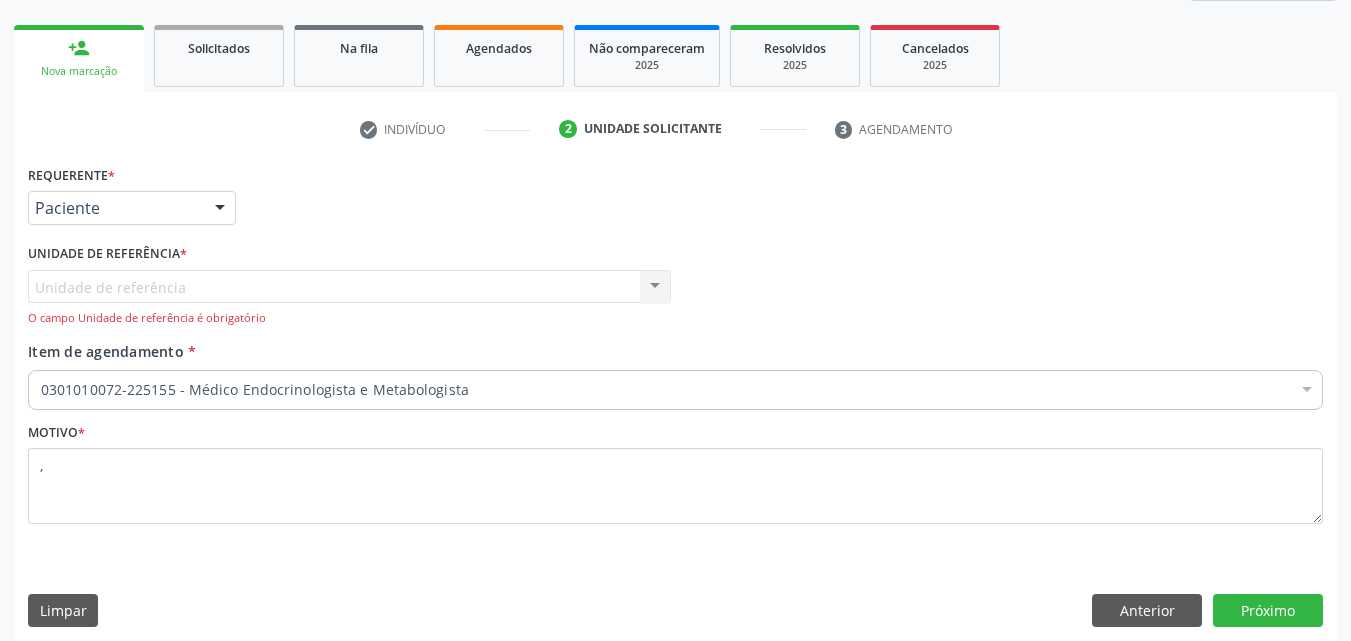 scroll, scrollTop: 288, scrollLeft: 0, axis: vertical 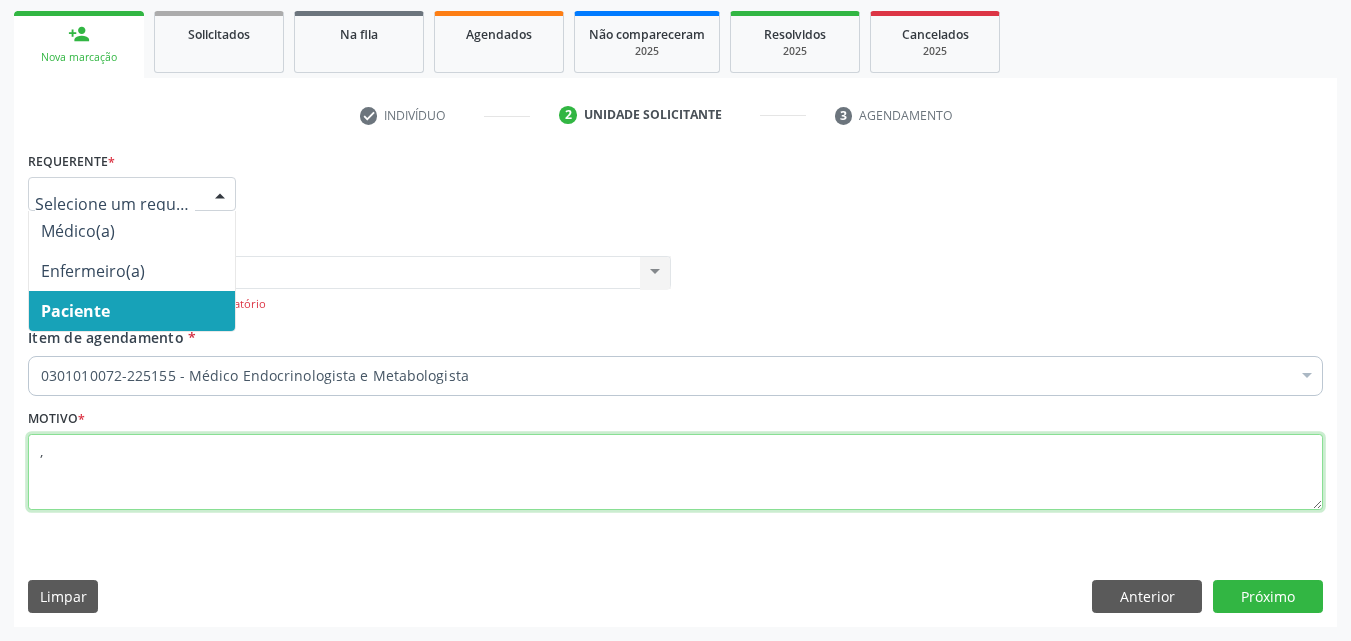 click on "," at bounding box center [675, 472] 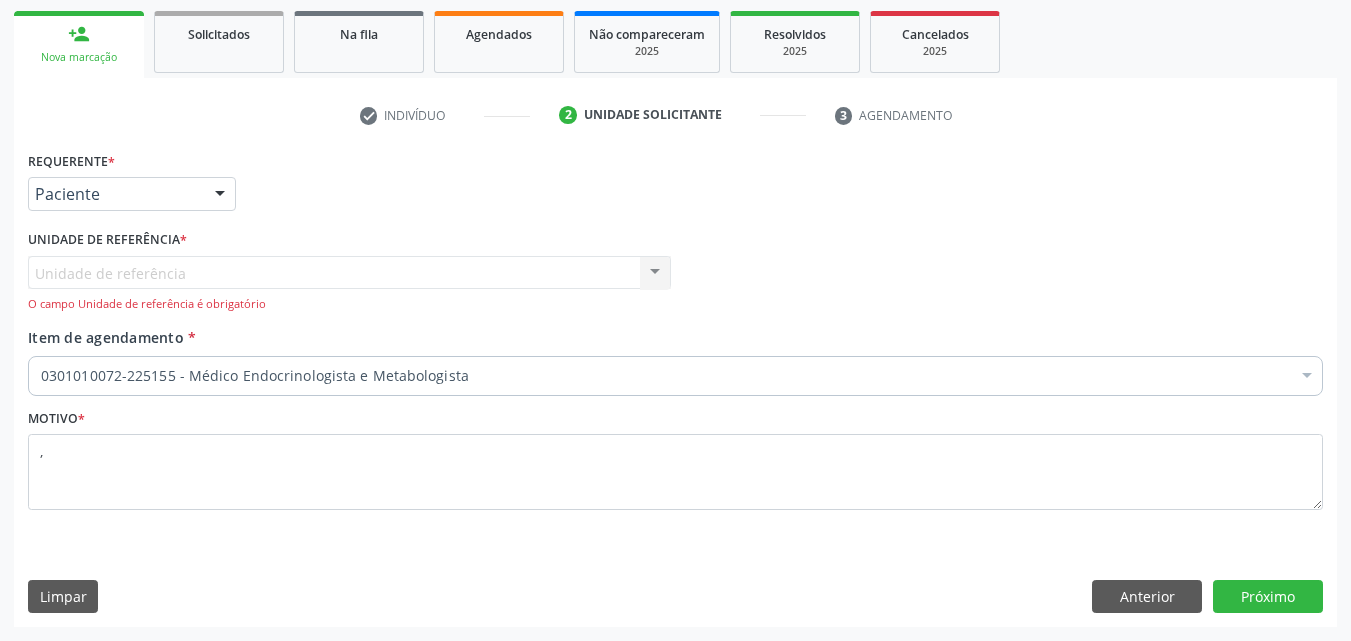click on "Unidade de referência
Usf Borborema
Nenhum resultado encontrado para: "   "
Não há nenhuma opção para ser exibida.
O campo Unidade de referência é obrigatório" at bounding box center [349, 284] 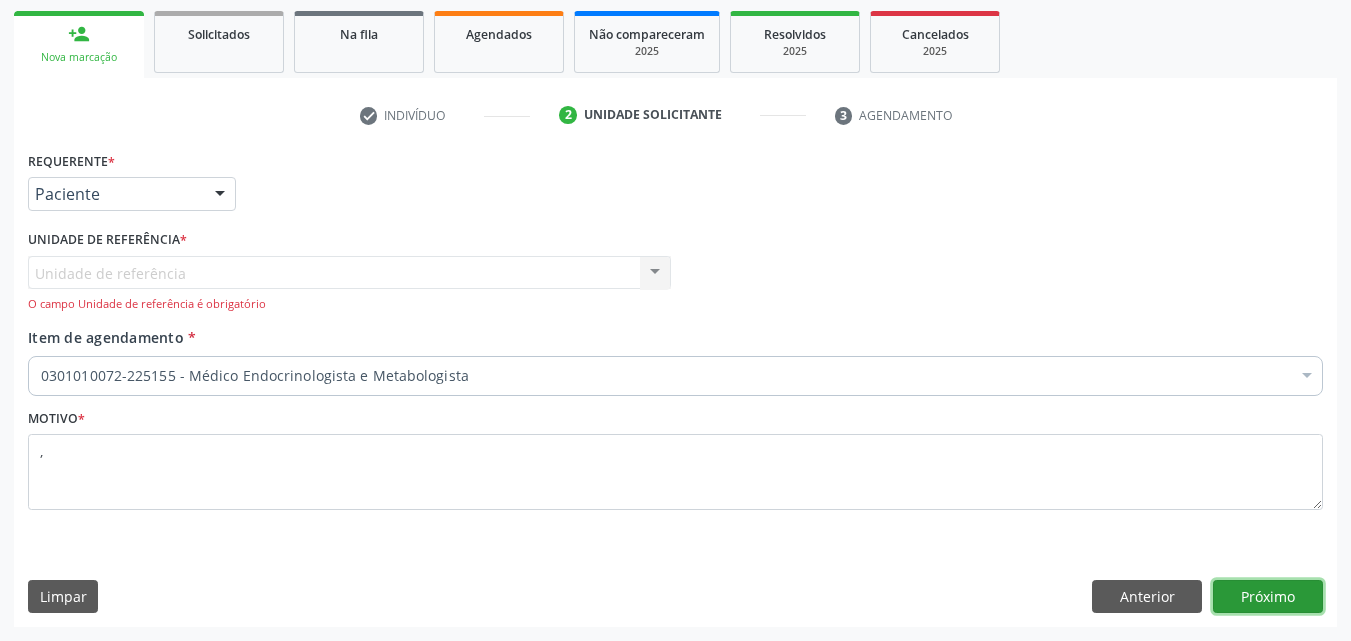 click on "Próximo" at bounding box center (1268, 597) 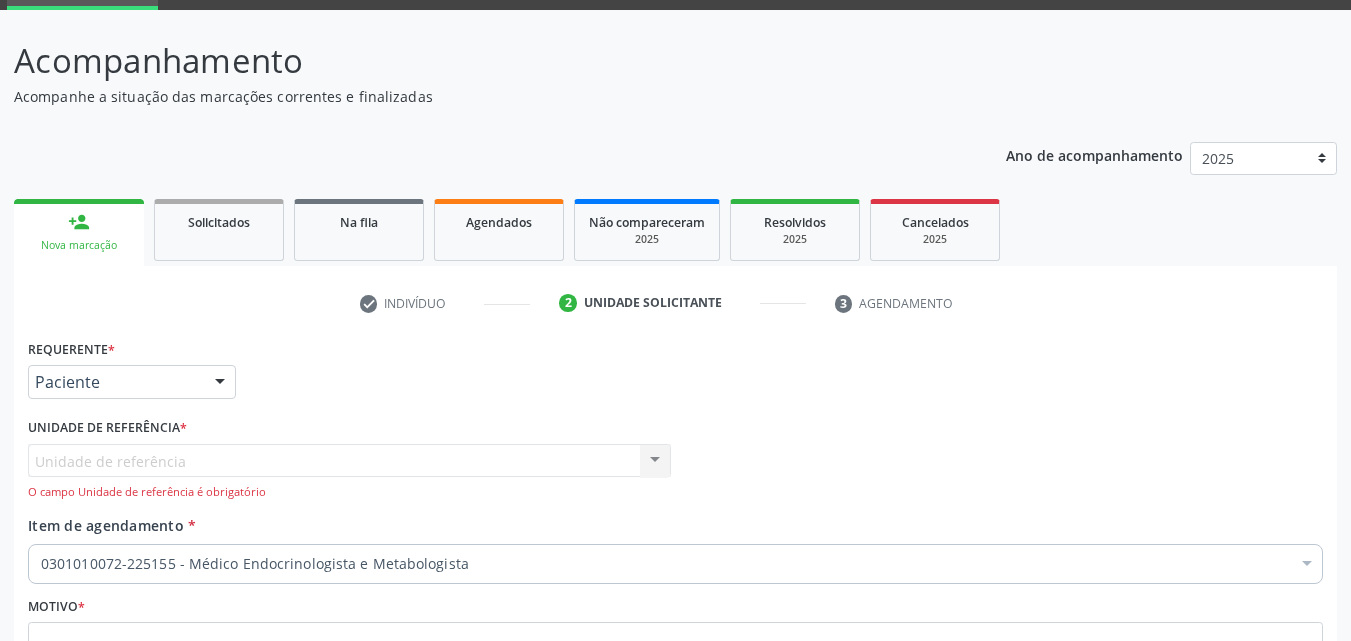 scroll, scrollTop: 288, scrollLeft: 0, axis: vertical 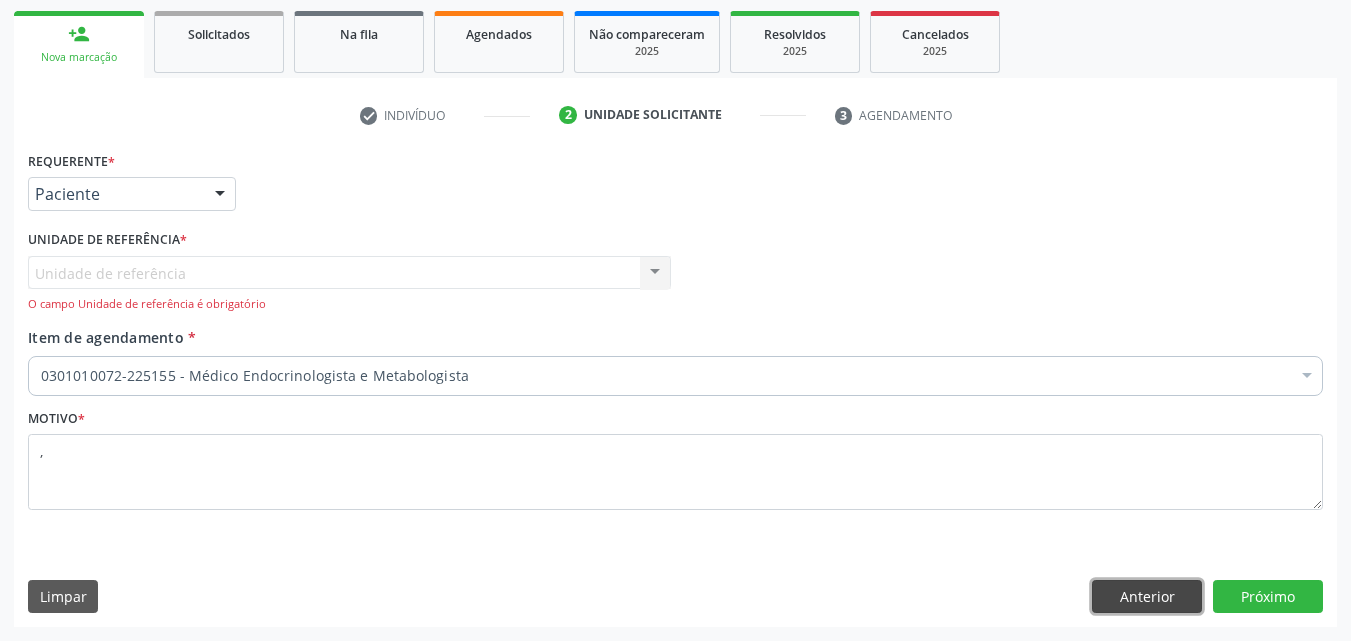 click on "Anterior" at bounding box center (1147, 597) 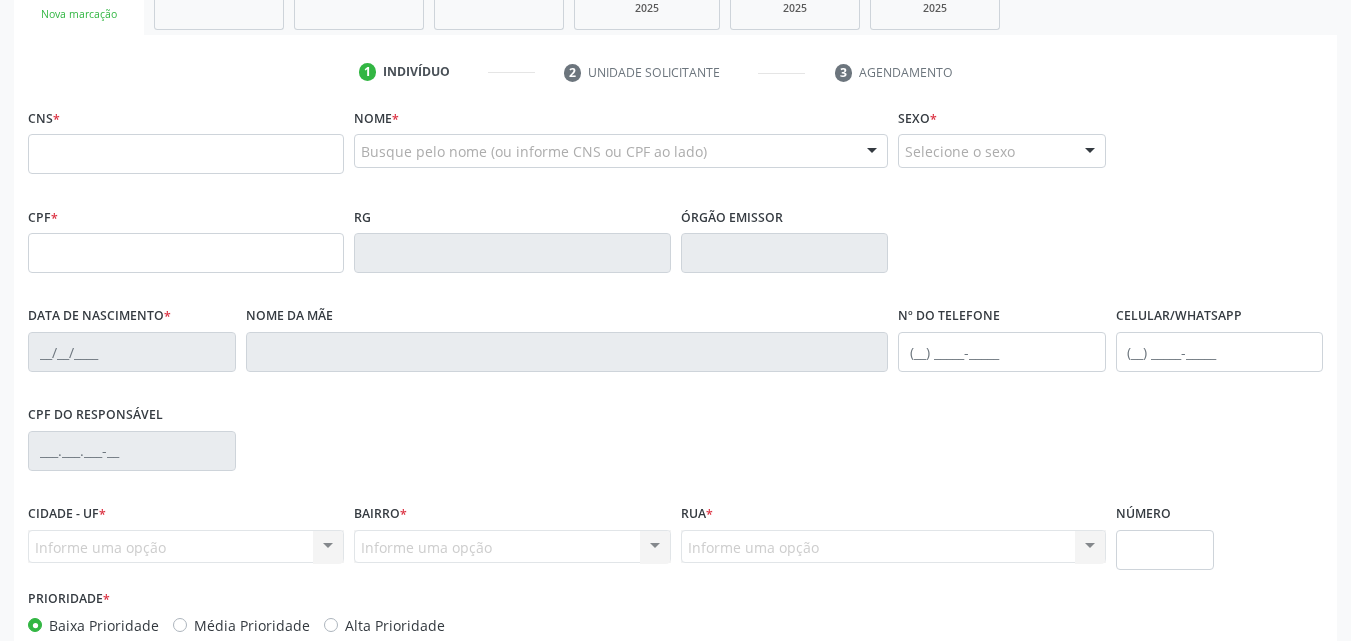 scroll, scrollTop: 254, scrollLeft: 0, axis: vertical 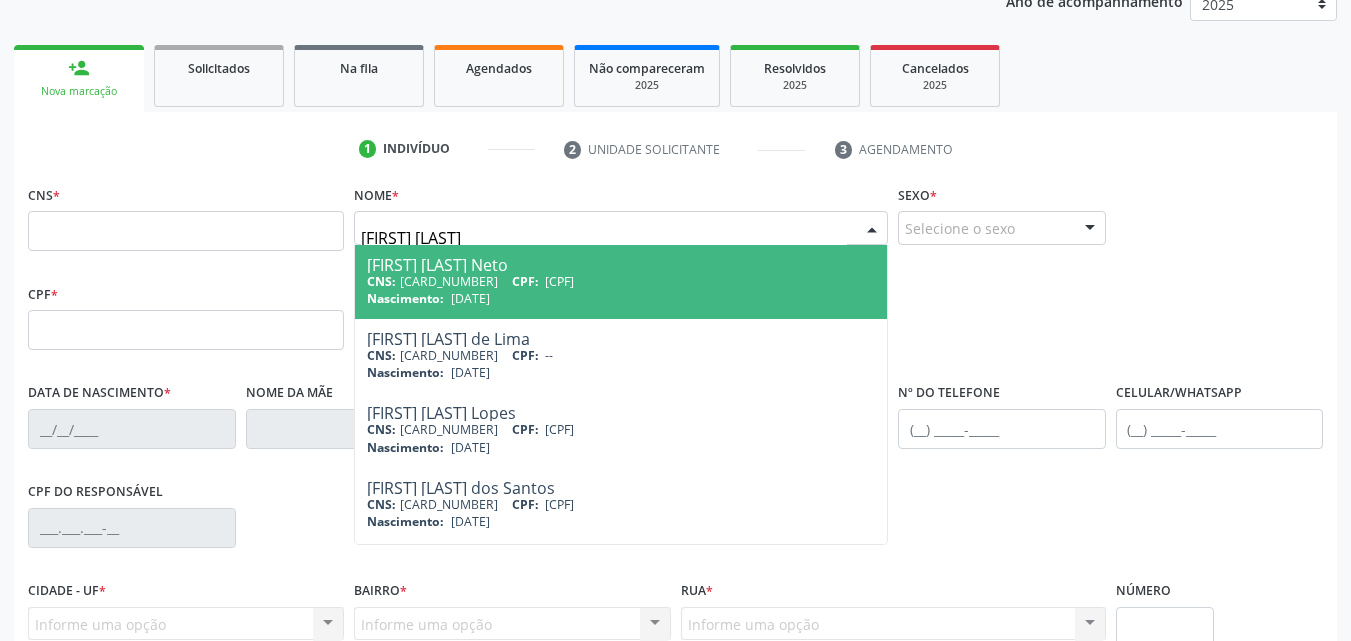 type on "[FIRST] [LAST]" 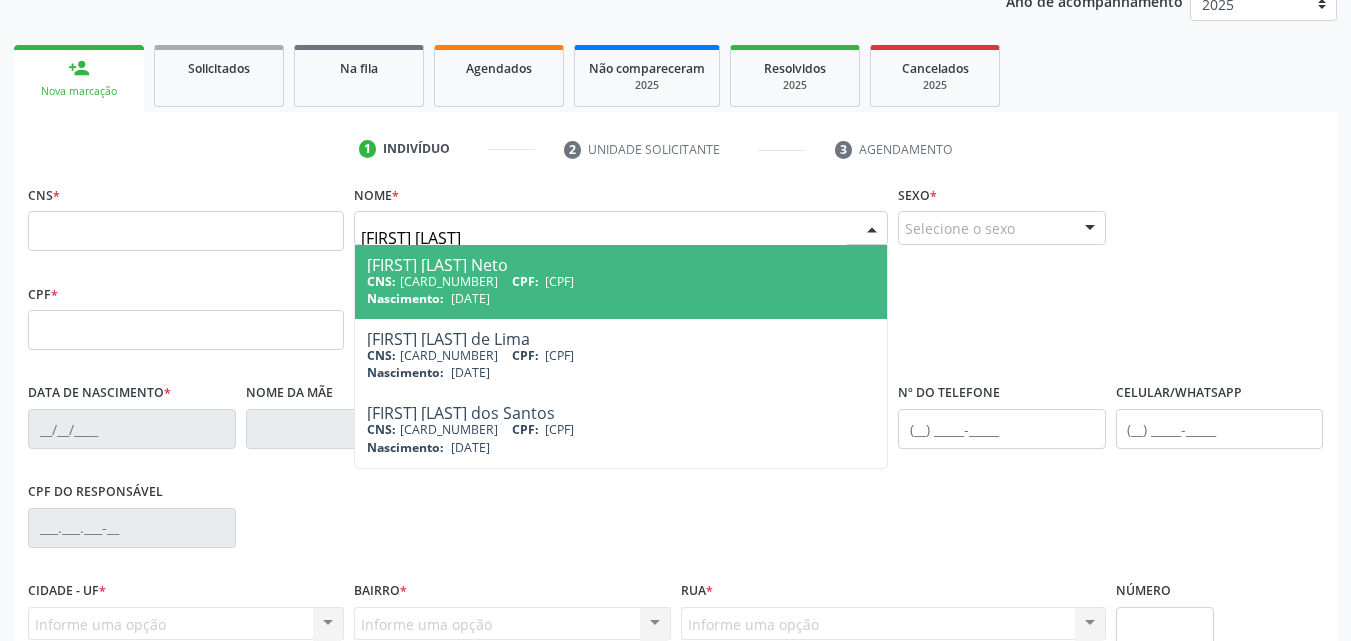 click on "CNS:
[CARD_NUMBER]
CPF:
[CPF]" at bounding box center (621, 281) 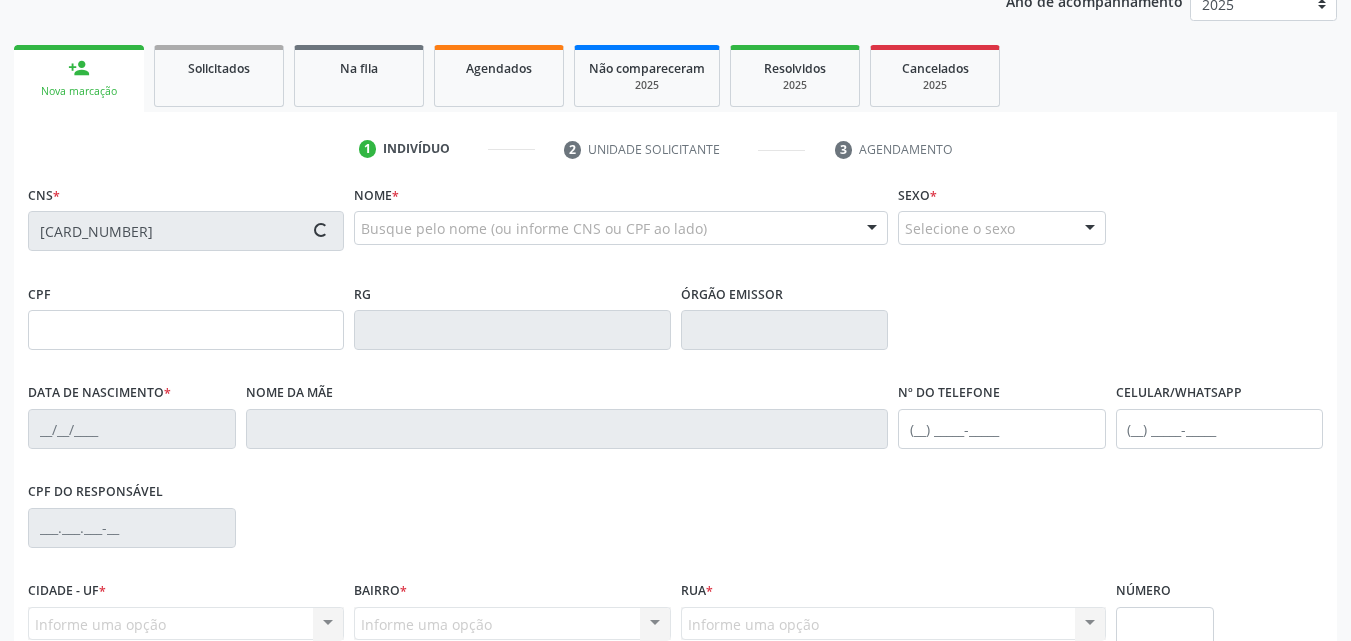 type on "[CPF]" 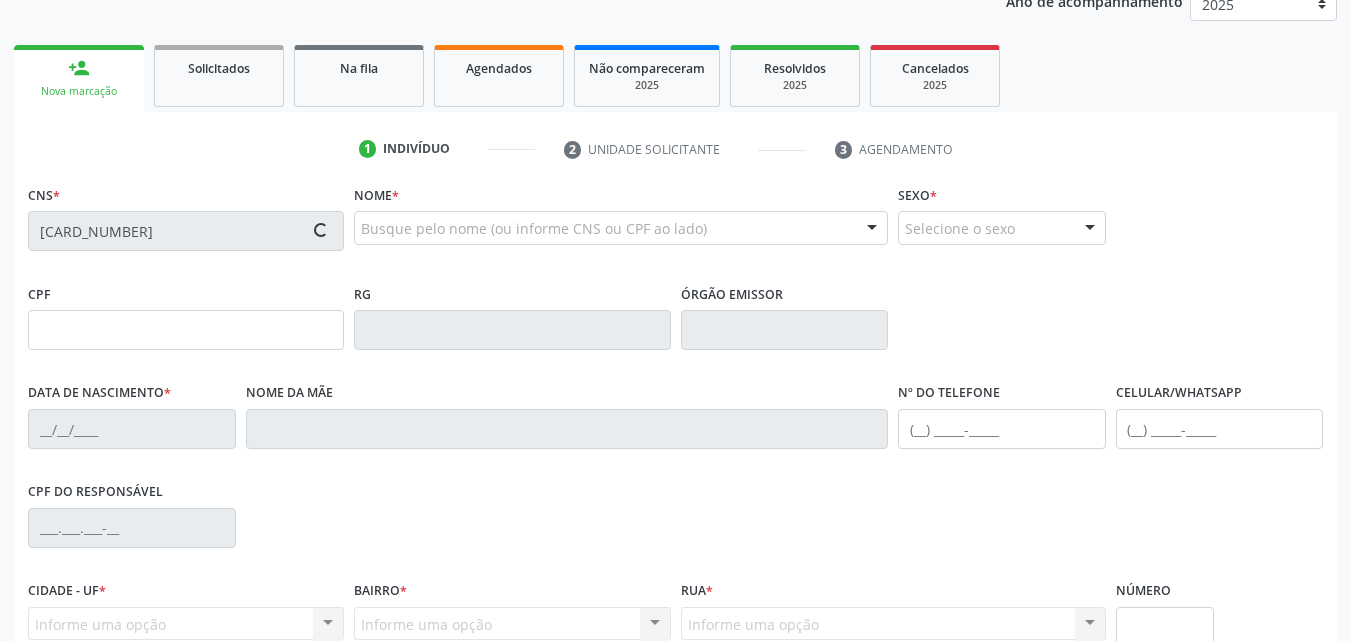 type on "[DATE]" 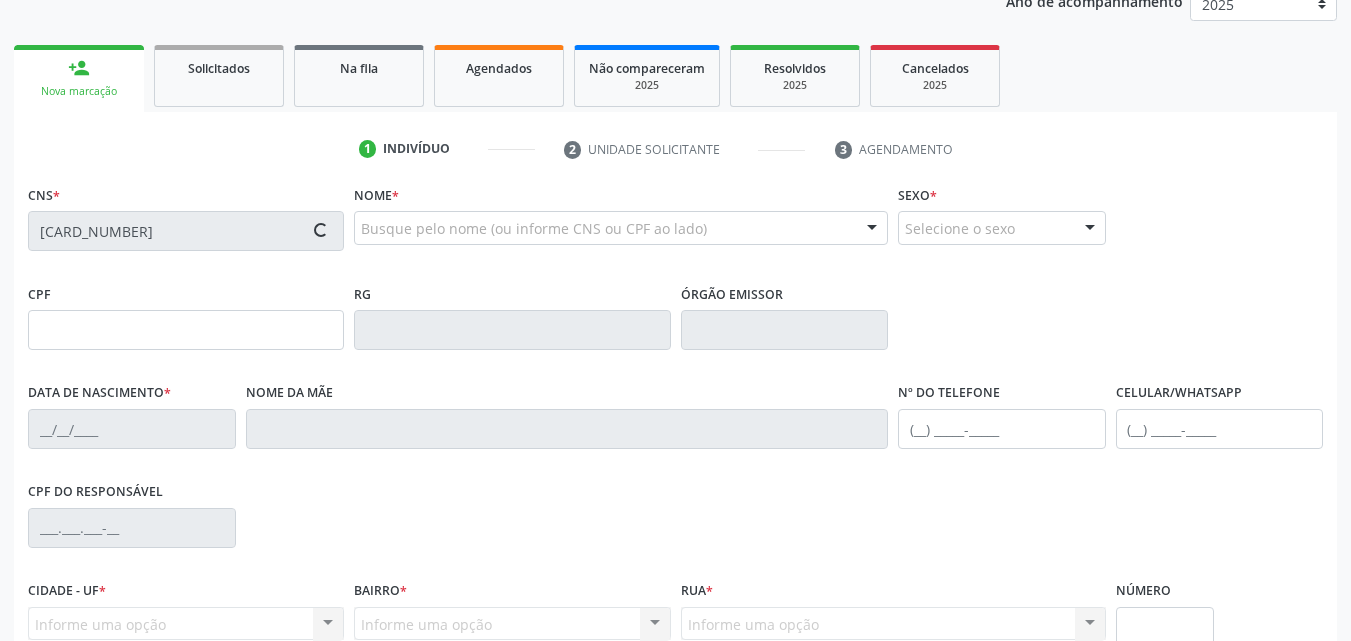 type on "[FIRST] [LAST] da Conceicao" 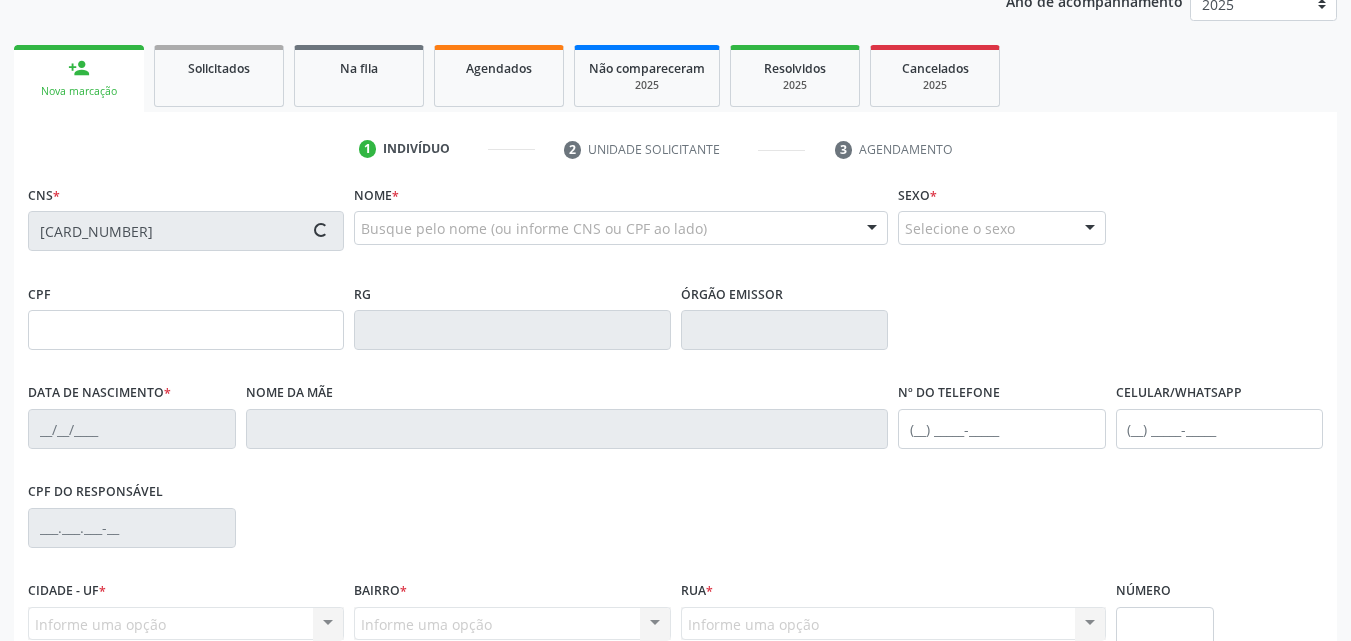 type on "52" 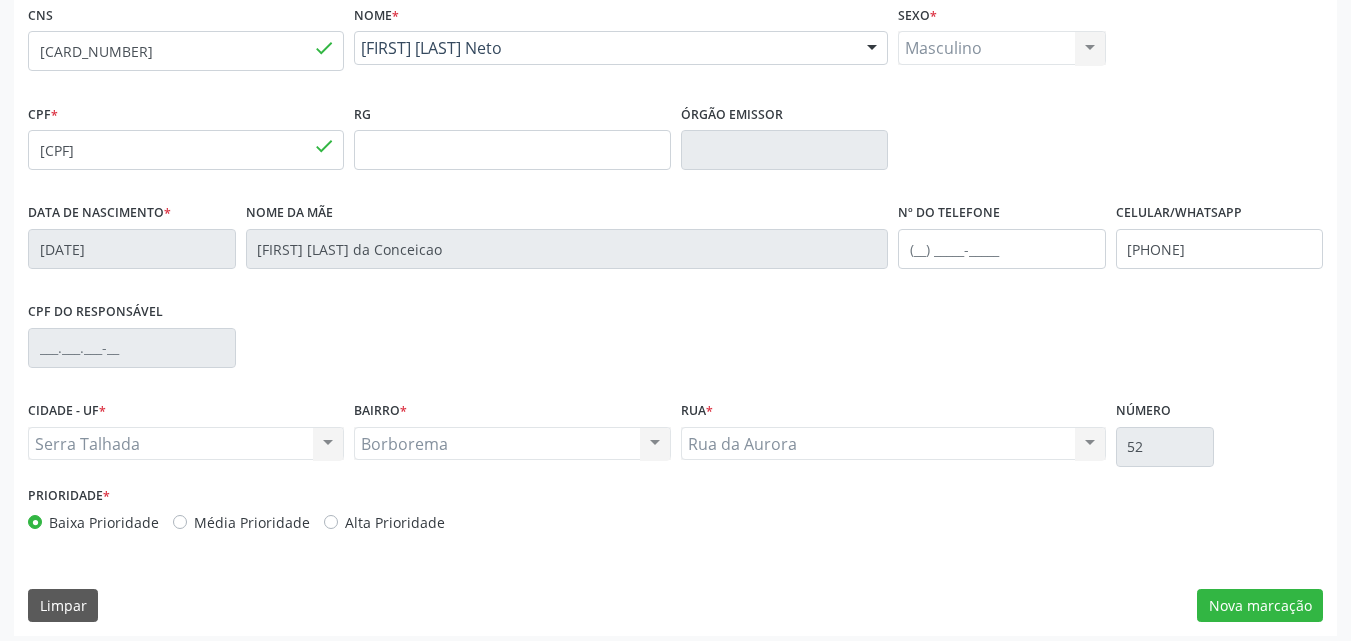 scroll, scrollTop: 443, scrollLeft: 0, axis: vertical 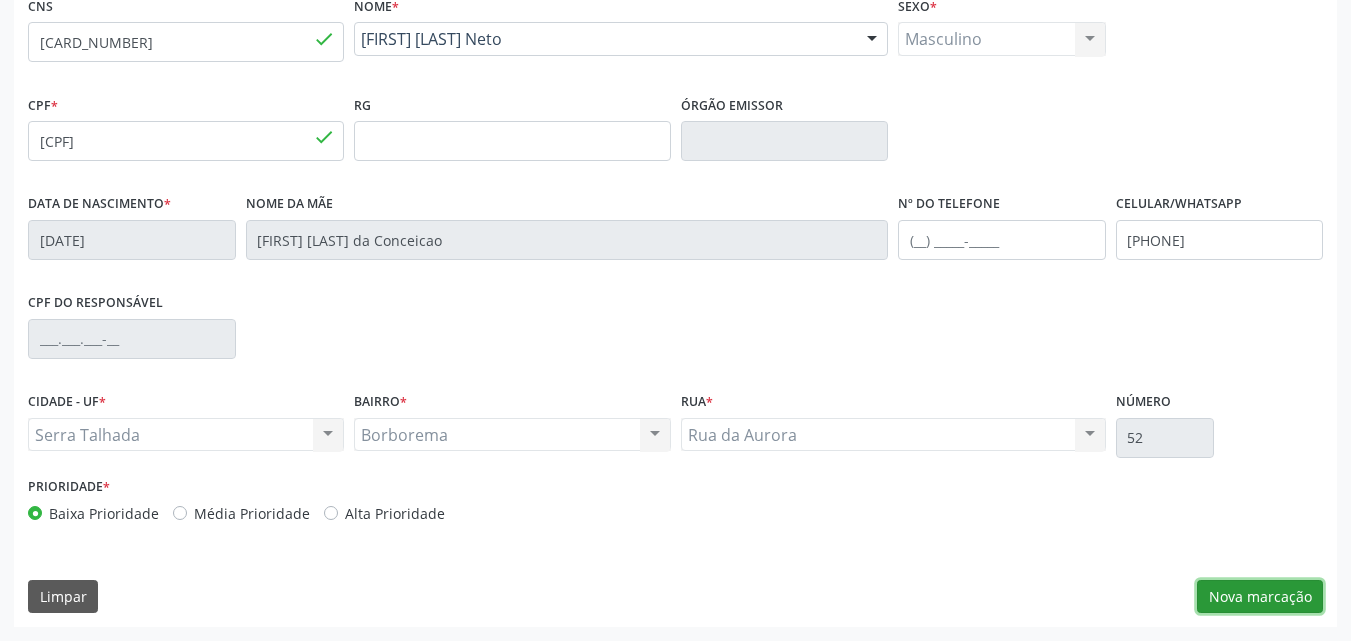 click on "Nova marcação" at bounding box center [1260, 597] 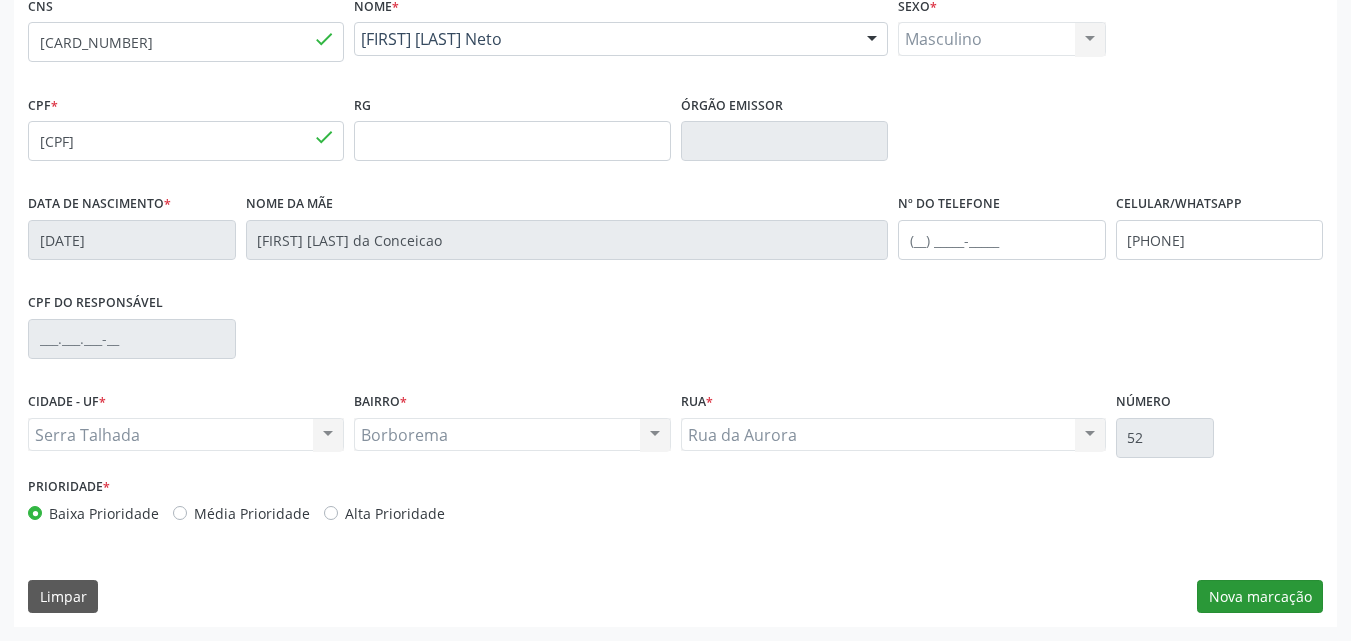 scroll, scrollTop: 265, scrollLeft: 0, axis: vertical 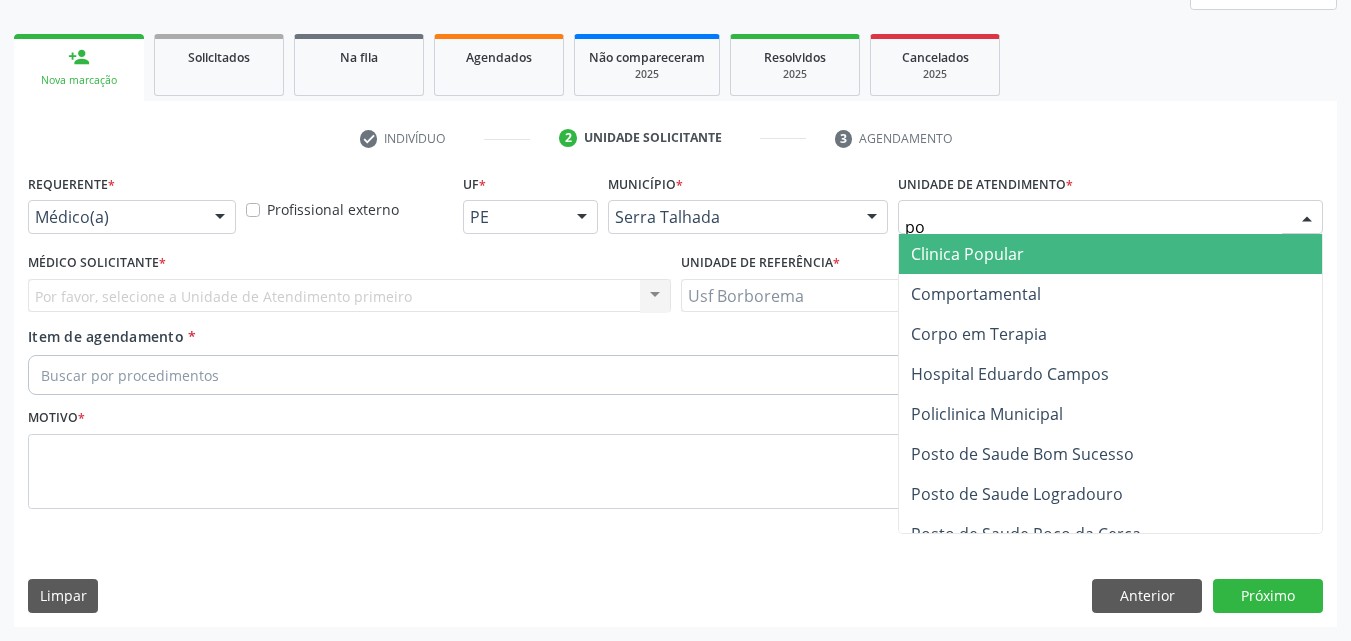 type on "pol" 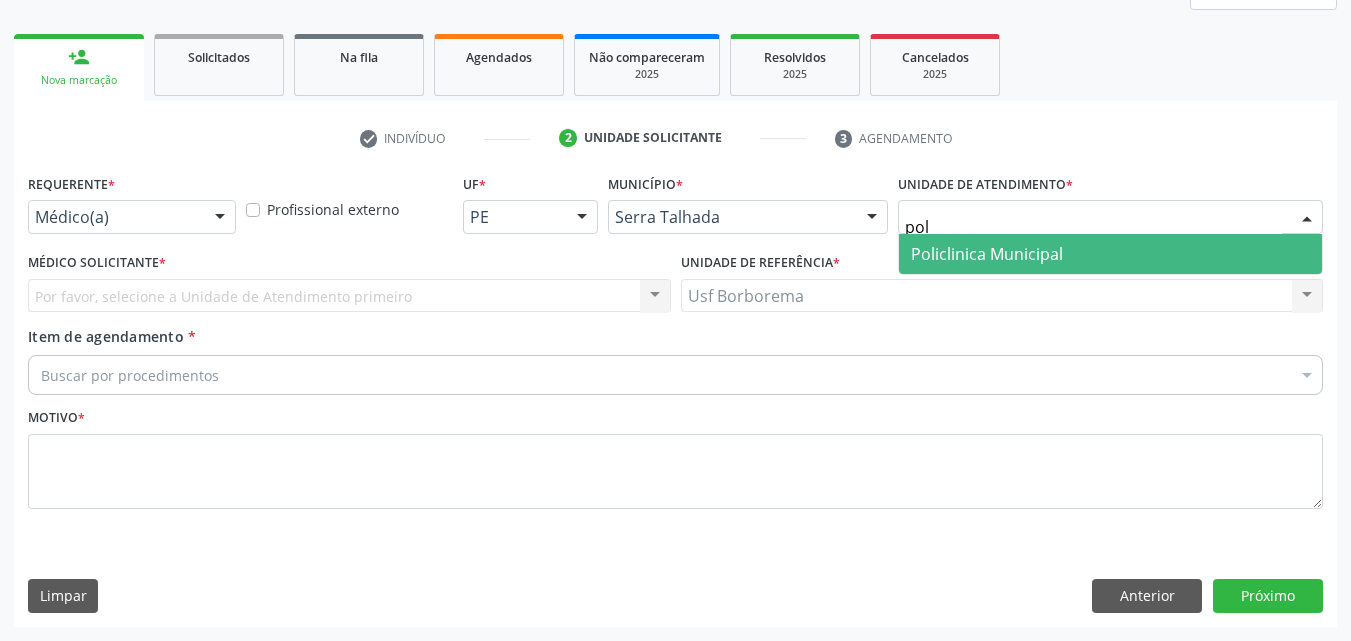 click on "Policlinica Municipal" at bounding box center [987, 254] 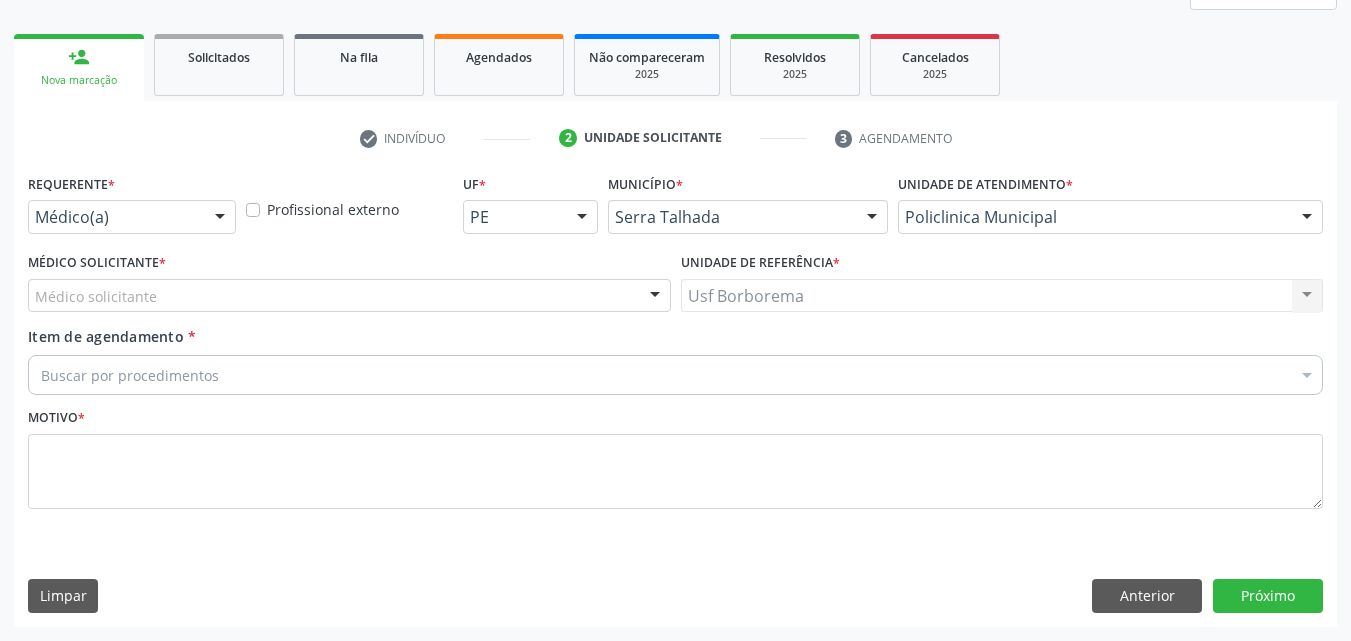 click on "Médico solicitante" at bounding box center (349, 296) 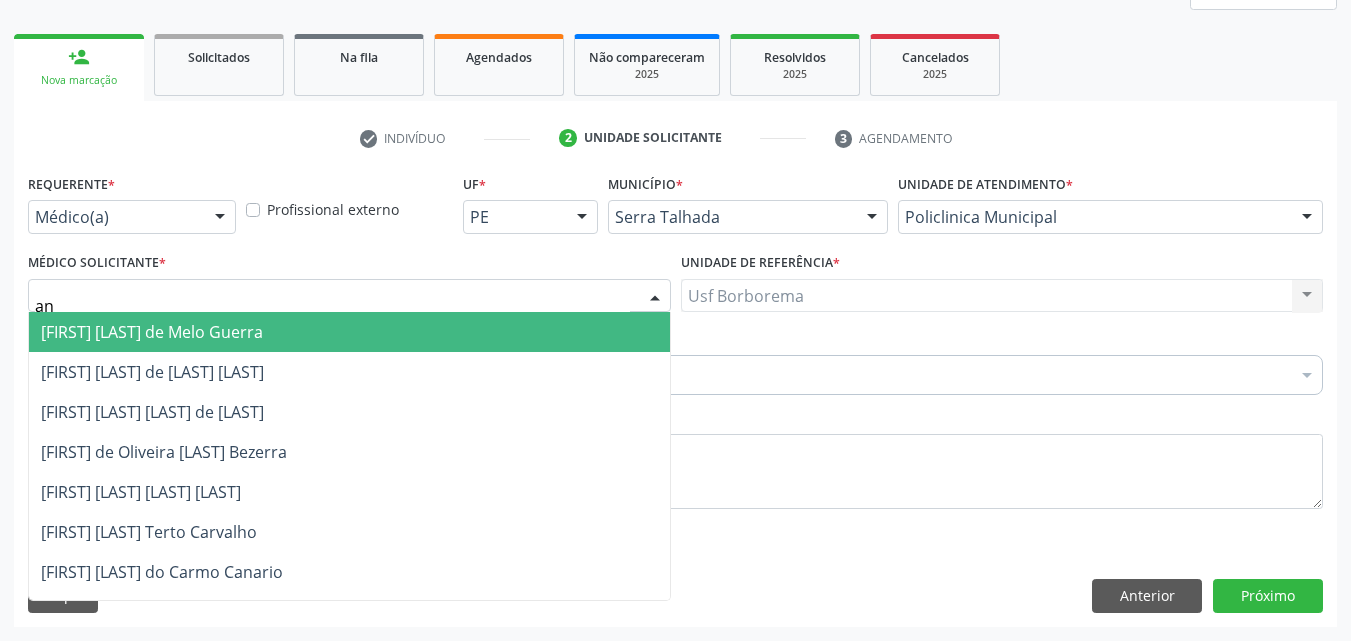 type on "ant" 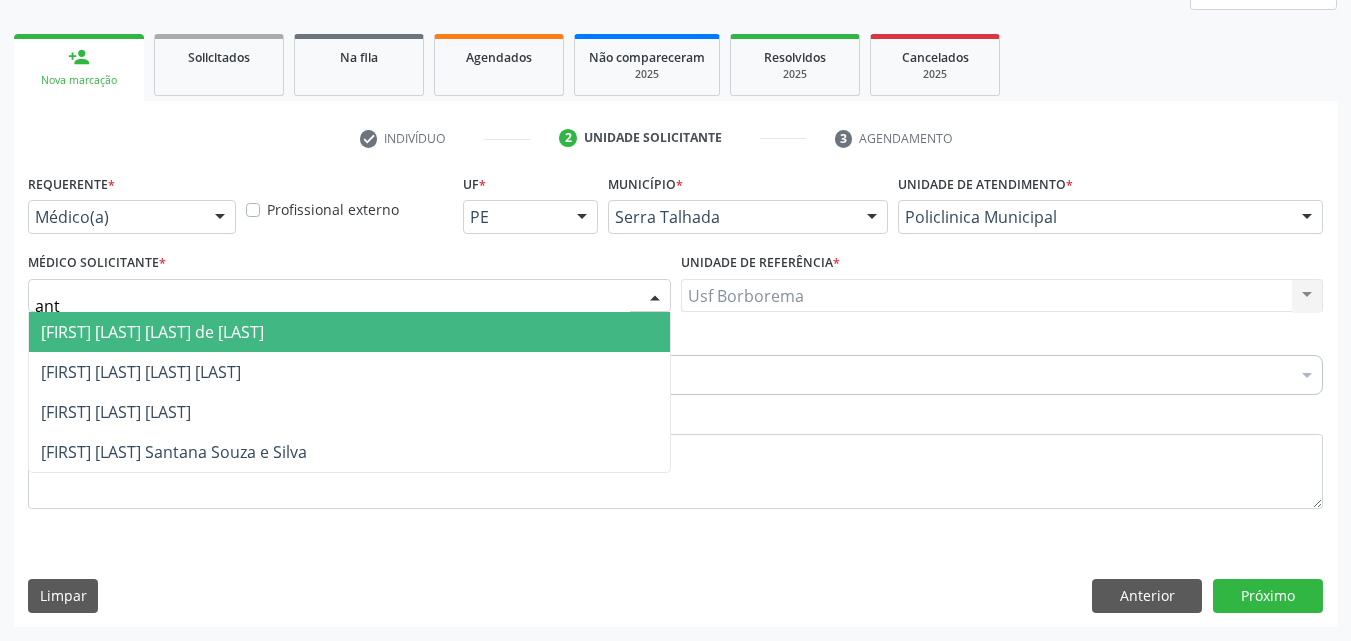 click on "[FIRST] [LAST] [LAST] [LAST]" at bounding box center (349, 332) 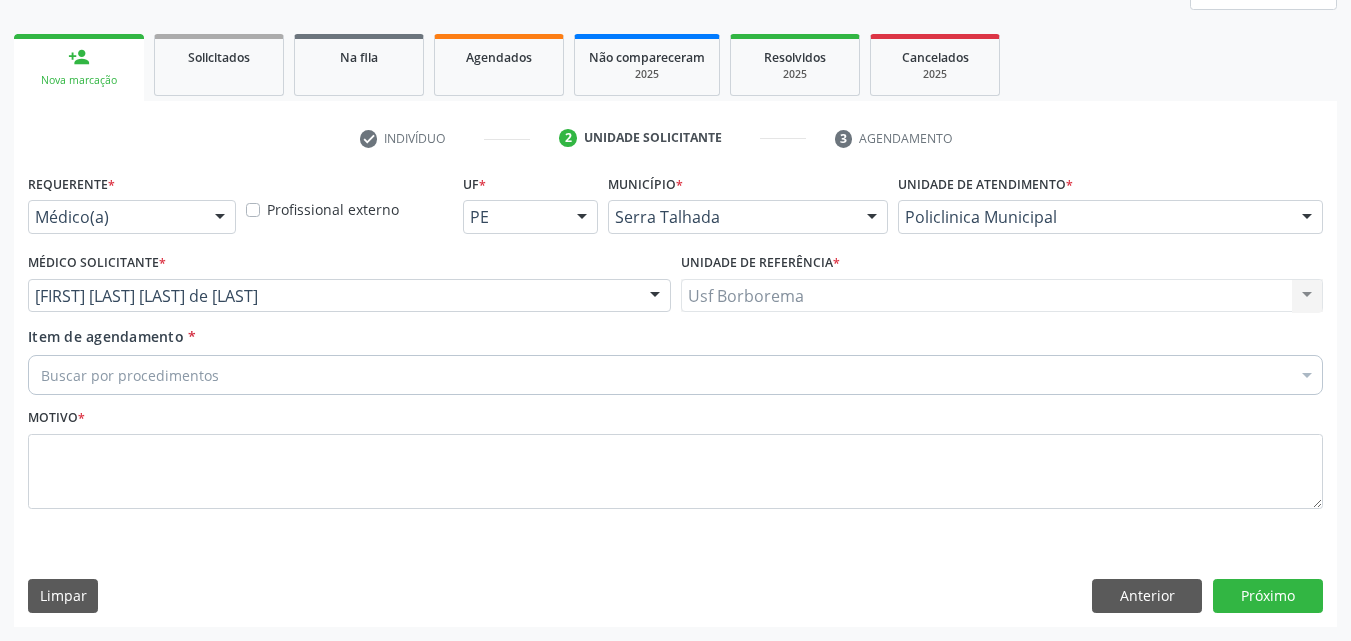 click on "Buscar por procedimentos" at bounding box center (675, 375) 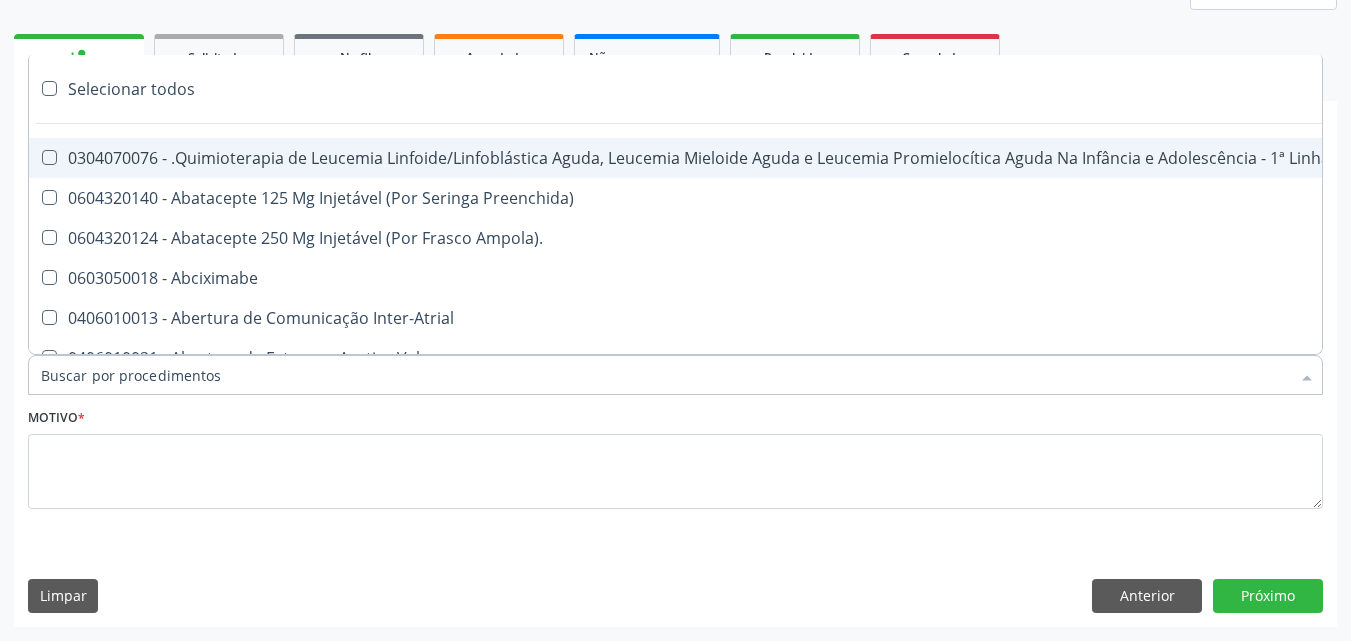 type on "5" 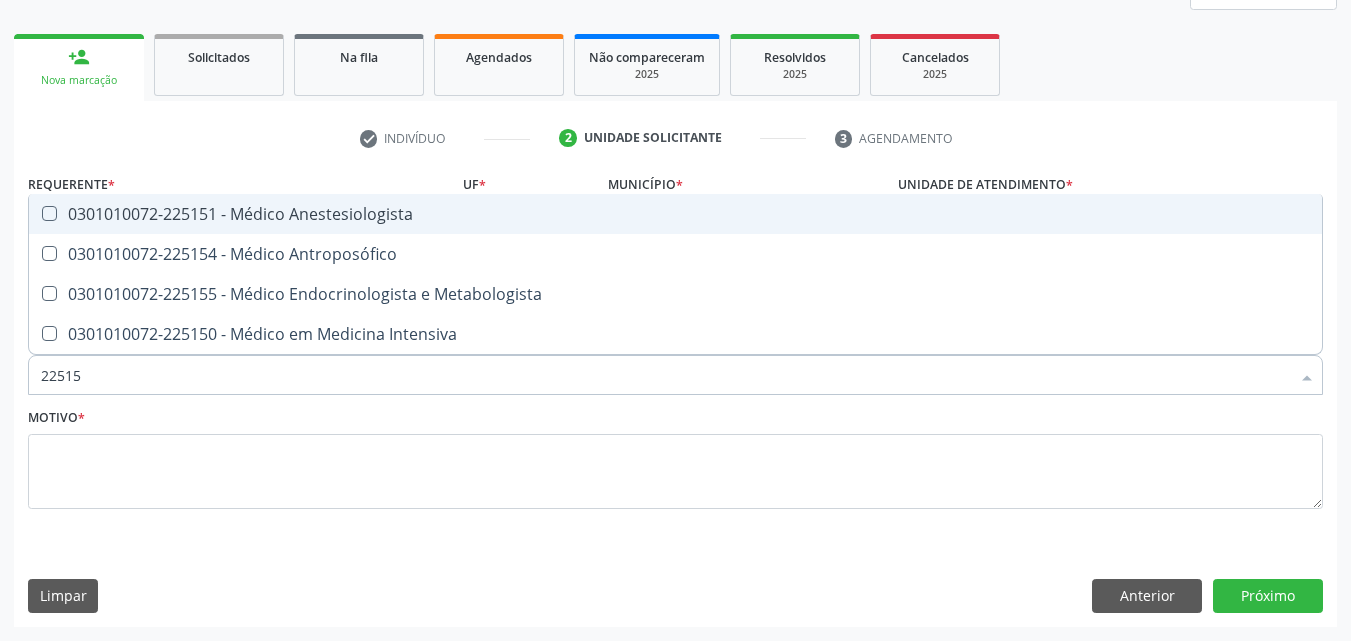 type on "225155" 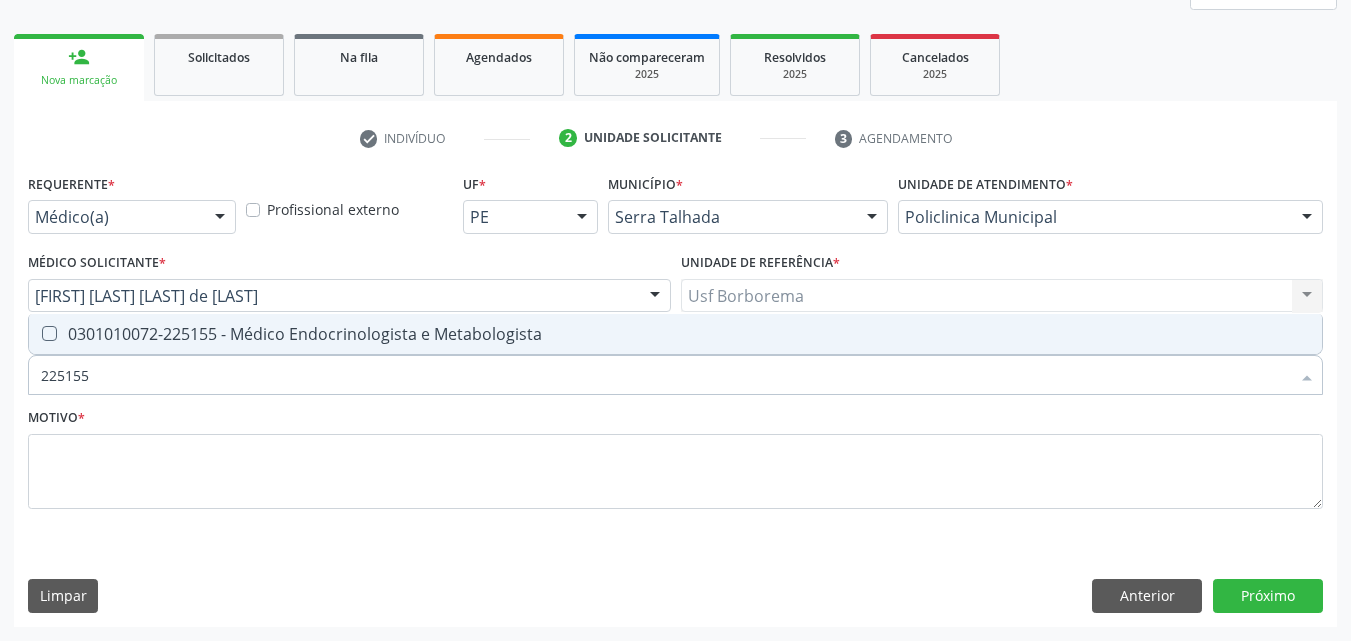 click on "0301010072-225155 - Médico Endocrinologista e Metabologista" at bounding box center [675, 334] 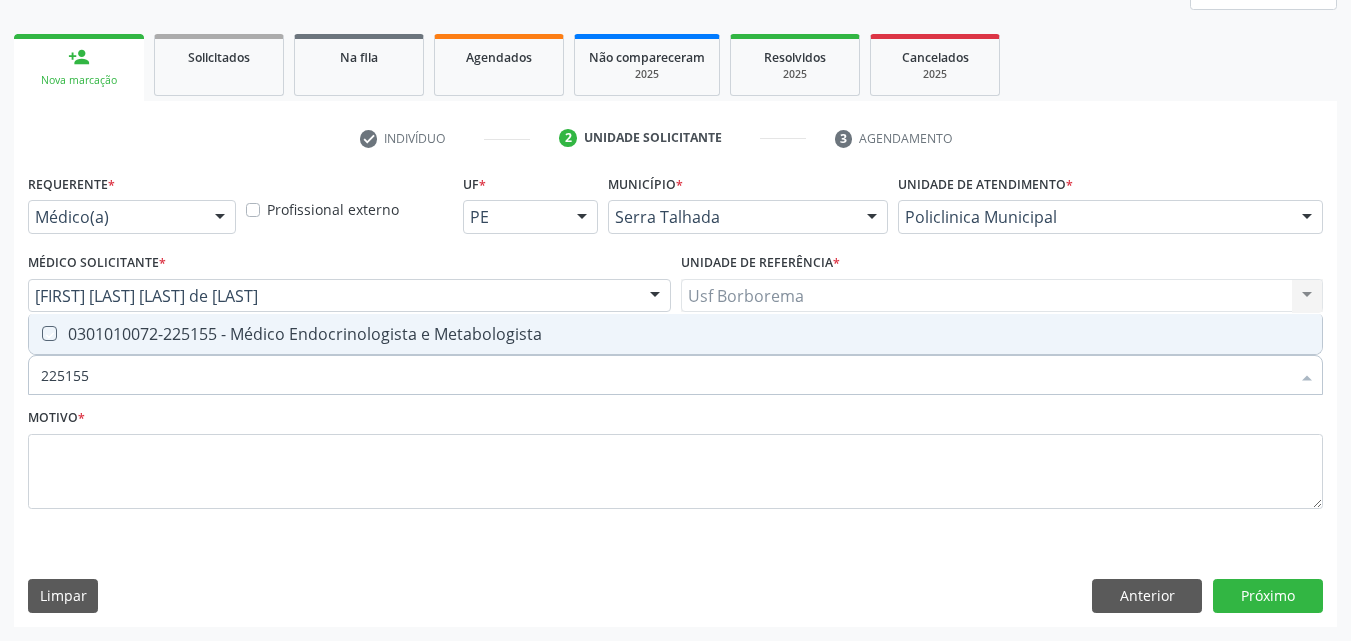 checkbox on "true" 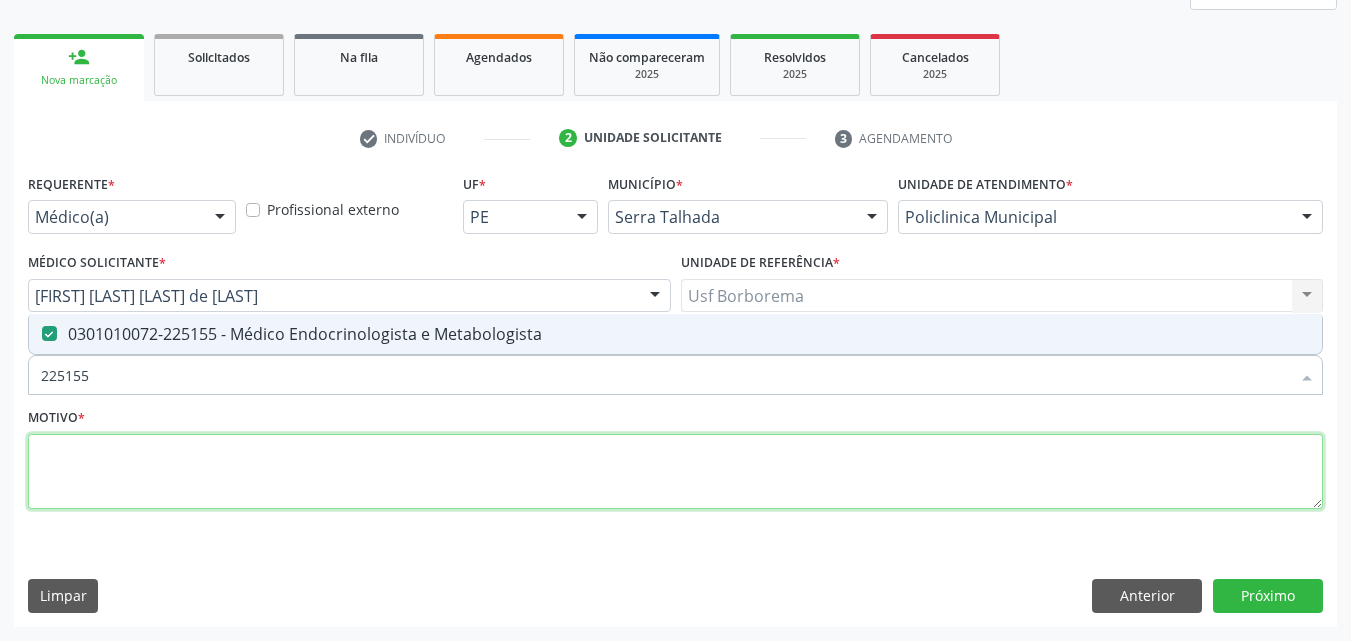 click at bounding box center [675, 472] 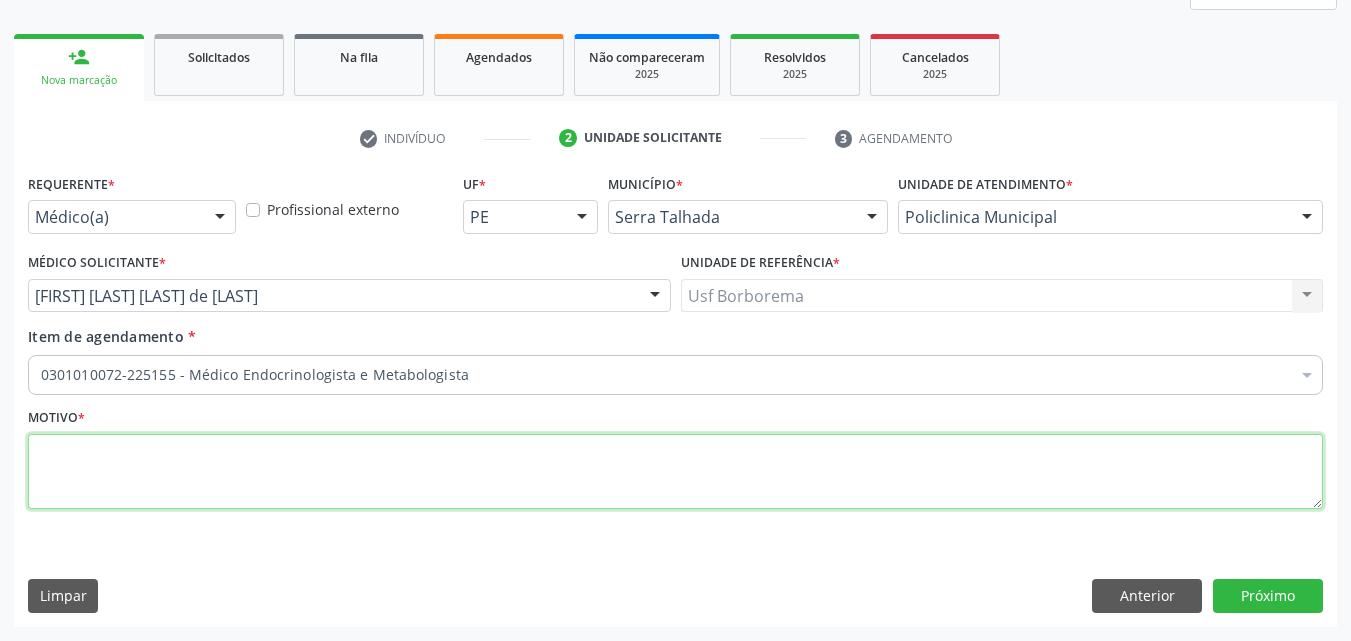 type on "s" 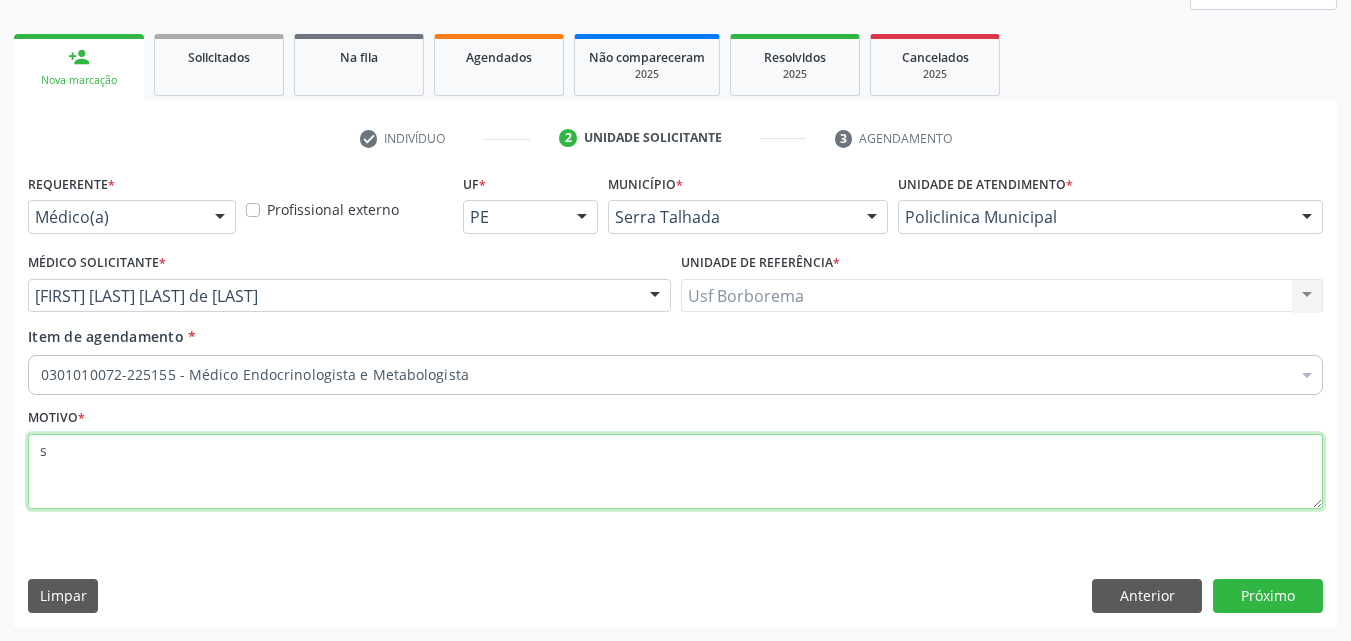 drag, startPoint x: 868, startPoint y: 479, endPoint x: 850, endPoint y: 460, distance: 26.172504 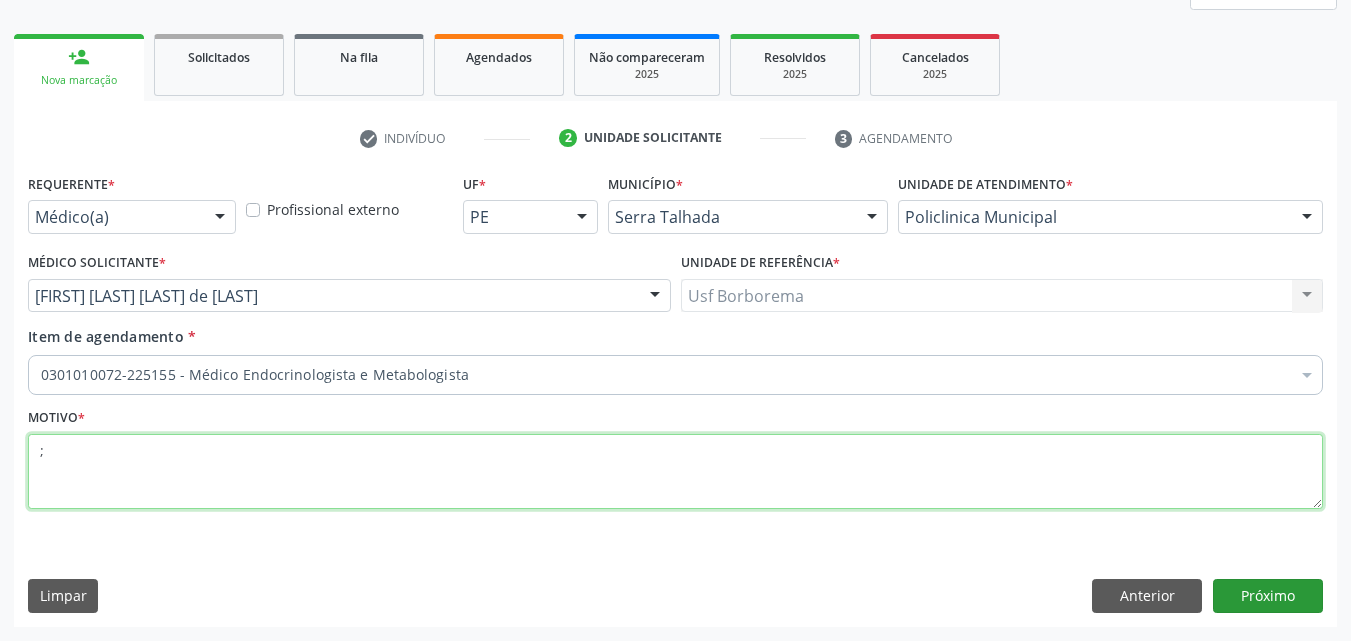 type on ";" 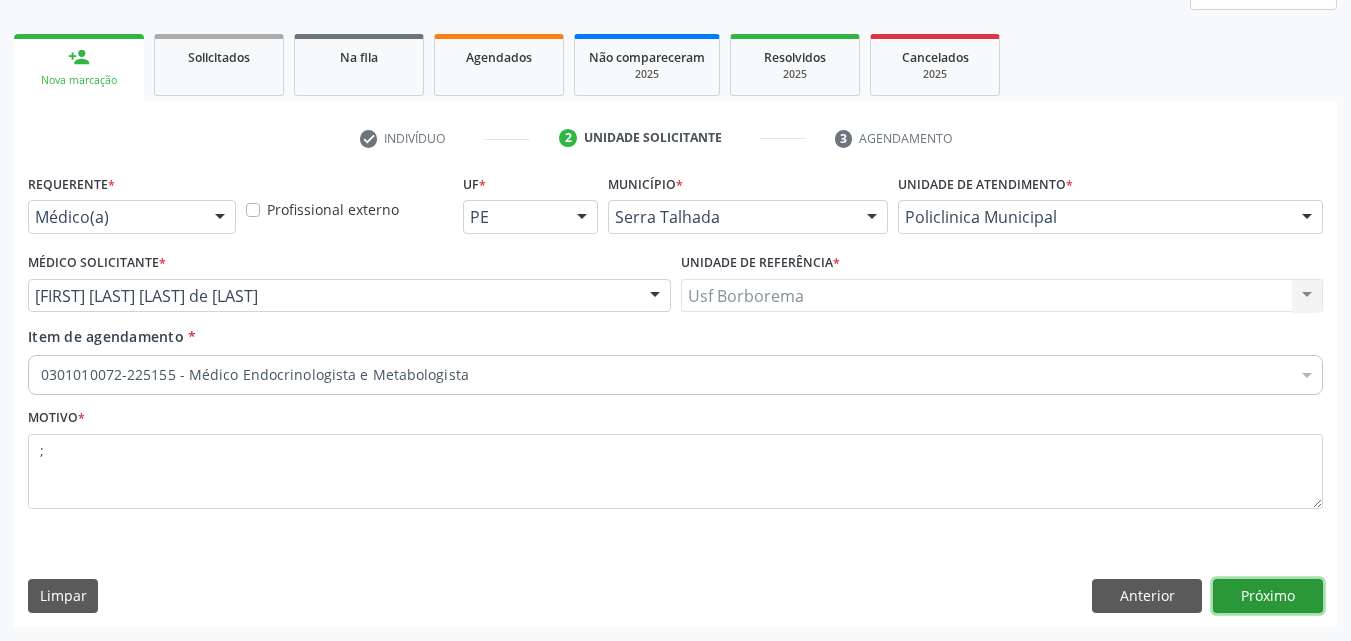 click on "Próximo" at bounding box center (1268, 596) 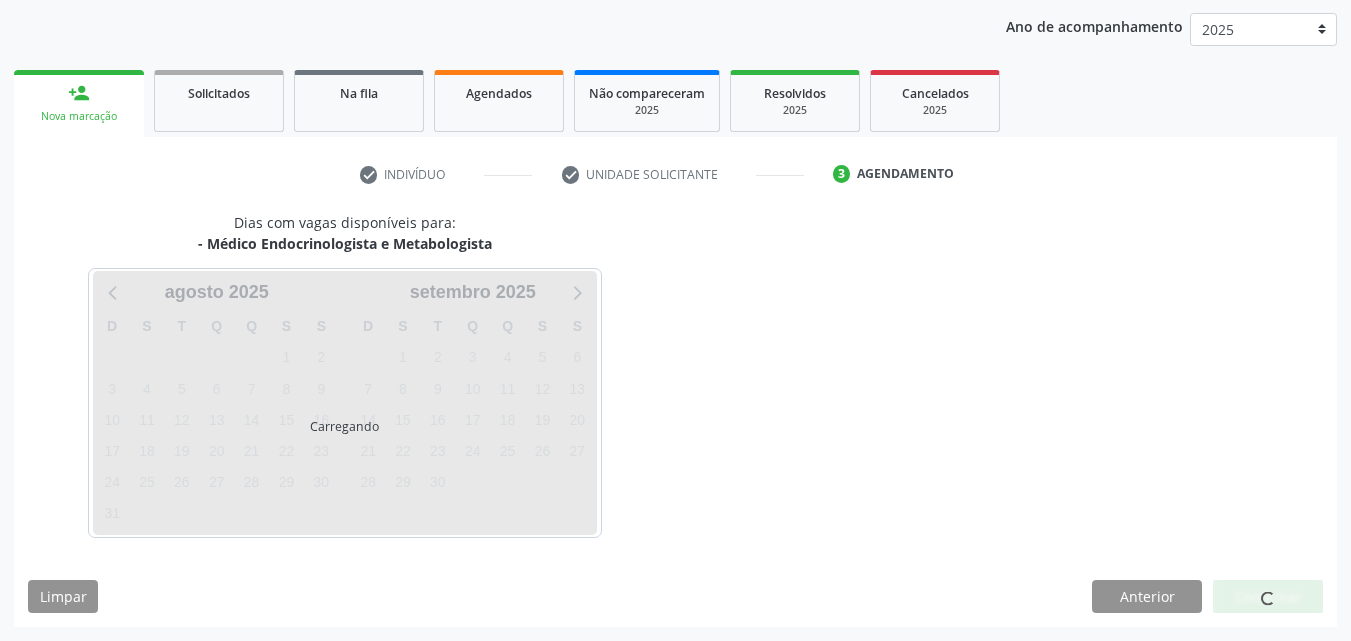 scroll, scrollTop: 229, scrollLeft: 0, axis: vertical 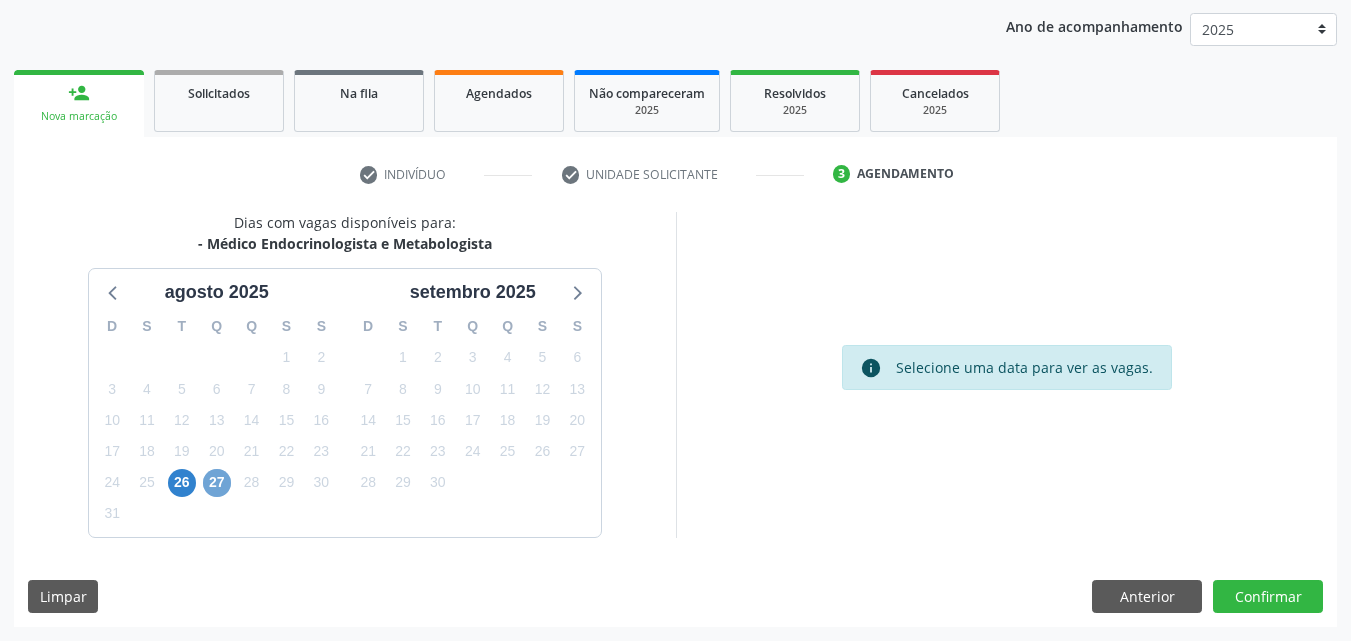 click on "27" at bounding box center (217, 483) 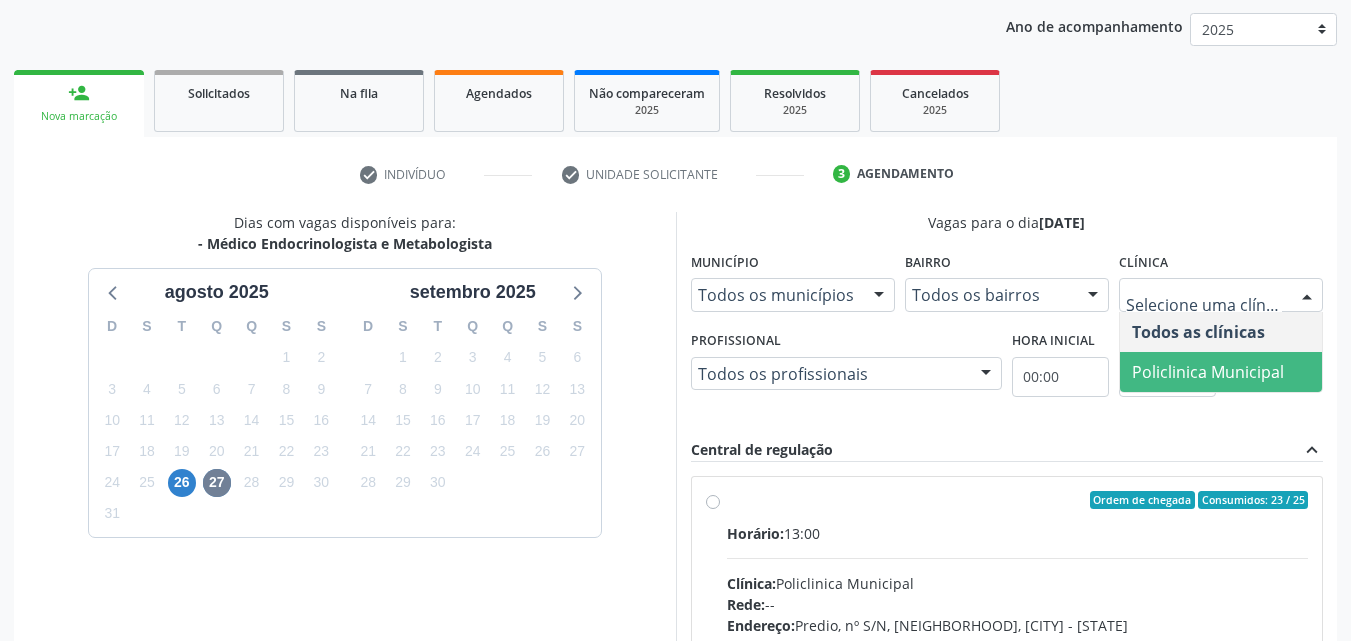 click on "Policlinica Municipal" at bounding box center (1208, 372) 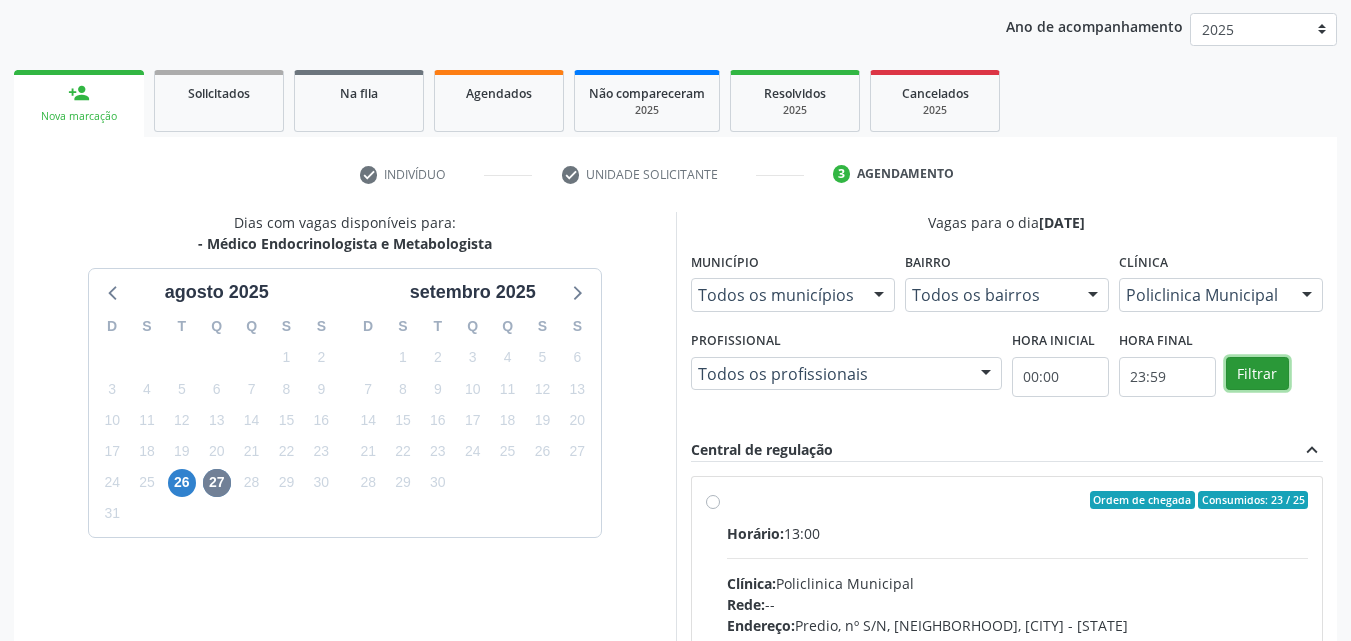 click on "Filtrar" at bounding box center (1257, 374) 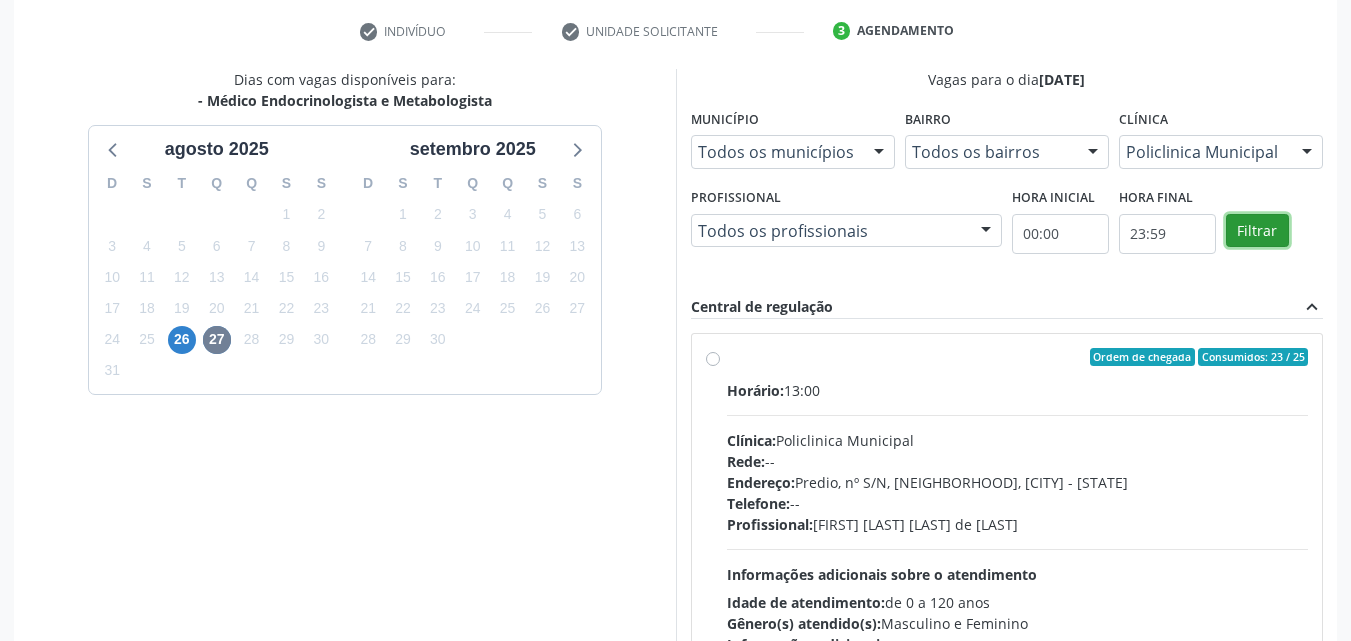 scroll, scrollTop: 429, scrollLeft: 0, axis: vertical 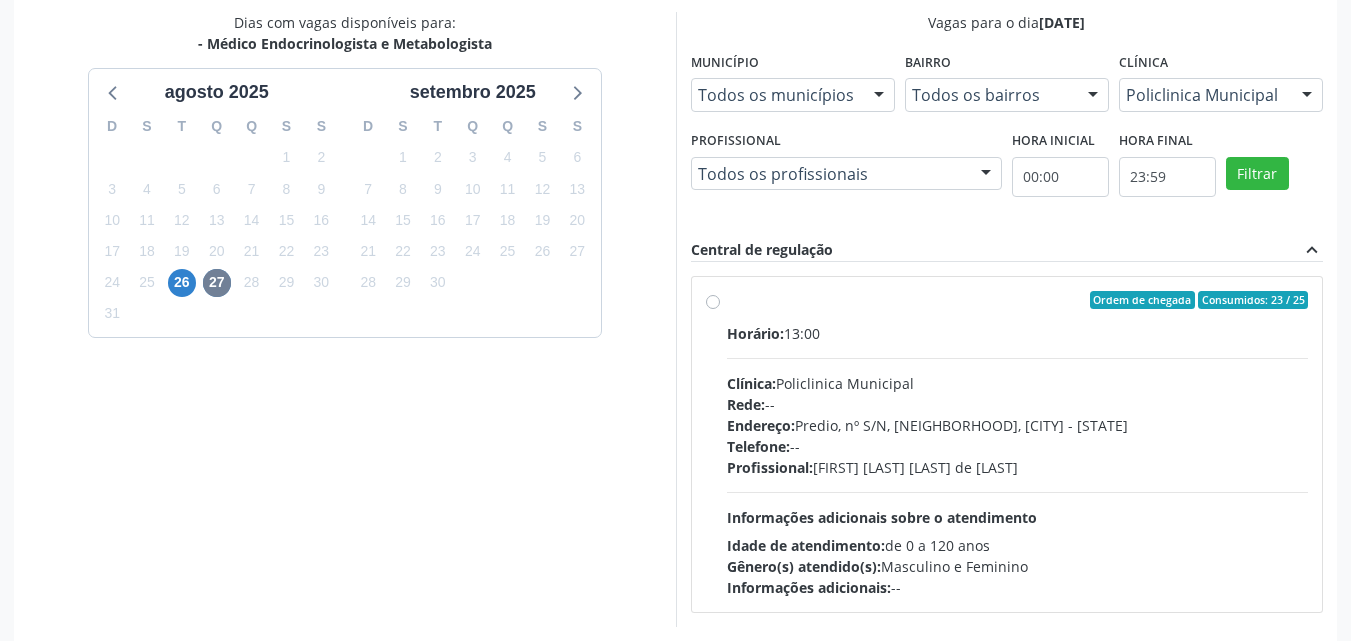 click on "Ordem de chegada
Consumidos: 23 / 25
Horário:   13:00
Clínica:  Policlinica Municipal
Rede:
--
Endereço:   Predio, nº S/N, Ipsep, Serra Talhada - PE
Telefone:   --
Profissional:
Antonio Carlos Brito Pereira de Meneses
Informações adicionais sobre o atendimento
Idade de atendimento:
de 0 a 120 anos
Gênero(s) atendido(s):
Masculino e Feminino
Informações adicionais:
--" at bounding box center [1018, 444] 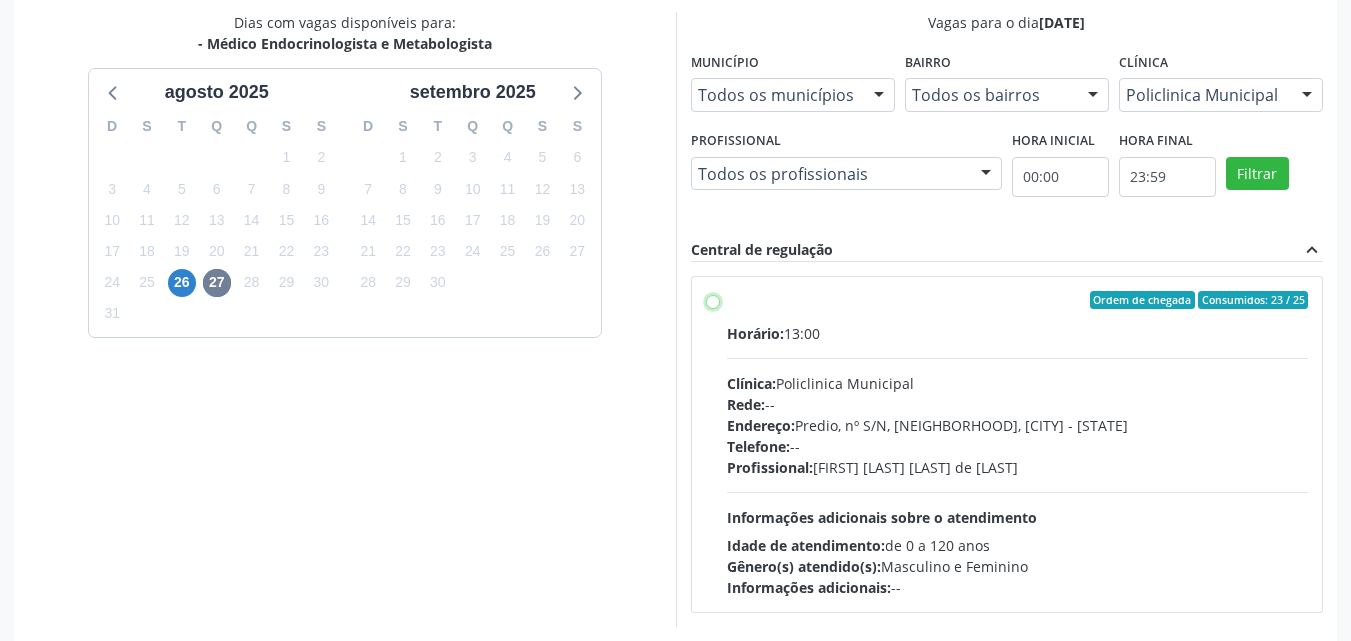 radio on "true" 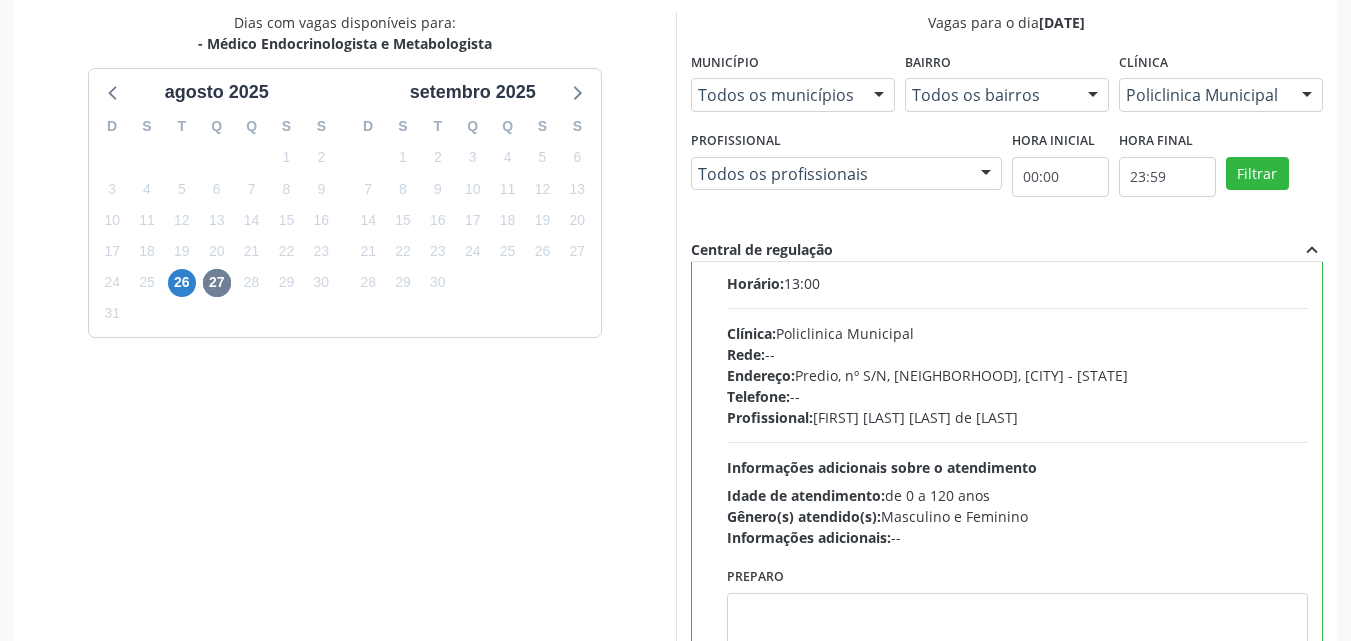 scroll, scrollTop: 99, scrollLeft: 0, axis: vertical 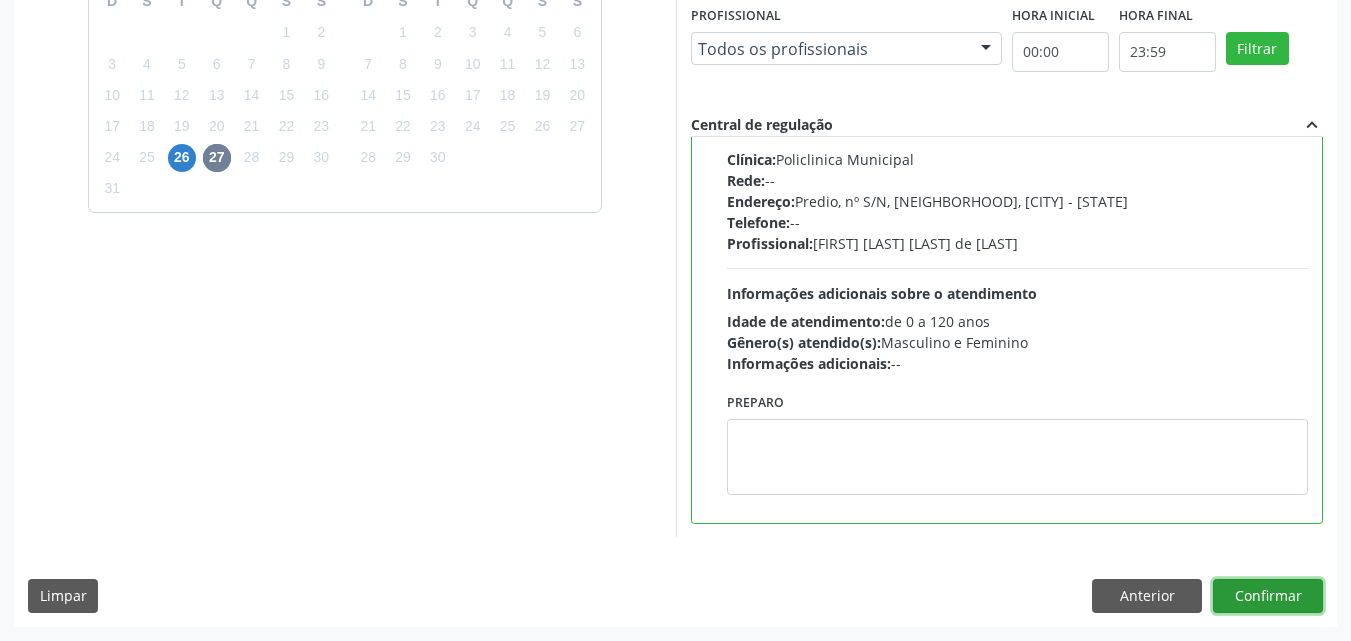click on "Confirmar" at bounding box center [1268, 596] 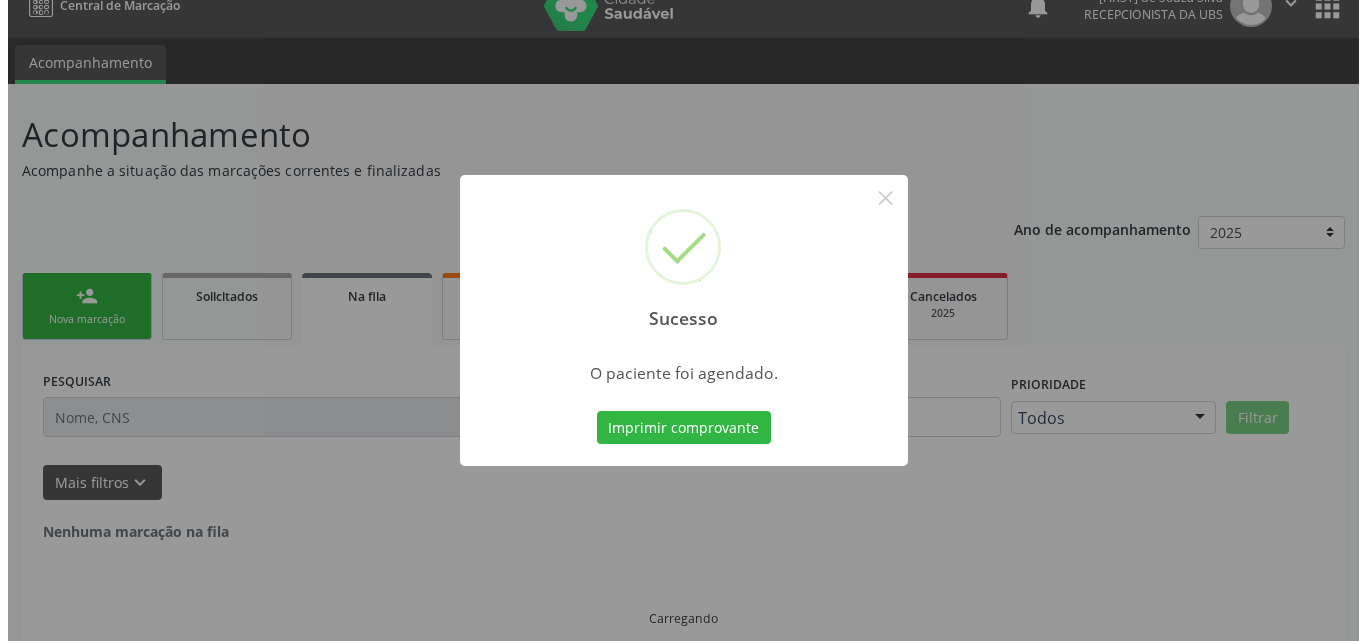 scroll, scrollTop: 0, scrollLeft: 0, axis: both 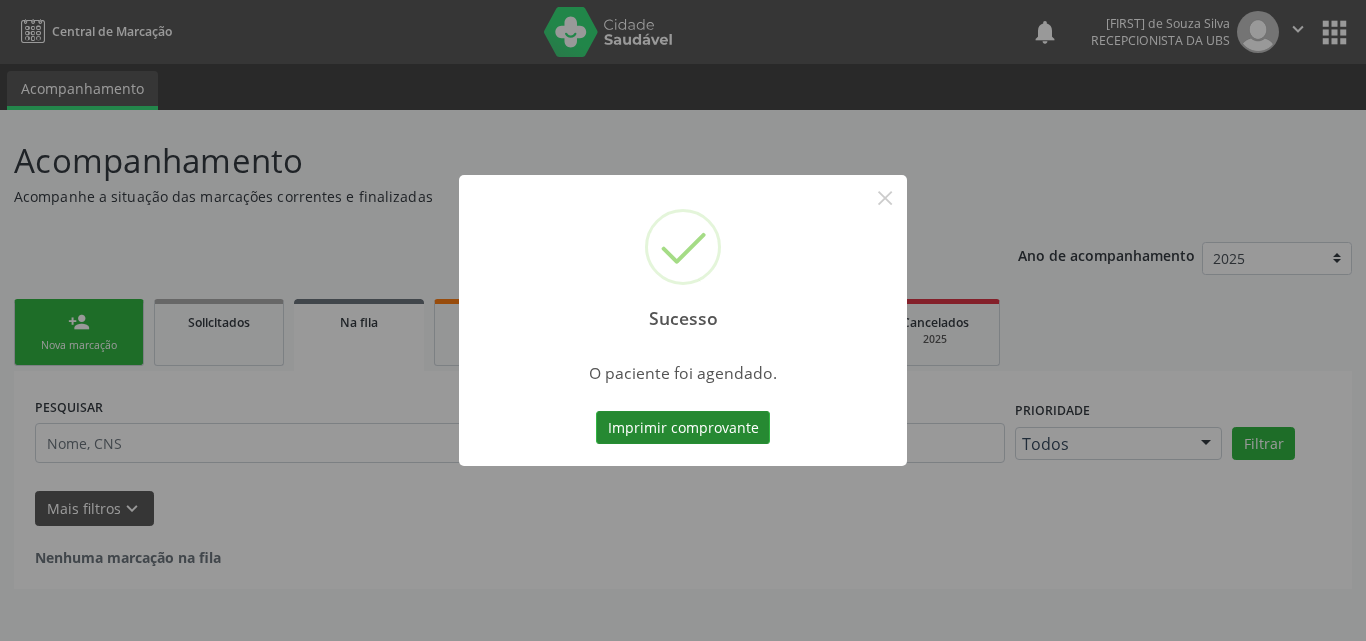 click on "Imprimir comprovante" at bounding box center (683, 428) 